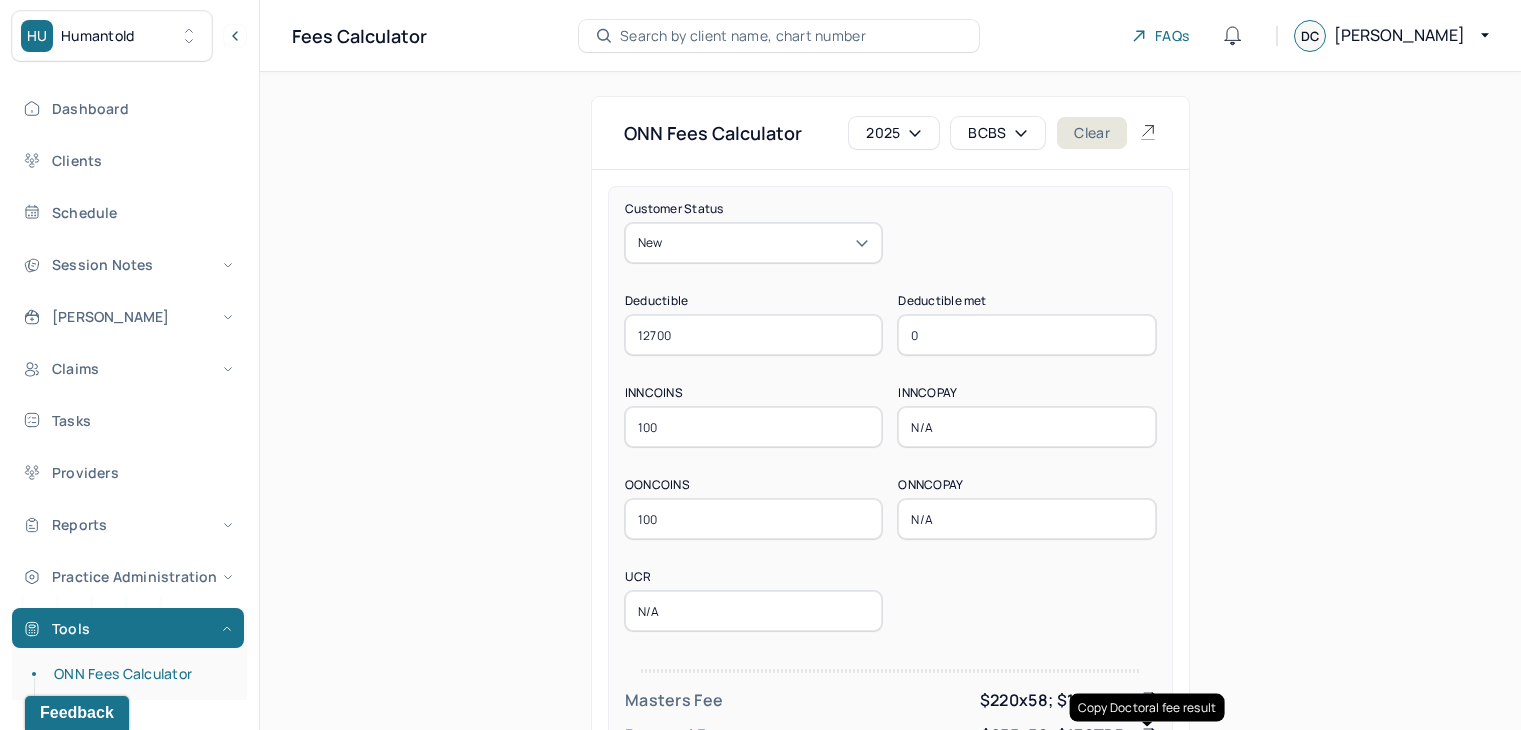 scroll, scrollTop: 0, scrollLeft: 0, axis: both 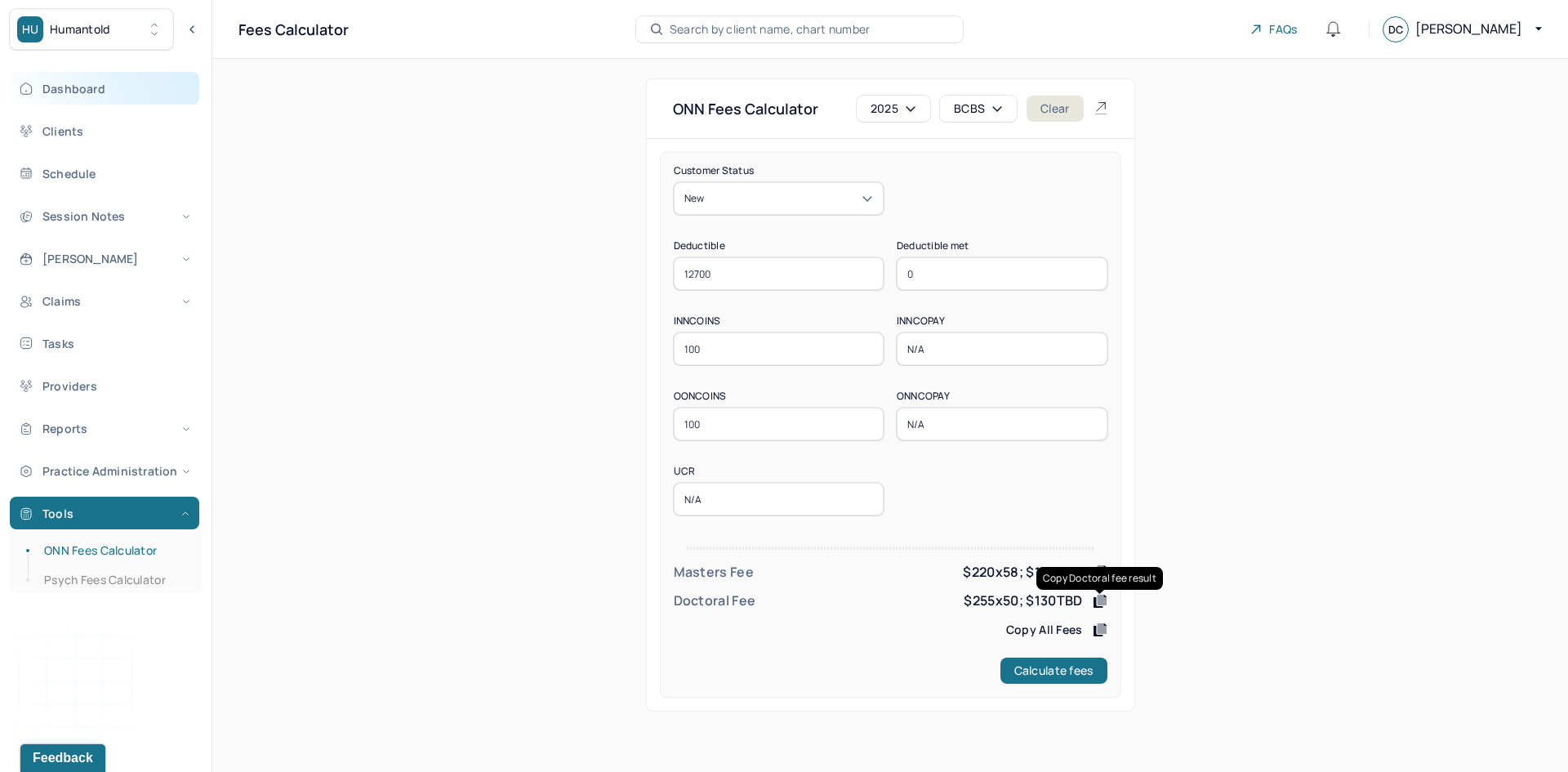 click on "Dashboard" at bounding box center [105, 88] 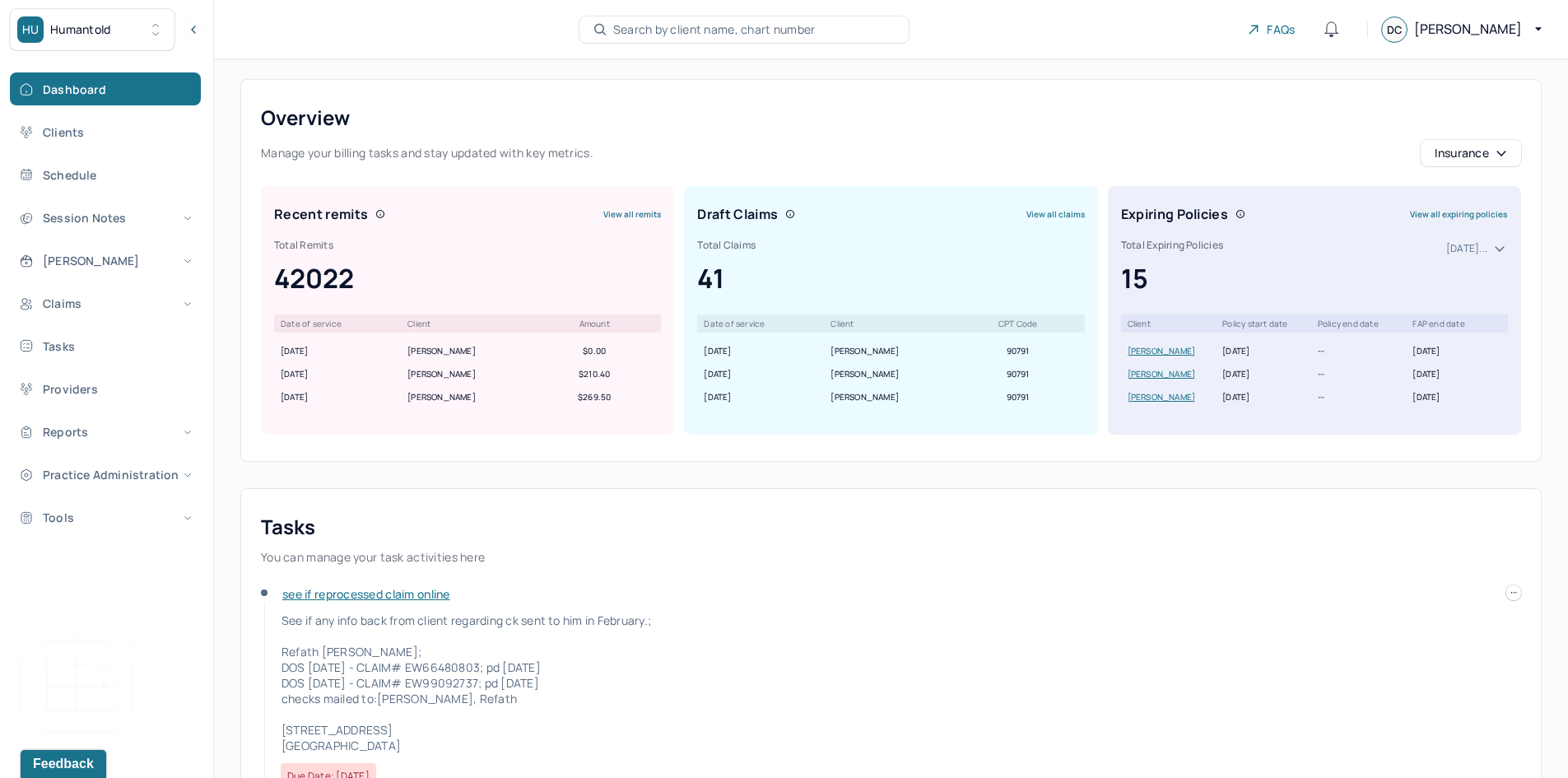 click on "Search by client name, chart number" at bounding box center [714, 30] 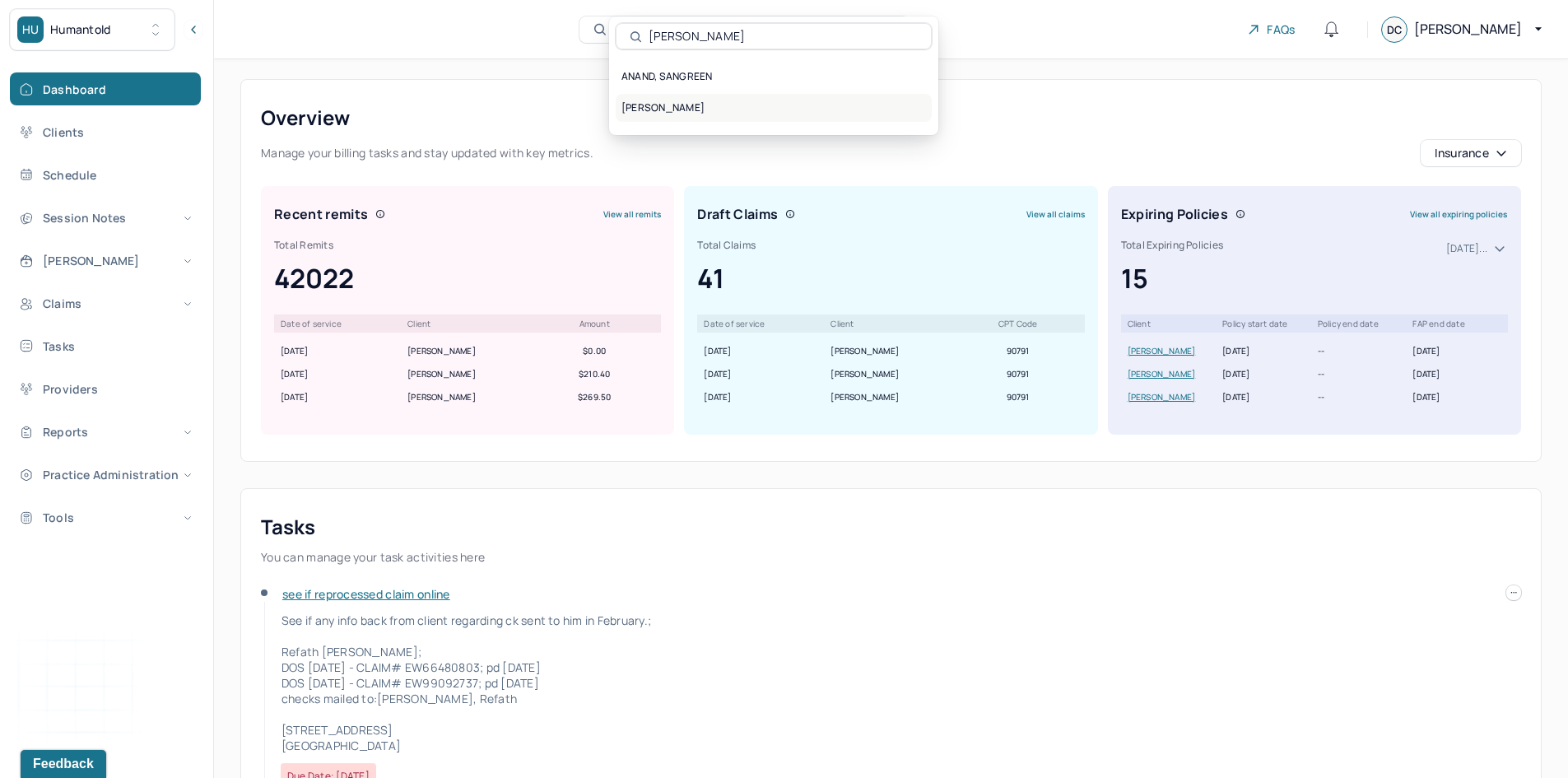type on "[PERSON_NAME]" 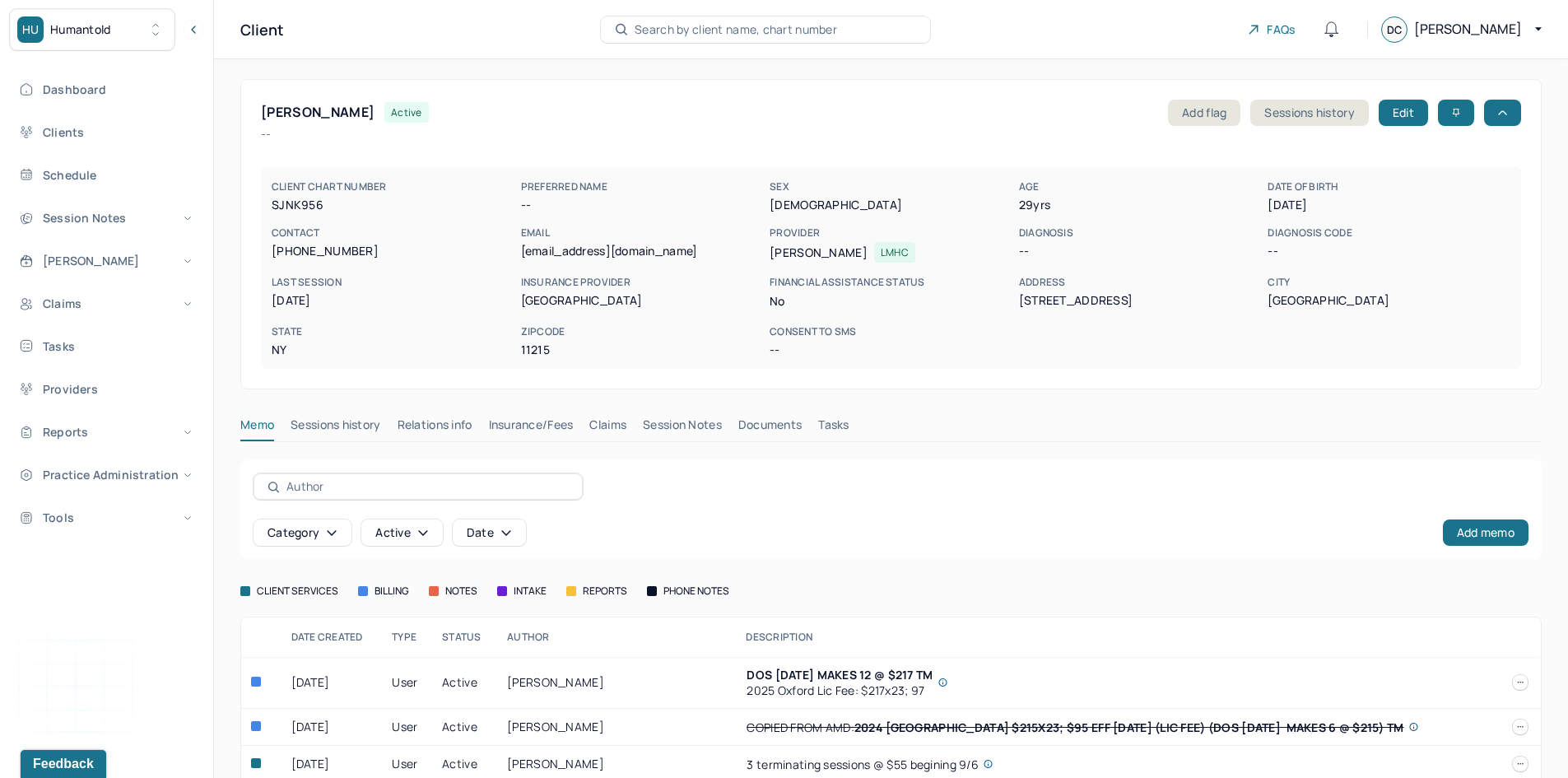 click on "Claims" at bounding box center [607, 428] 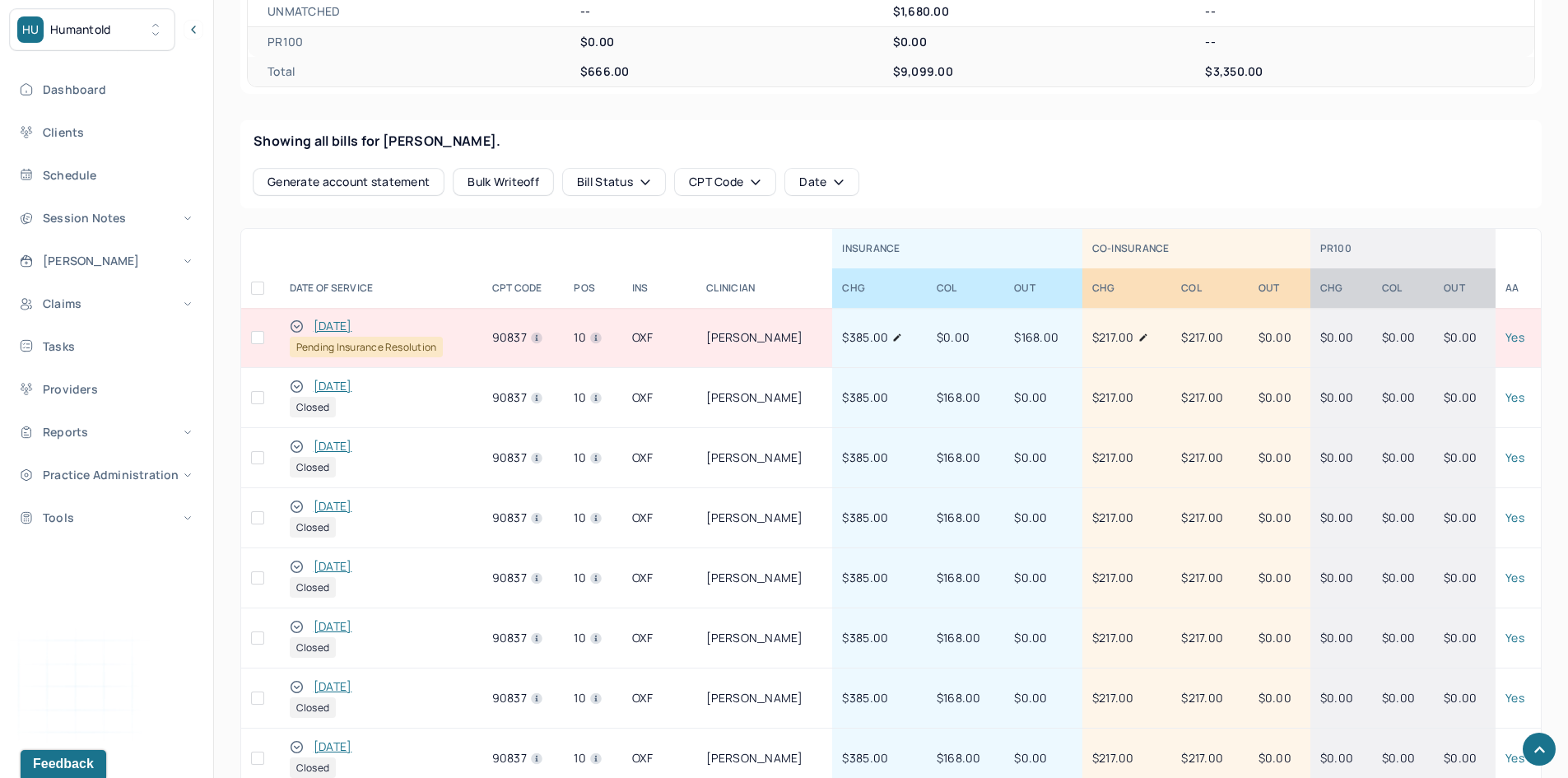scroll, scrollTop: 576, scrollLeft: 0, axis: vertical 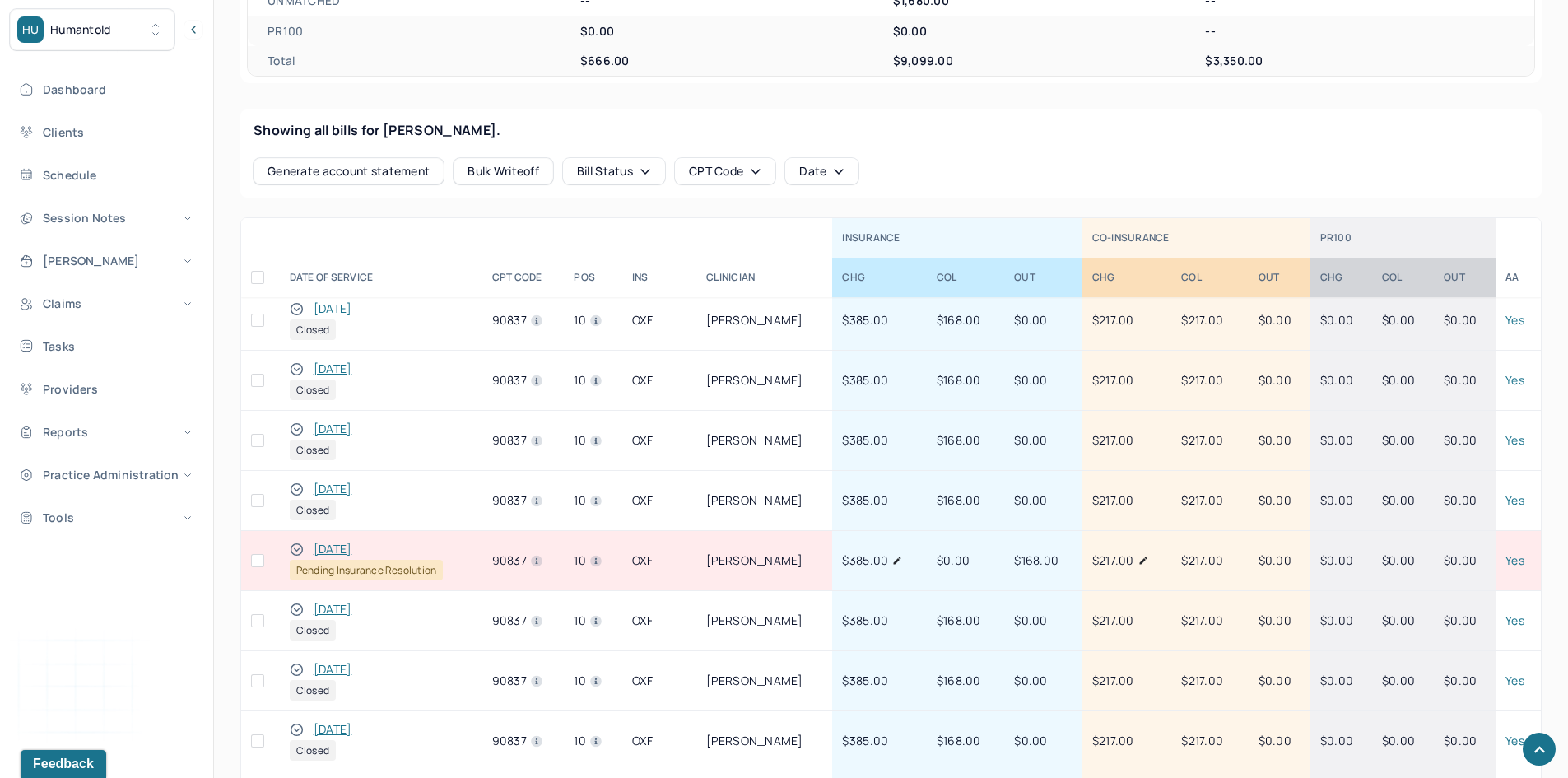click on "[DATE]" at bounding box center [333, 549] 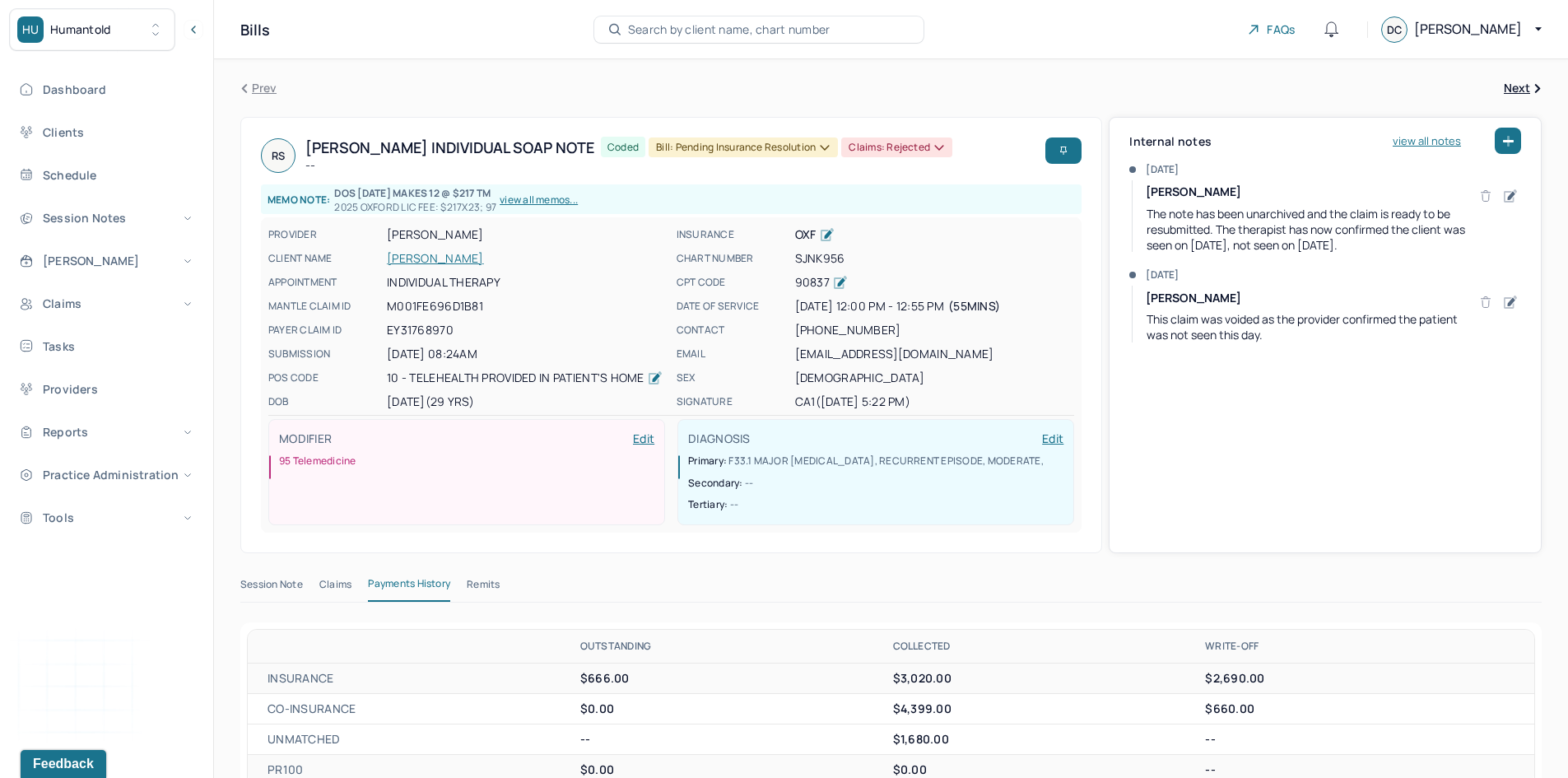 click 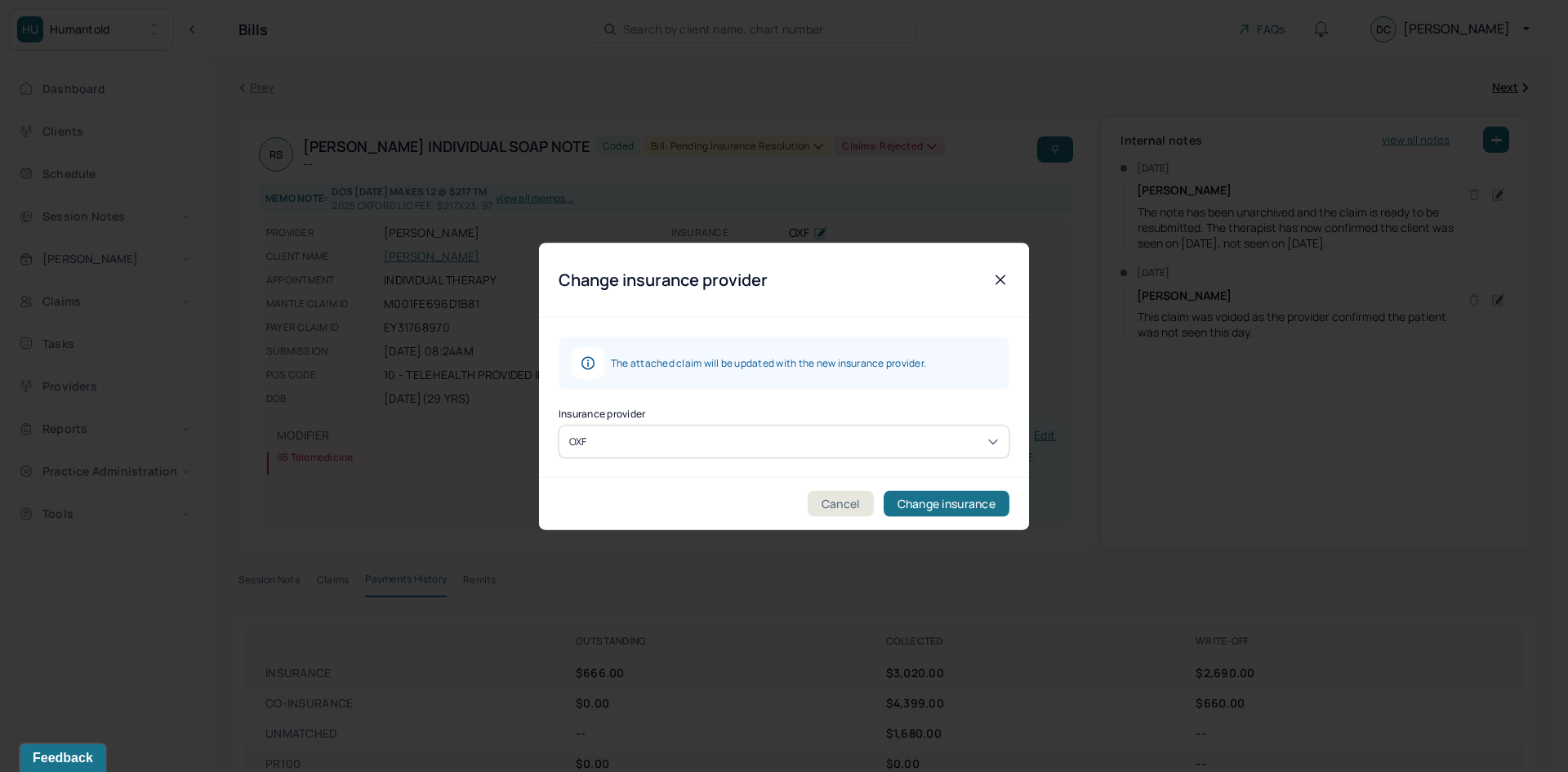 click 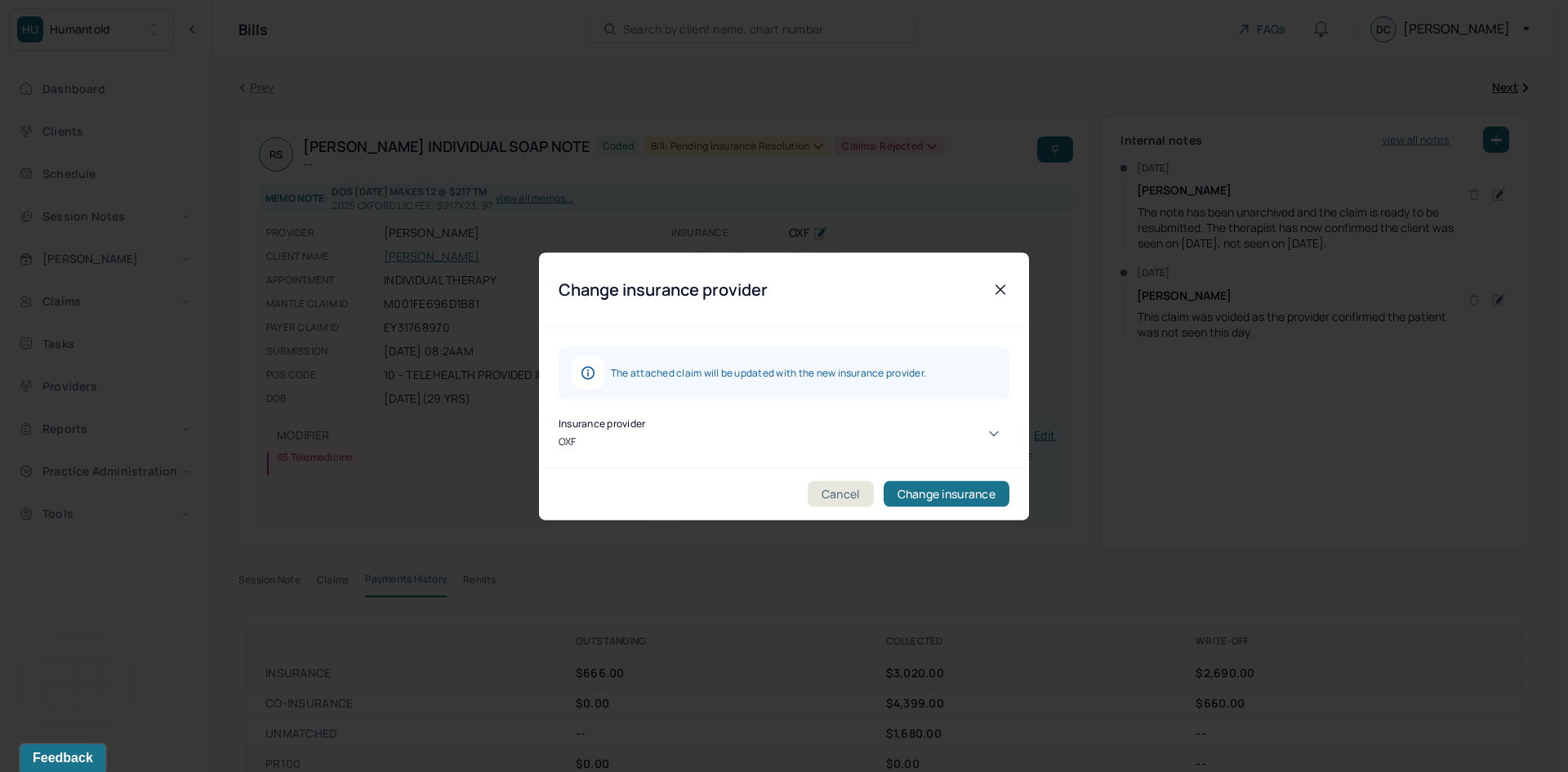 click on "OXF" at bounding box center (777, 1591) 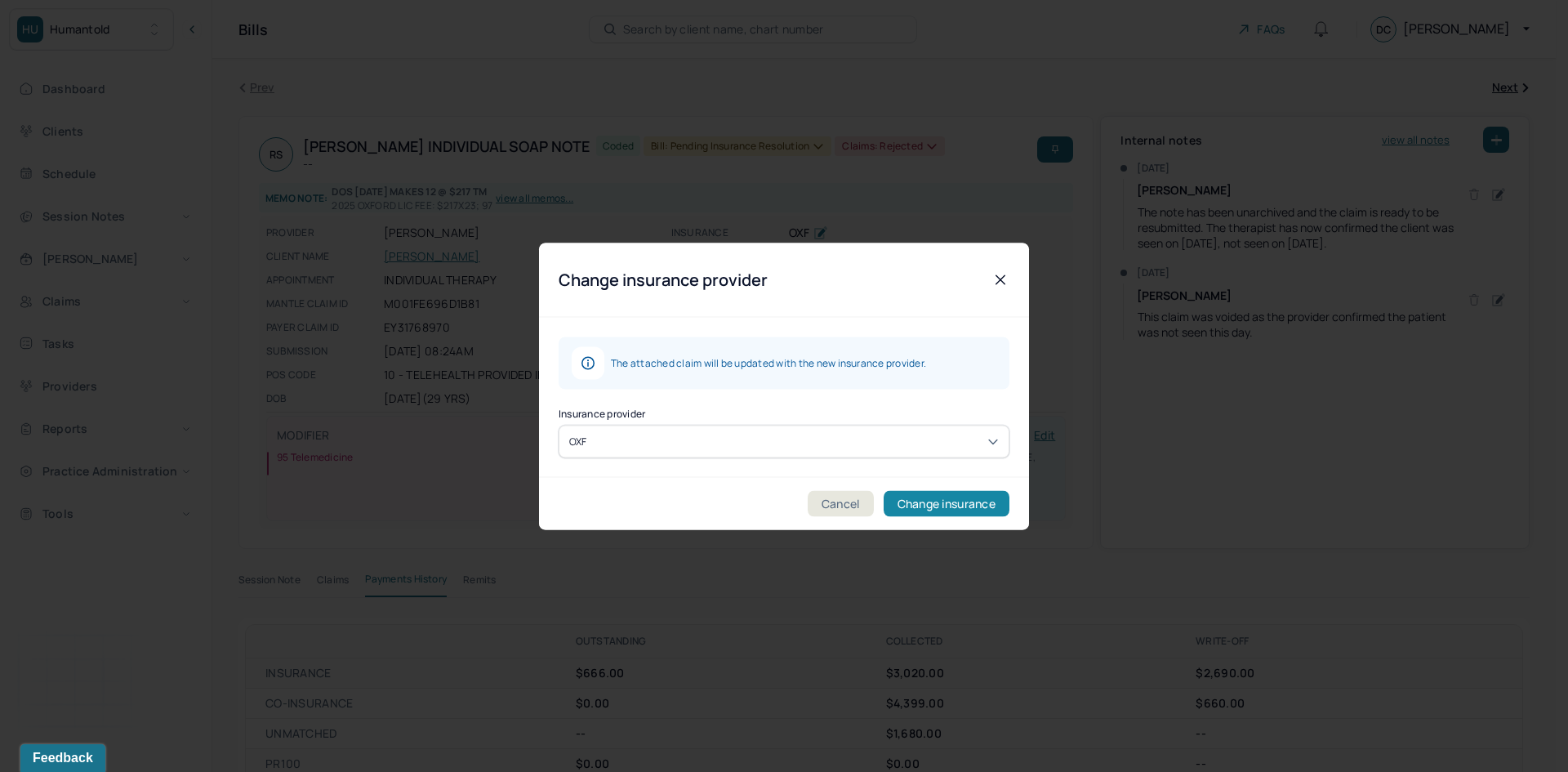 click on "Change insurance" at bounding box center (947, 503) 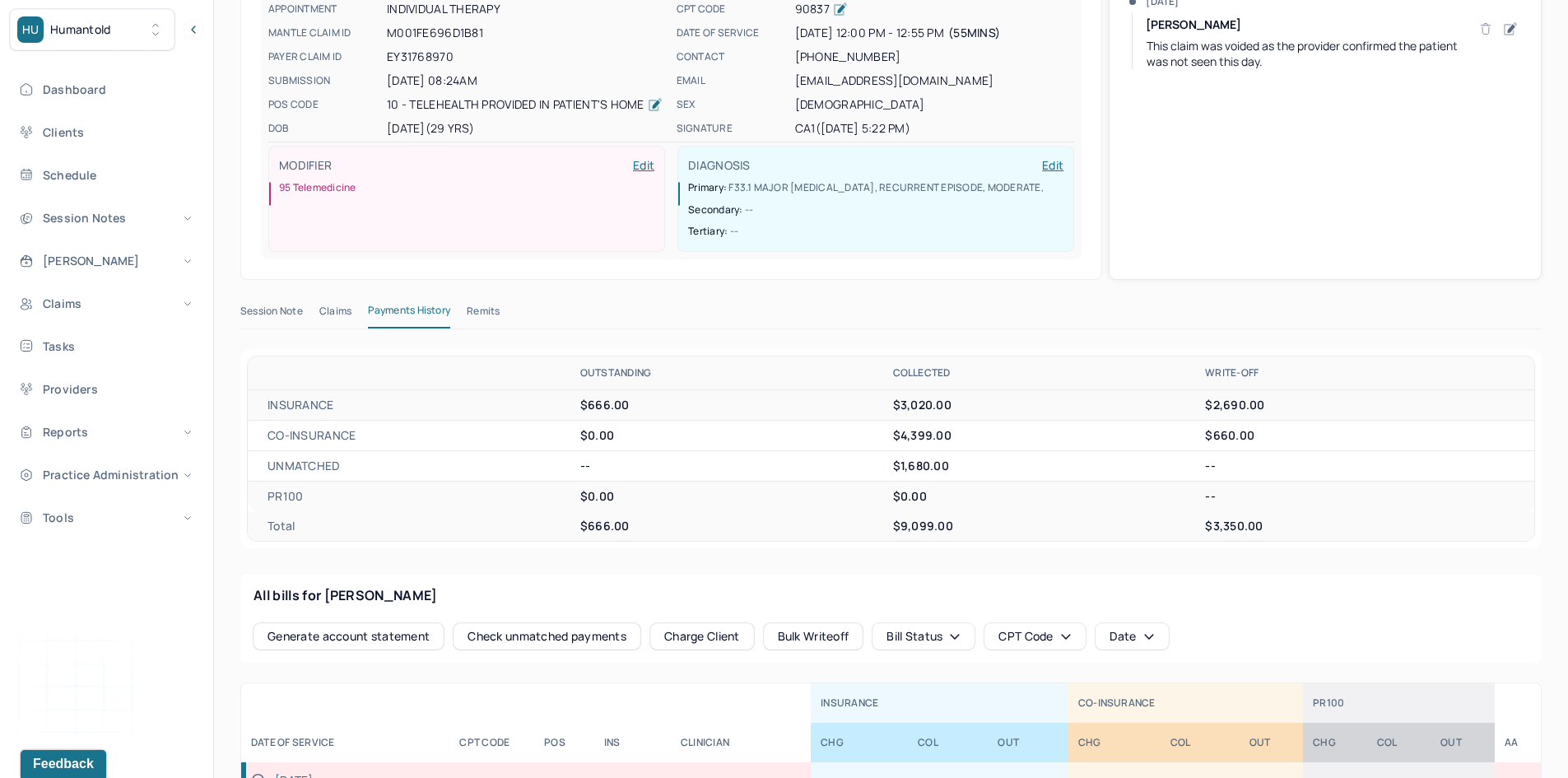 scroll, scrollTop: 329, scrollLeft: 0, axis: vertical 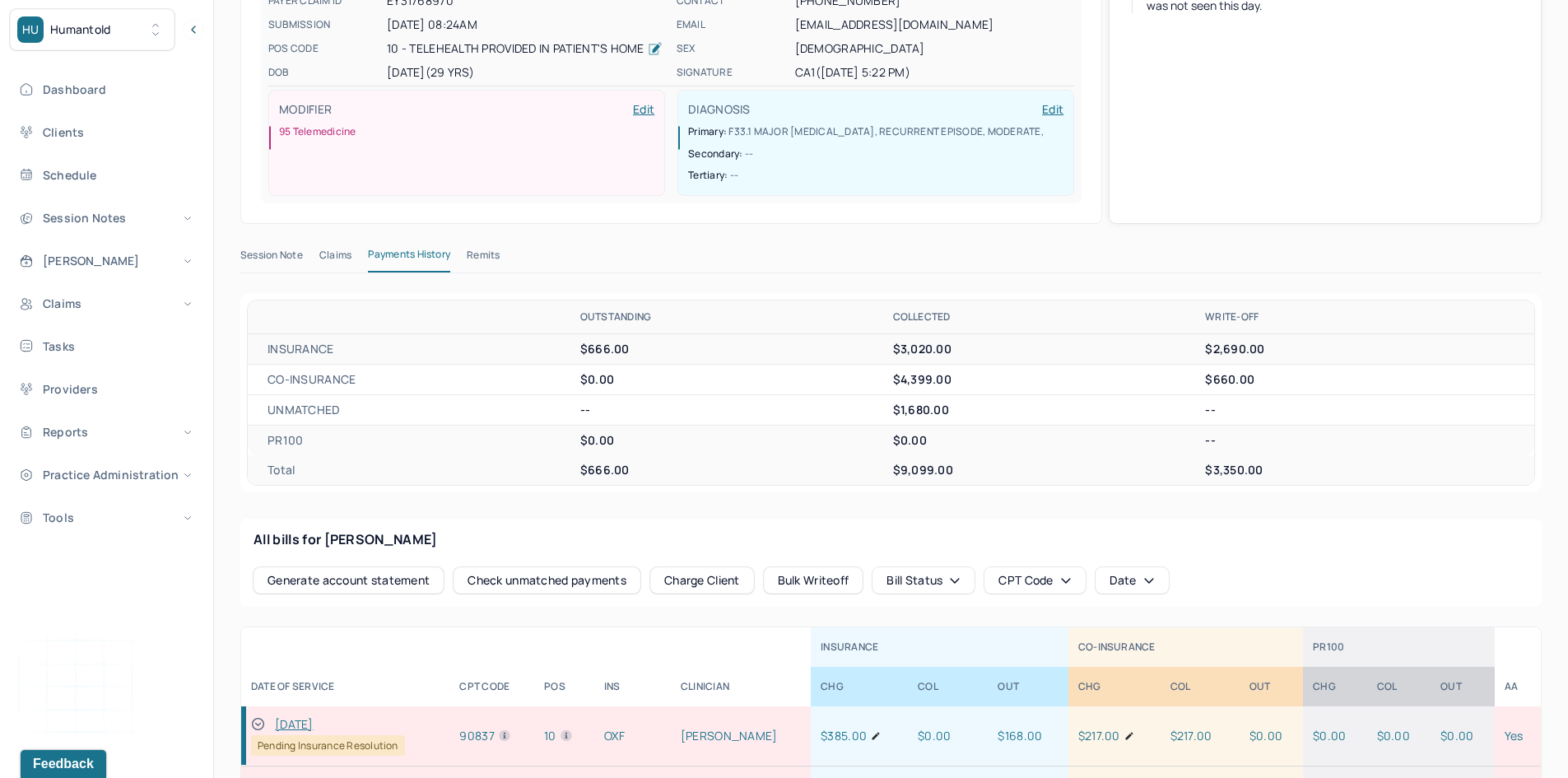 click on "Claims" at bounding box center (335, 259) 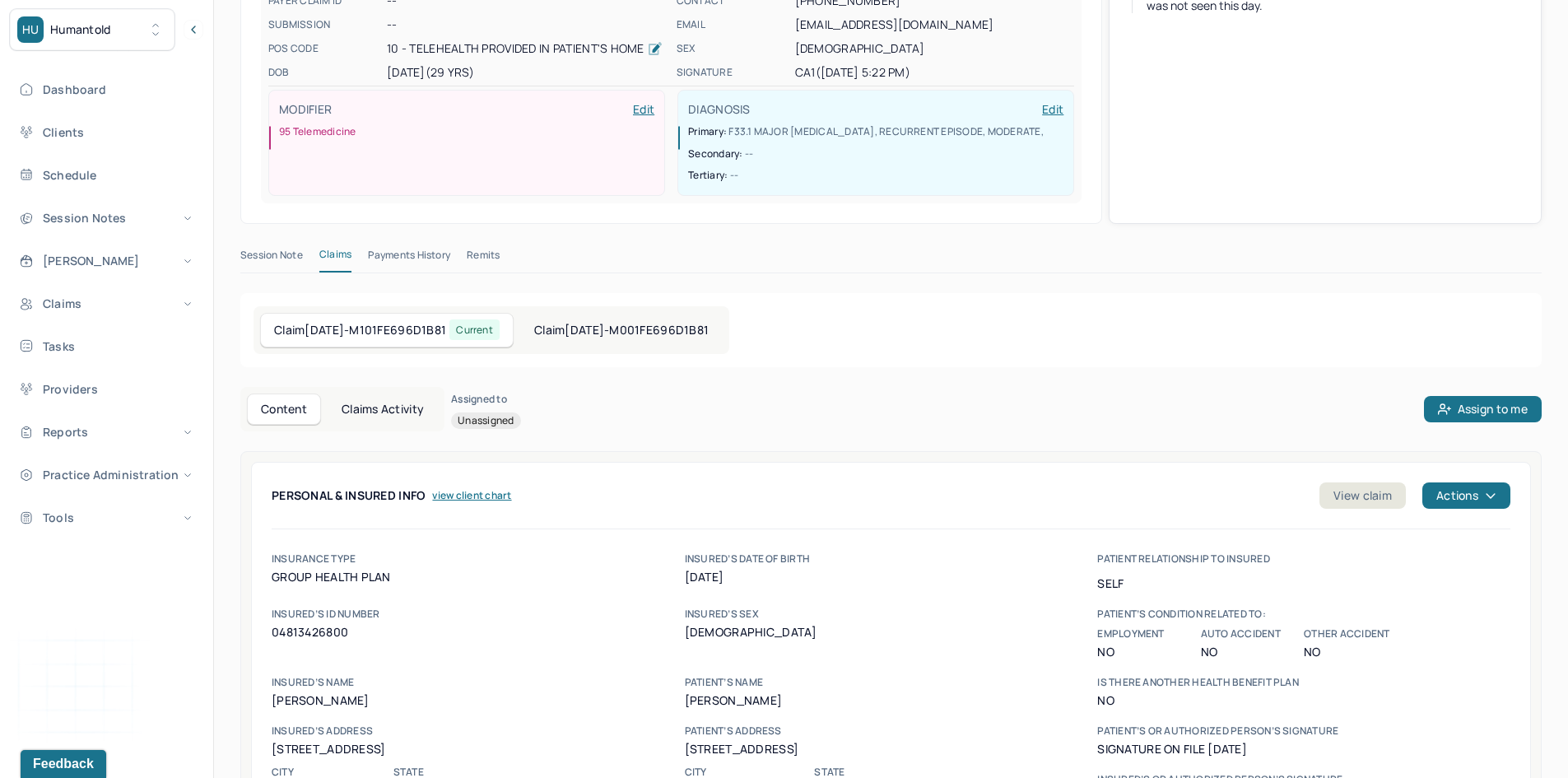 click on "Claims Activity" at bounding box center (383, 409) 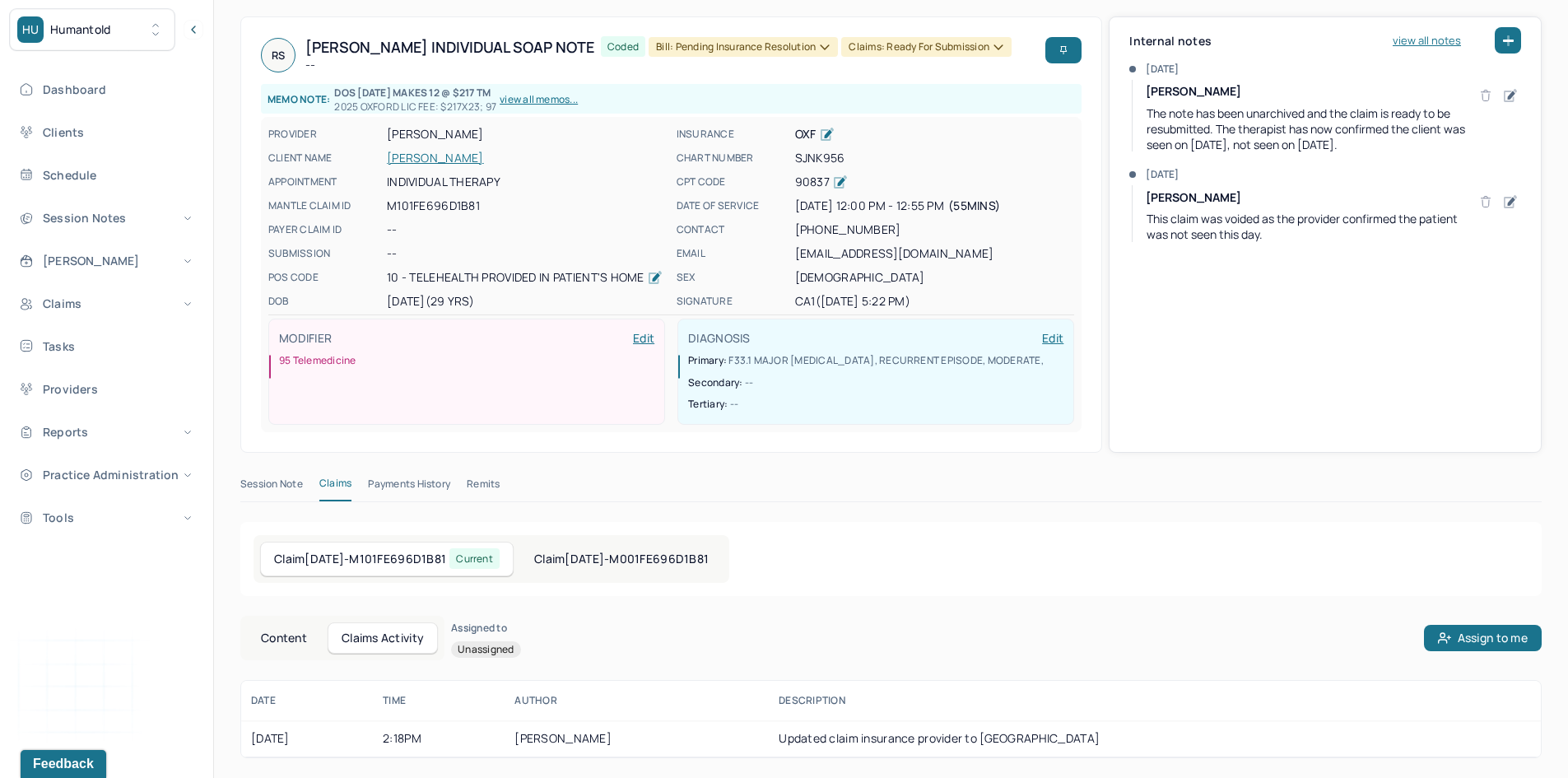 scroll, scrollTop: 134, scrollLeft: 0, axis: vertical 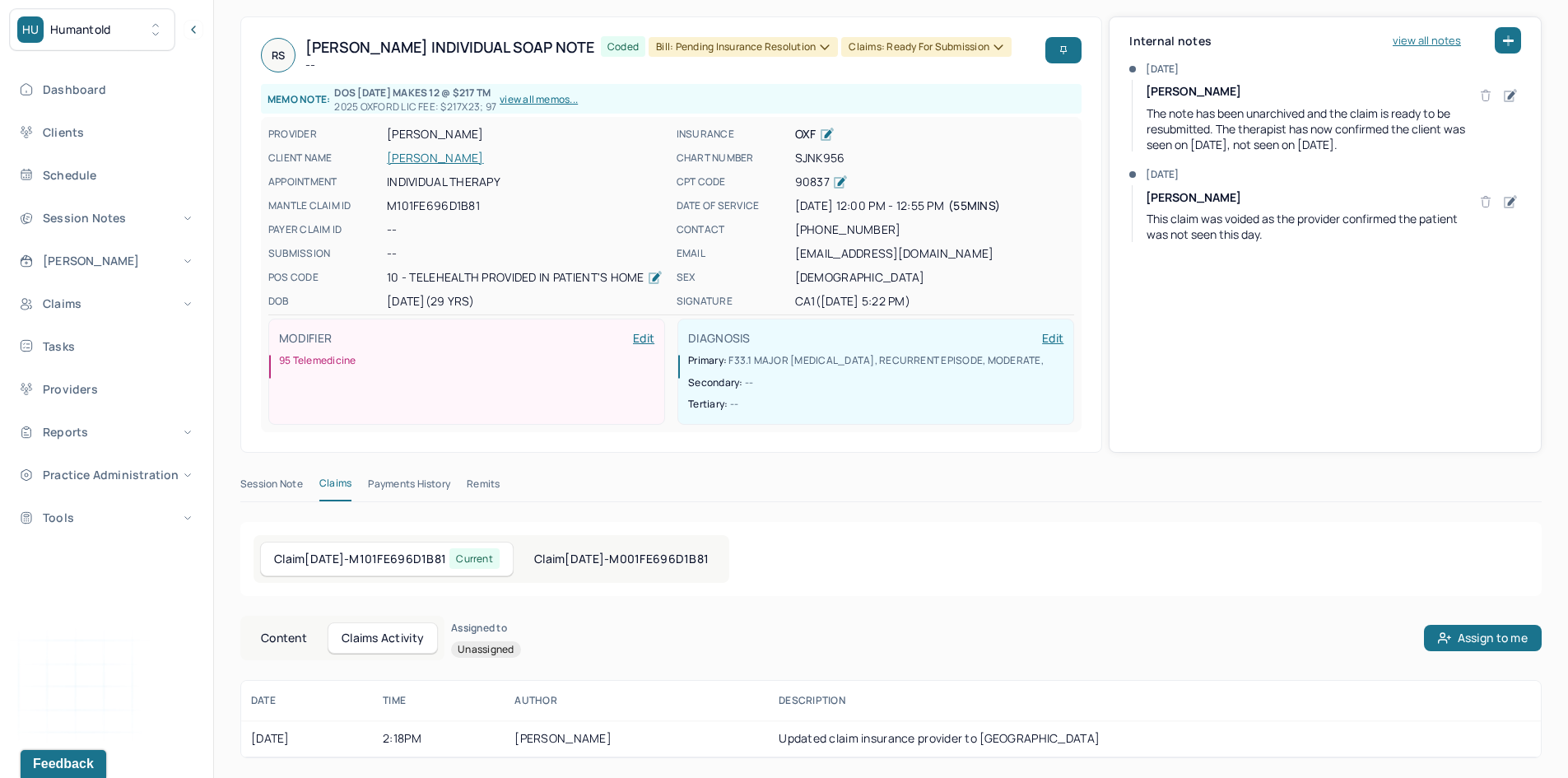 click on "Claim  [DATE]  - M101FE696D1B81 Current" at bounding box center [387, 559] 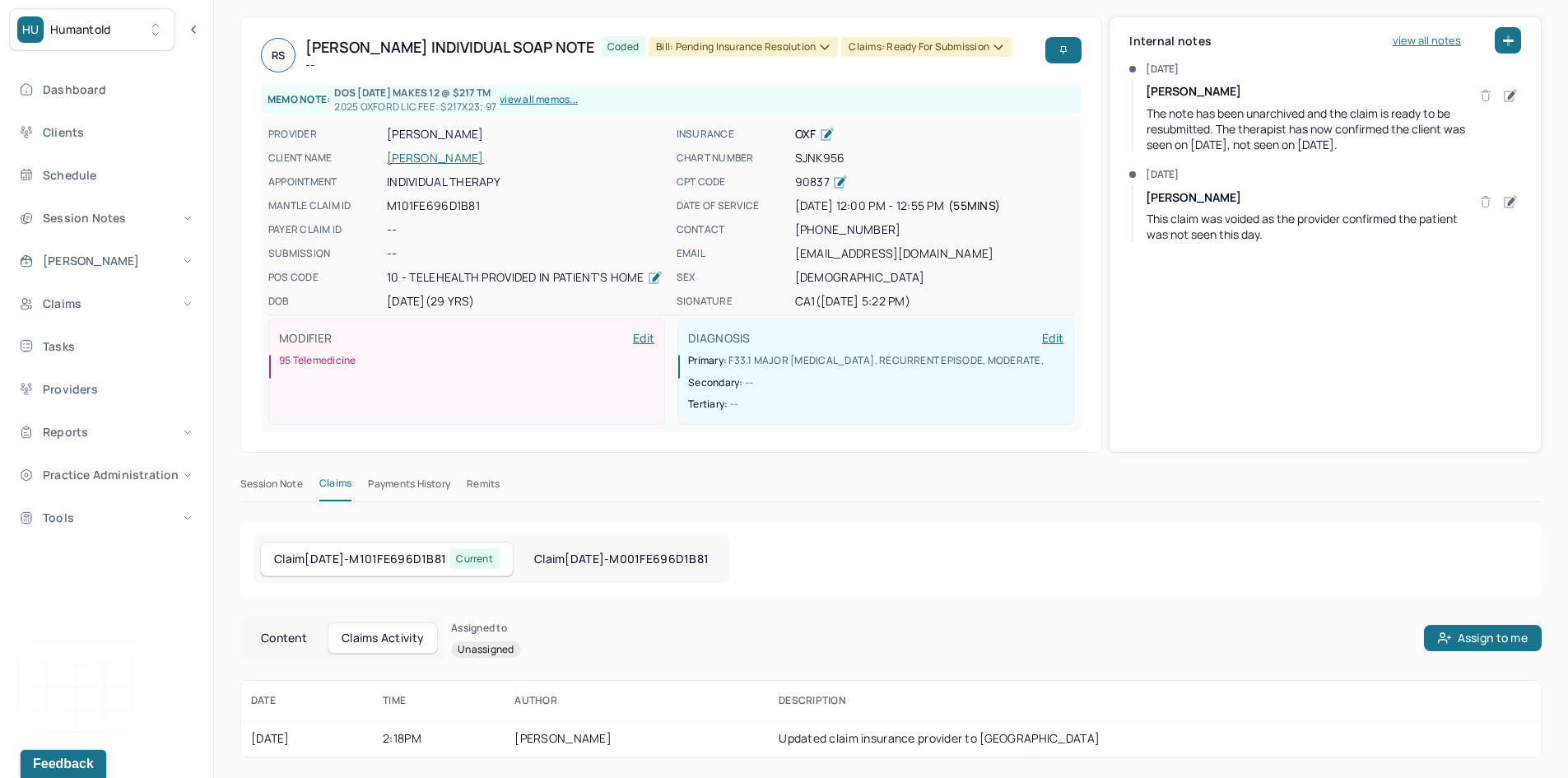 drag, startPoint x: 282, startPoint y: 637, endPoint x: 295, endPoint y: 636, distance: 13.038405 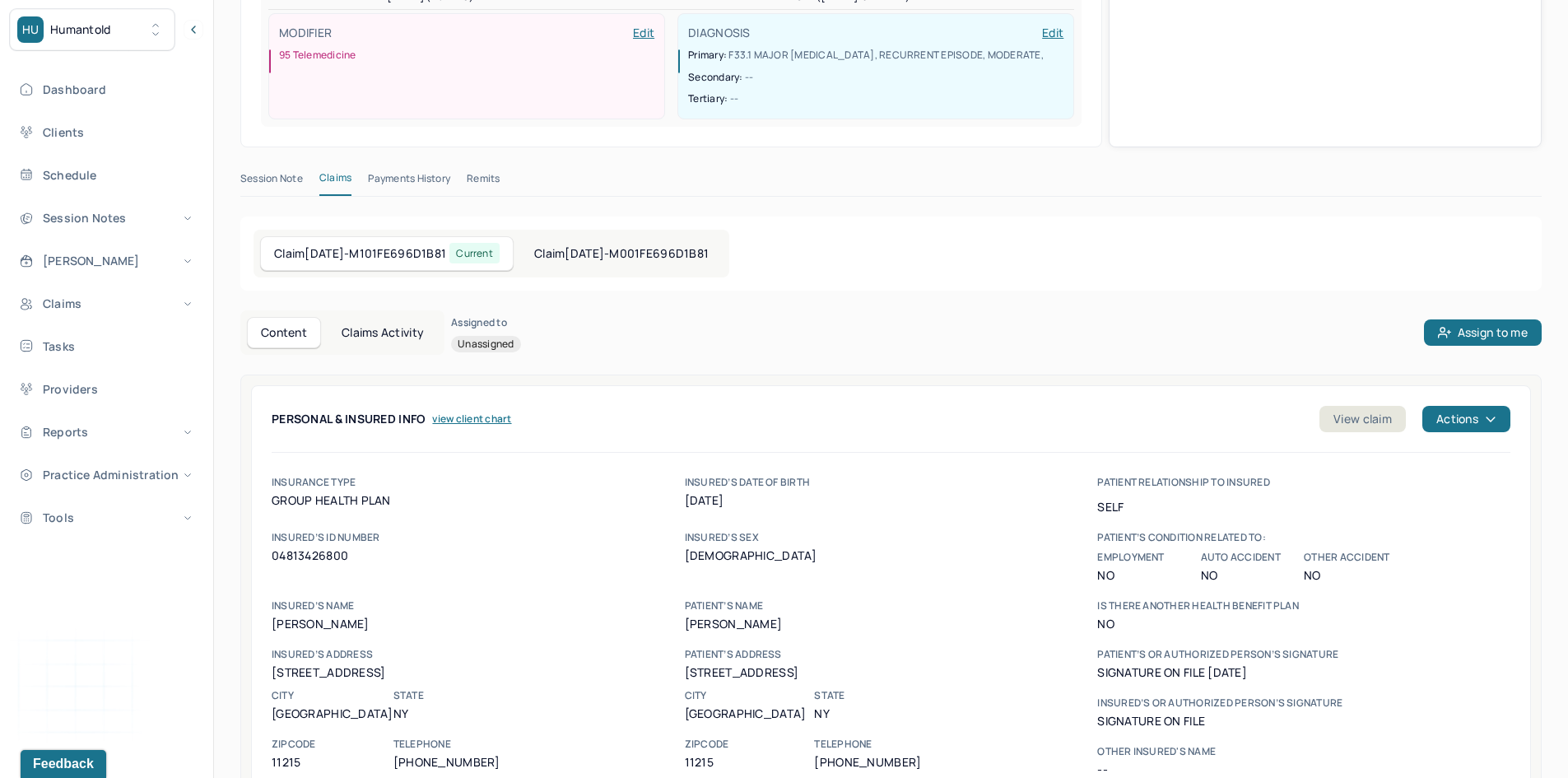 scroll, scrollTop: 464, scrollLeft: 0, axis: vertical 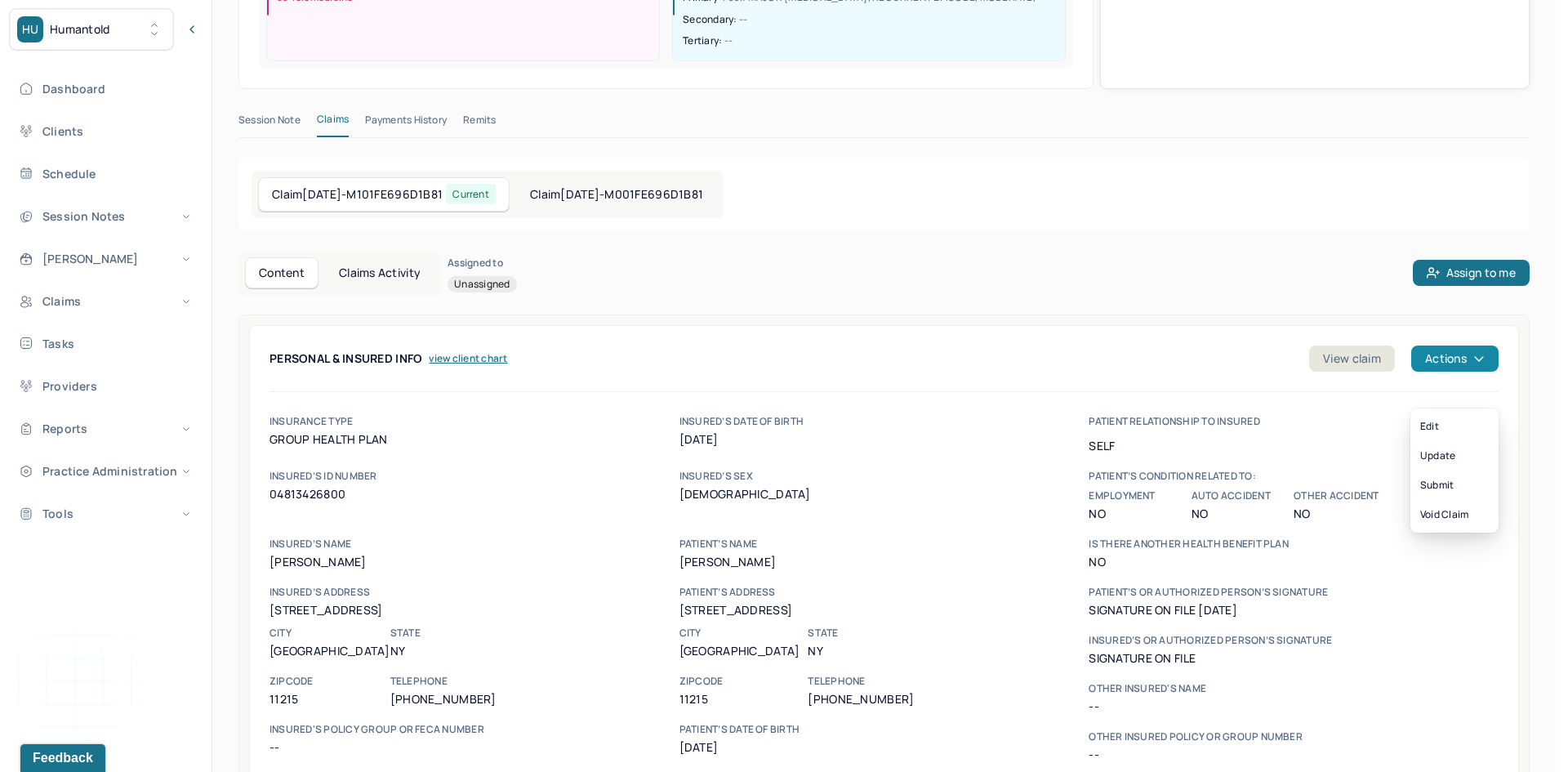 click on "Actions" at bounding box center (1454, 359) 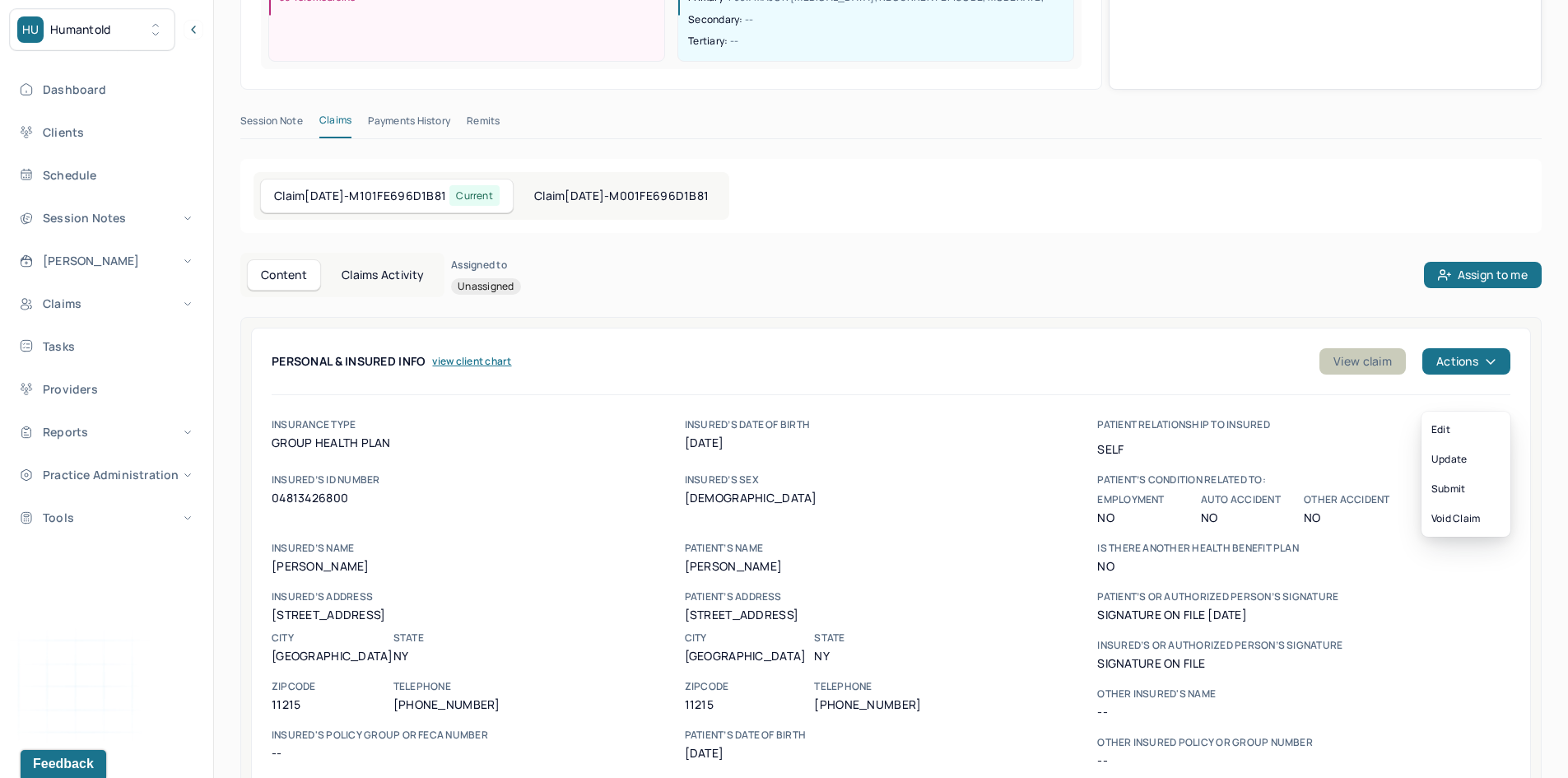 click on "View claim" at bounding box center (1362, 361) 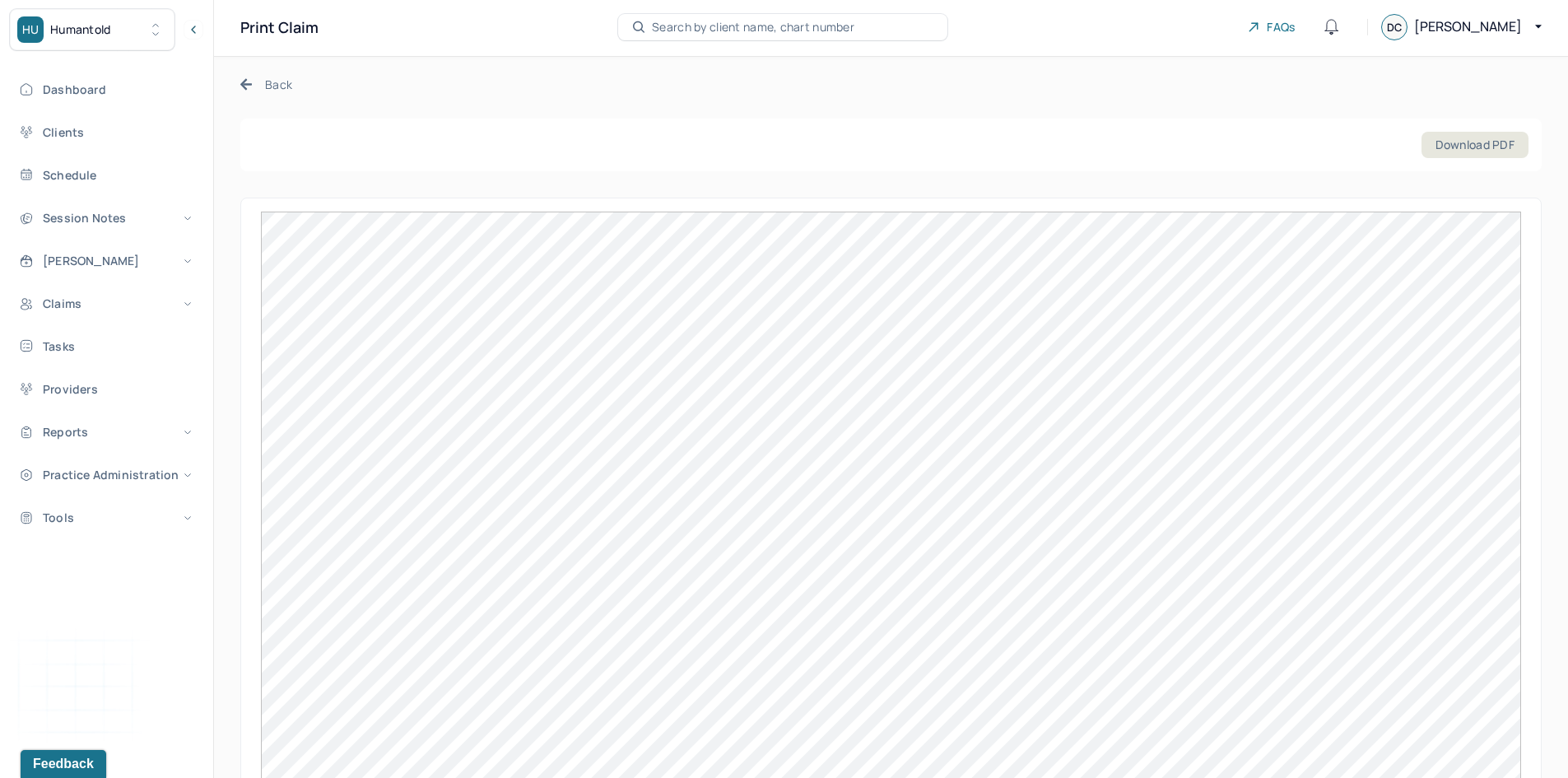 scroll, scrollTop: 0, scrollLeft: 0, axis: both 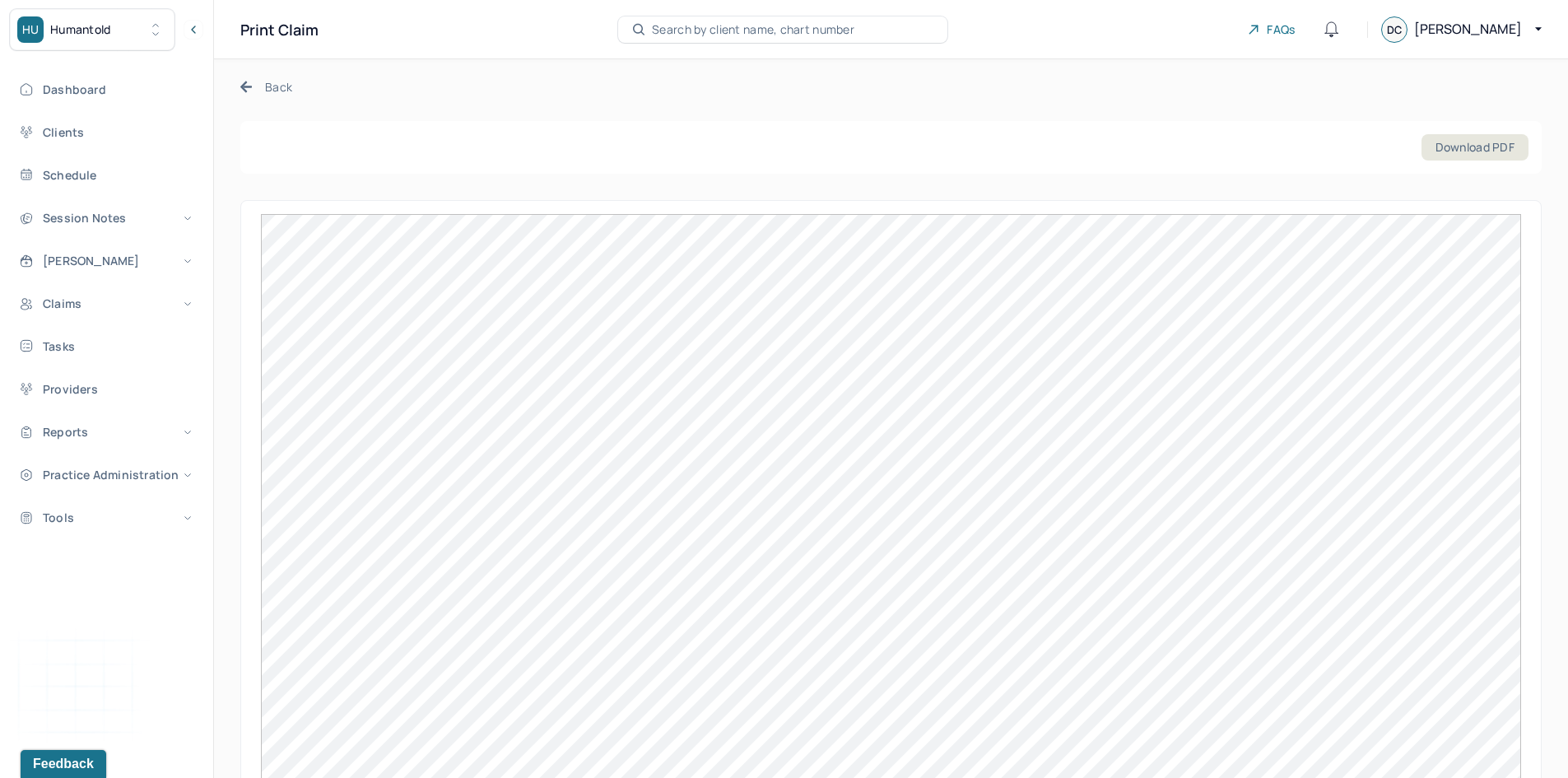 click 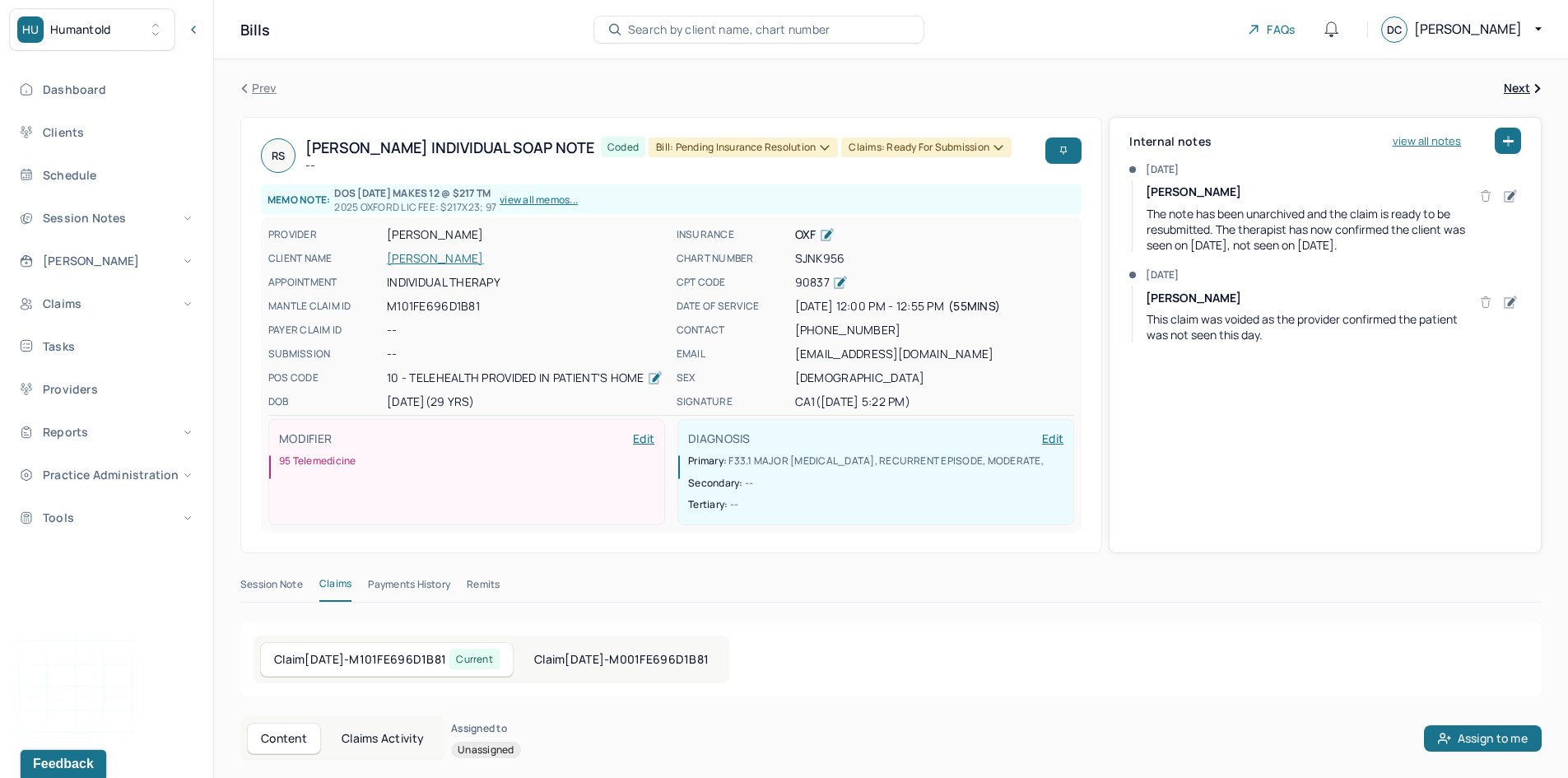 scroll, scrollTop: 464, scrollLeft: 0, axis: vertical 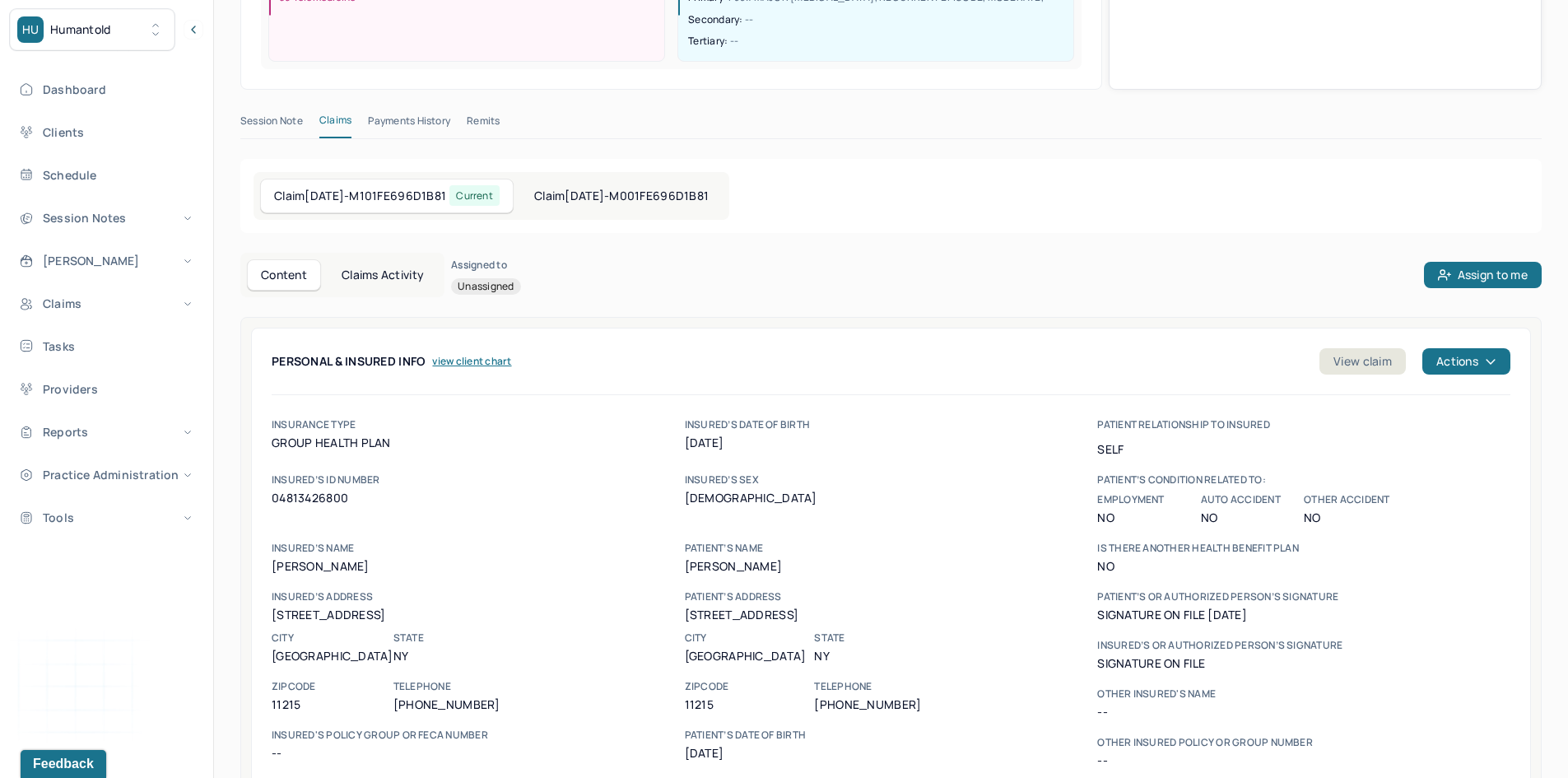 click on "Claim  [DATE]  - M101FE696D1B81 Current" at bounding box center (387, 196) 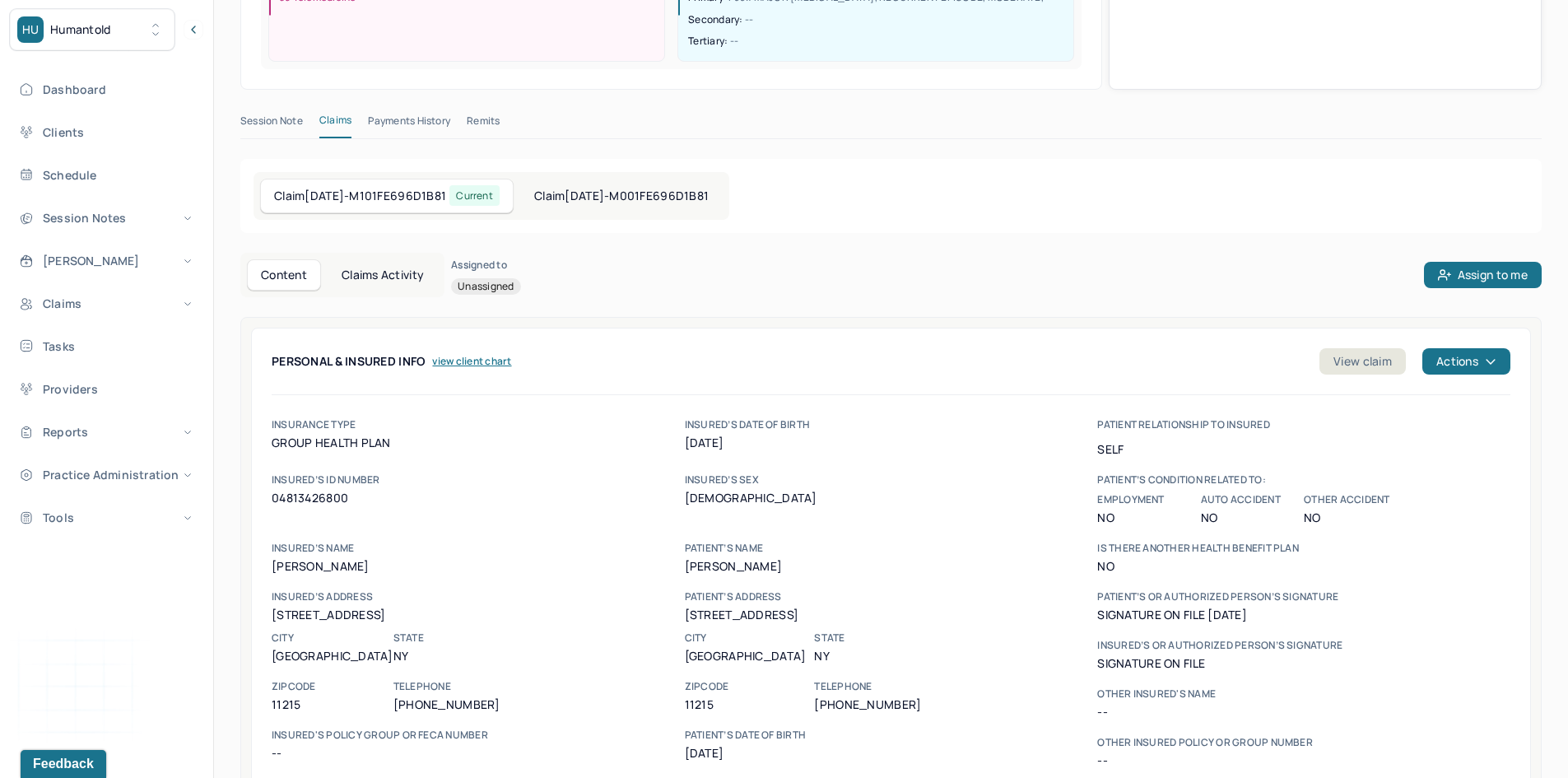 click on "Content" at bounding box center [284, 275] 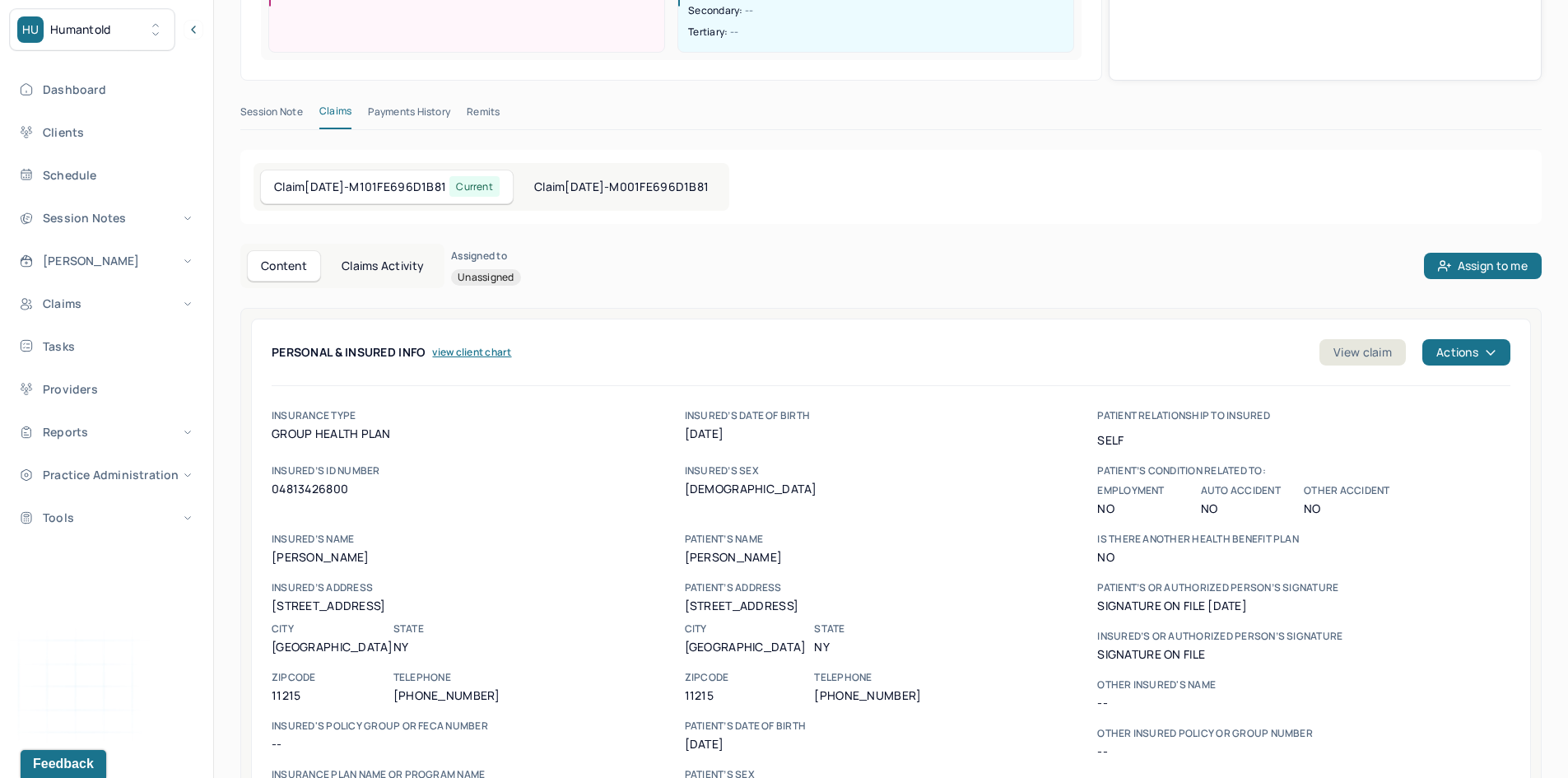 scroll, scrollTop: 464, scrollLeft: 0, axis: vertical 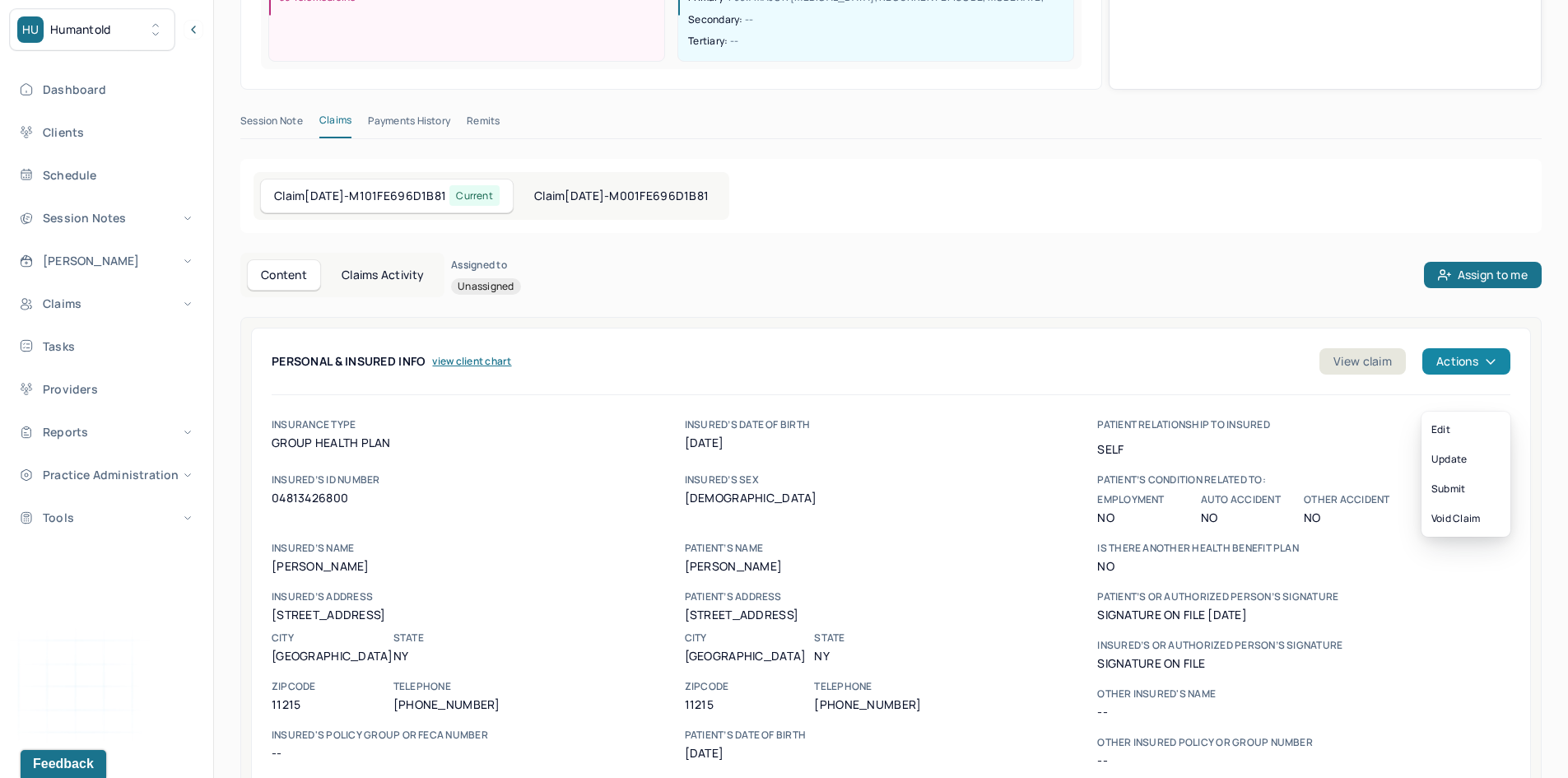 click on "Actions" at bounding box center (1466, 361) 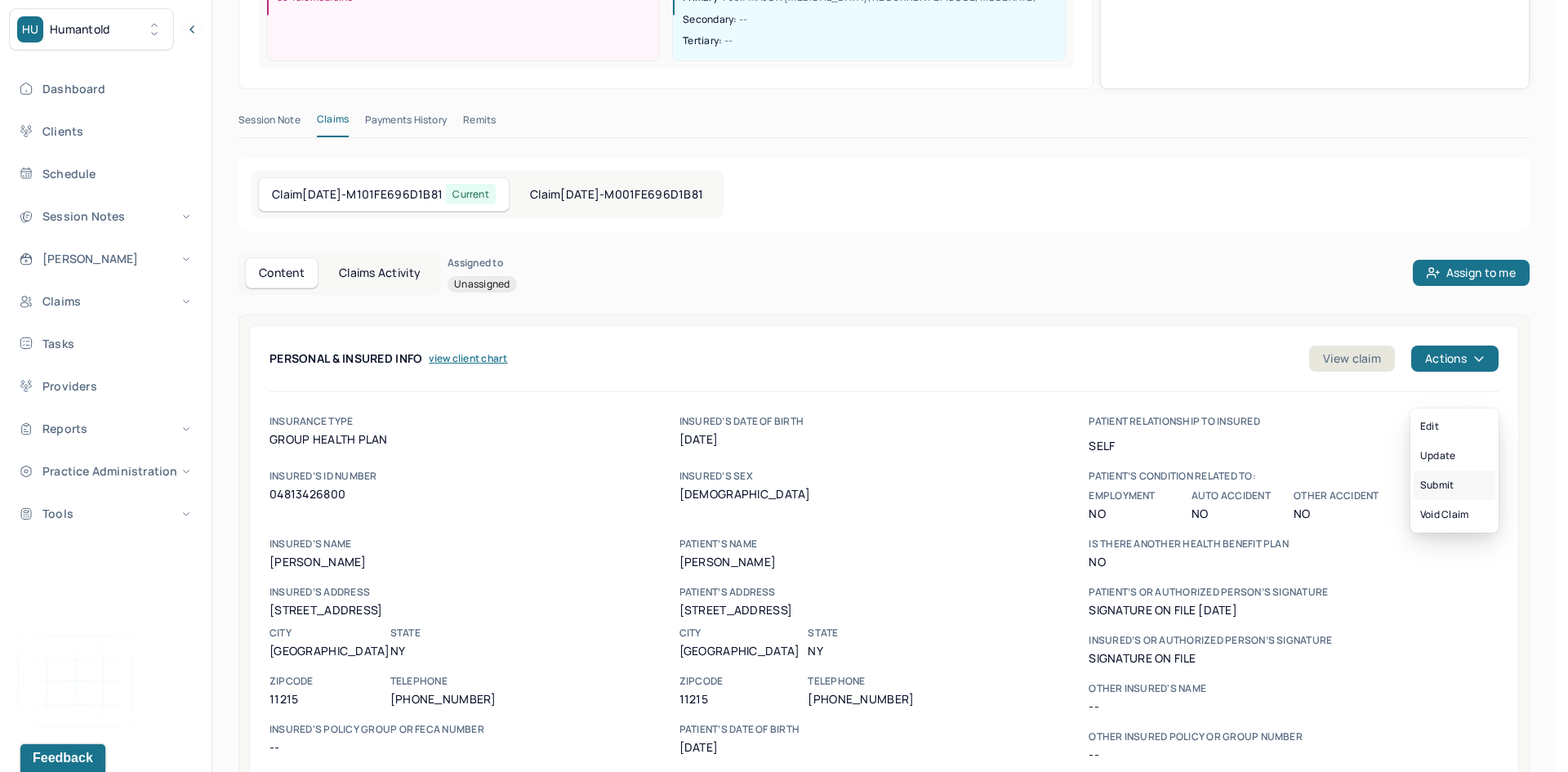 click on "Submit" at bounding box center (1454, 485) 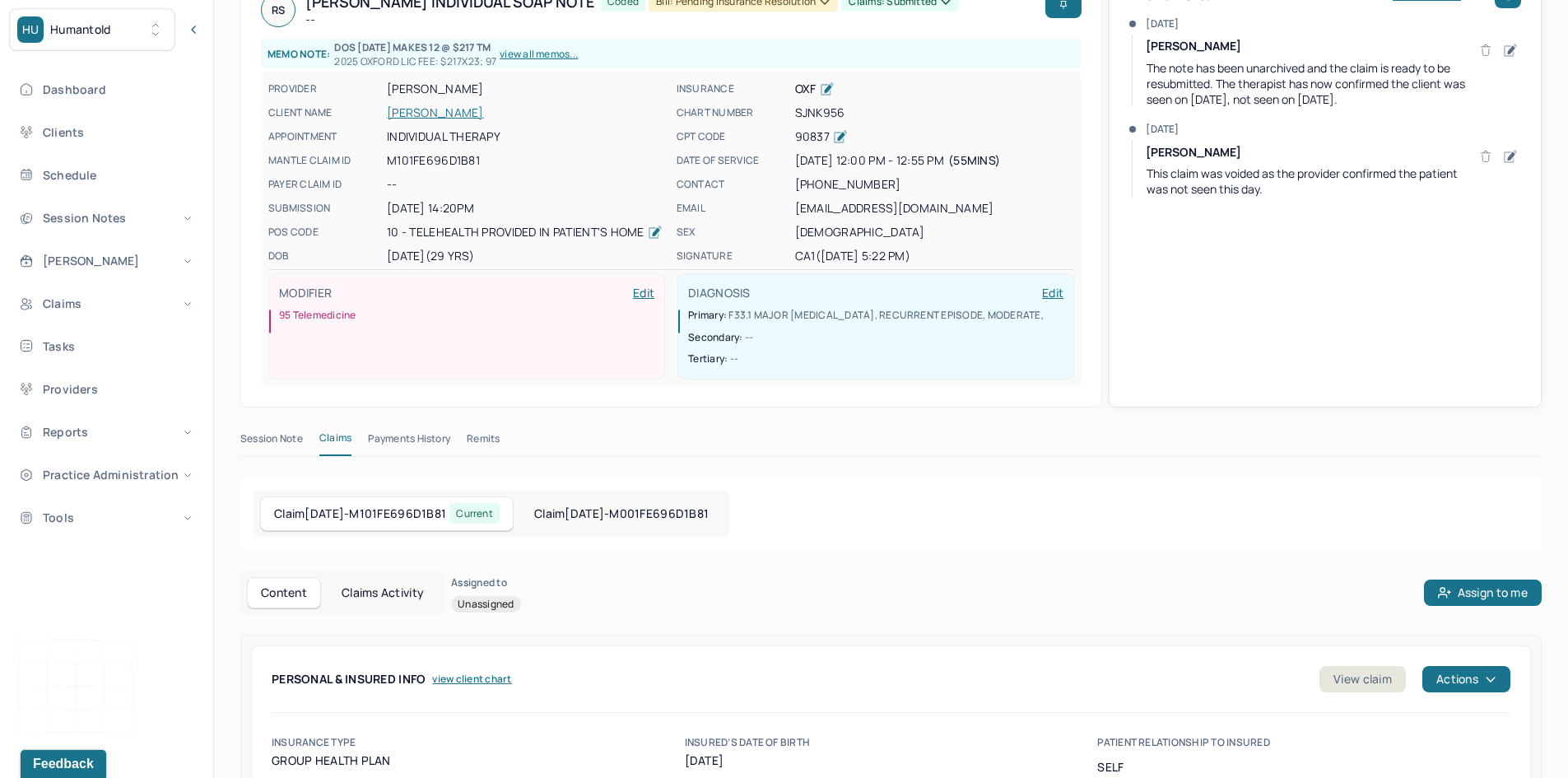scroll, scrollTop: 134, scrollLeft: 0, axis: vertical 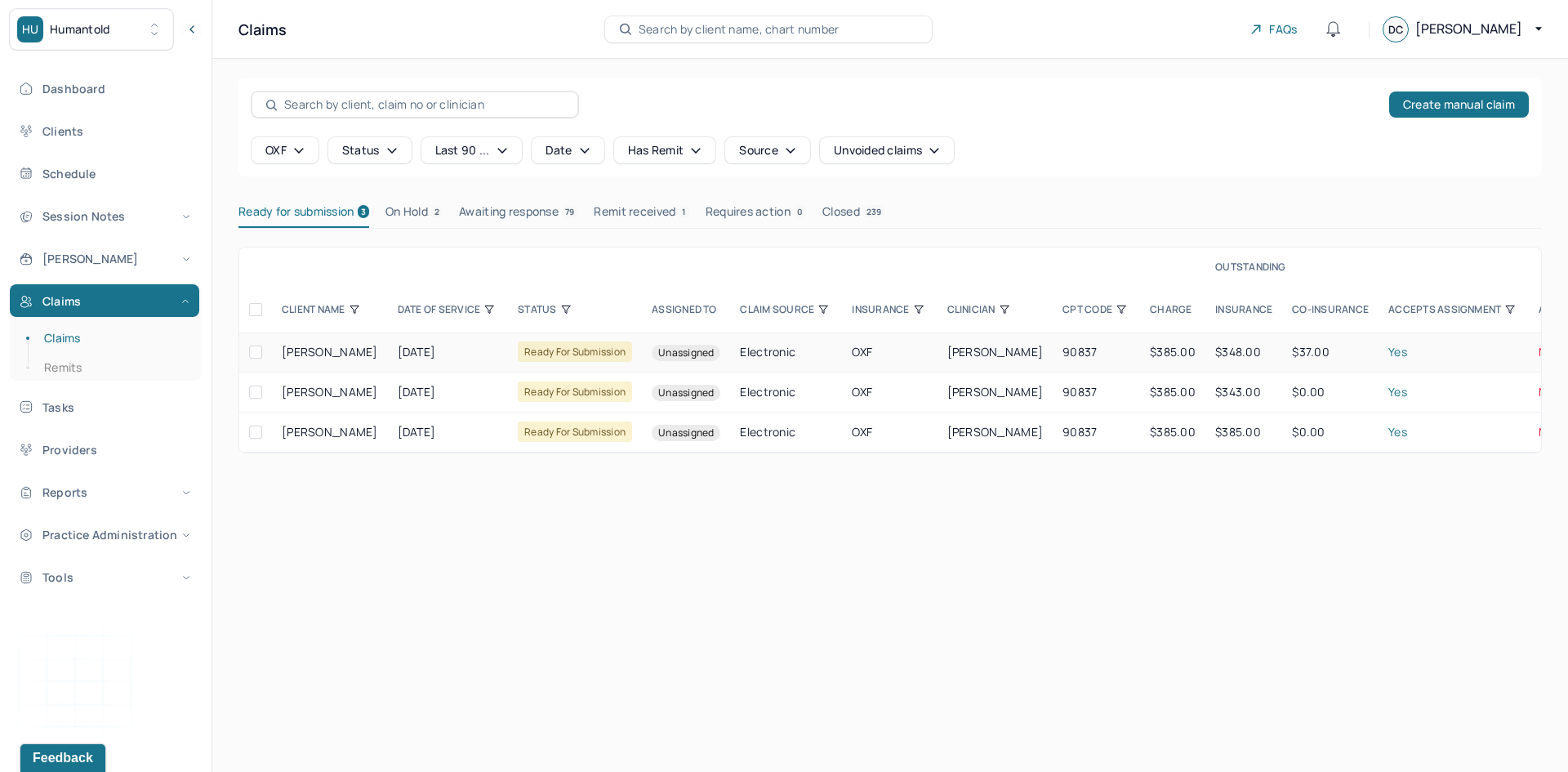 click at bounding box center [256, 352] 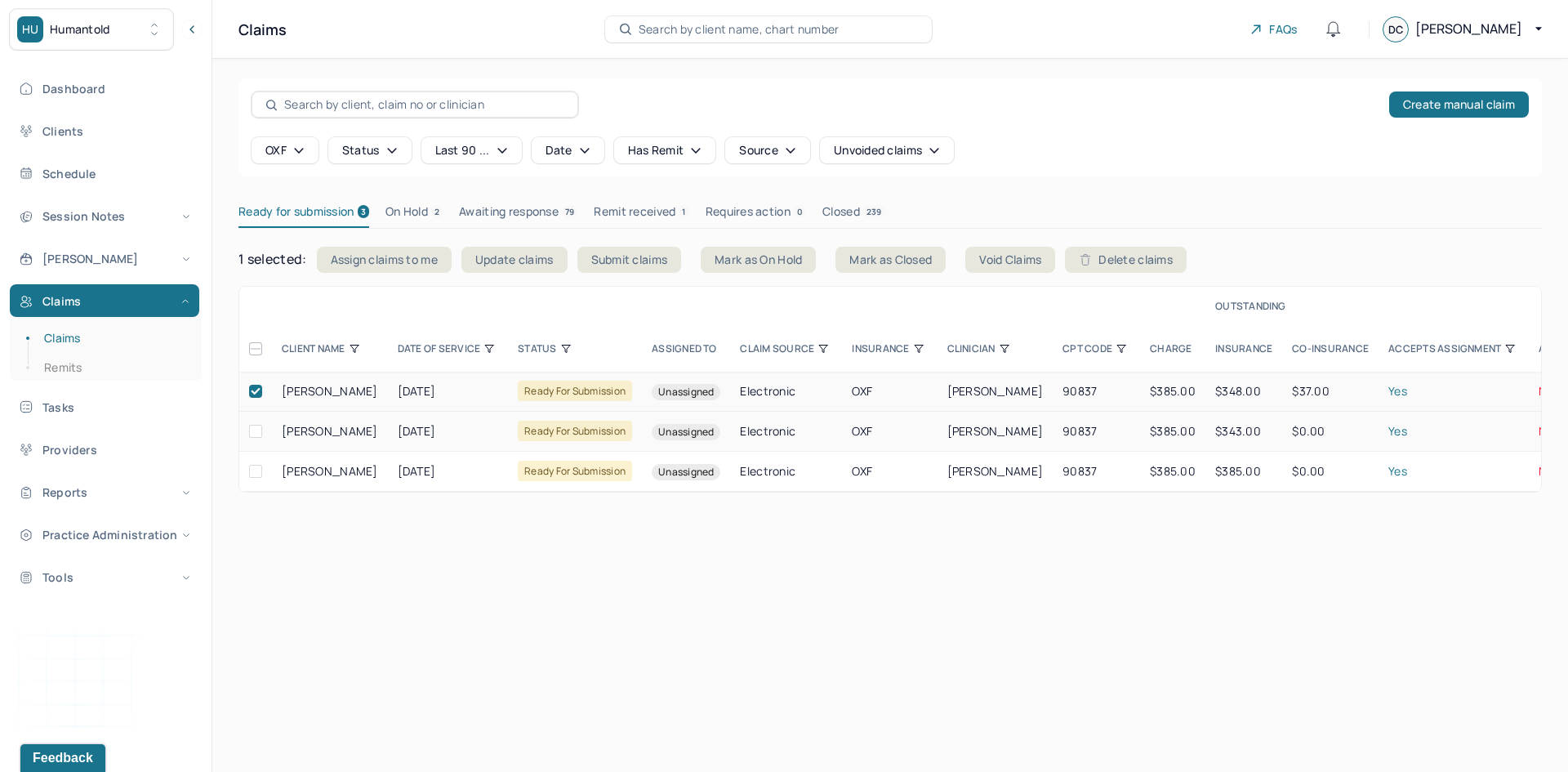 click at bounding box center (256, 431) 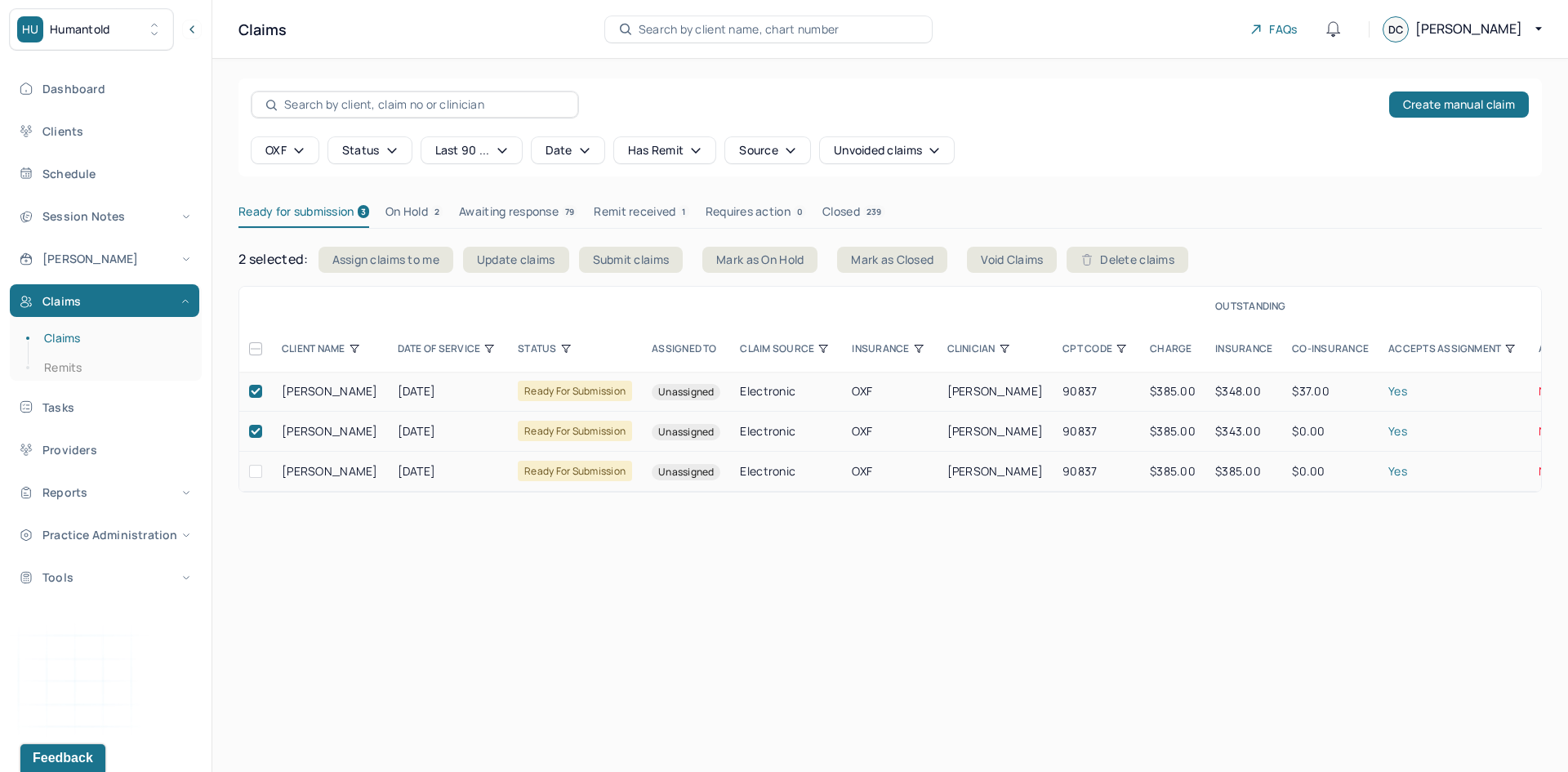 click at bounding box center [256, 471] 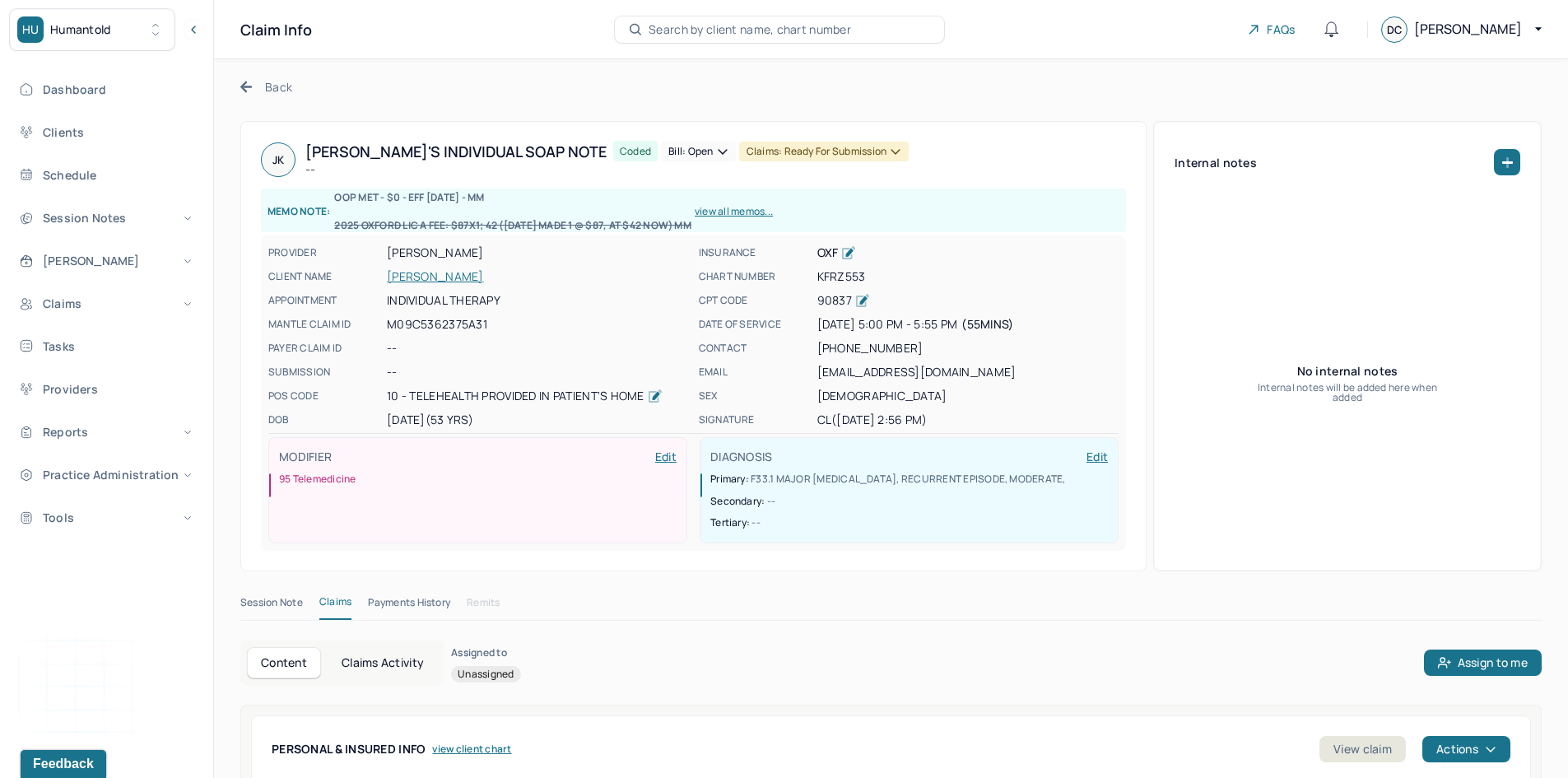 click 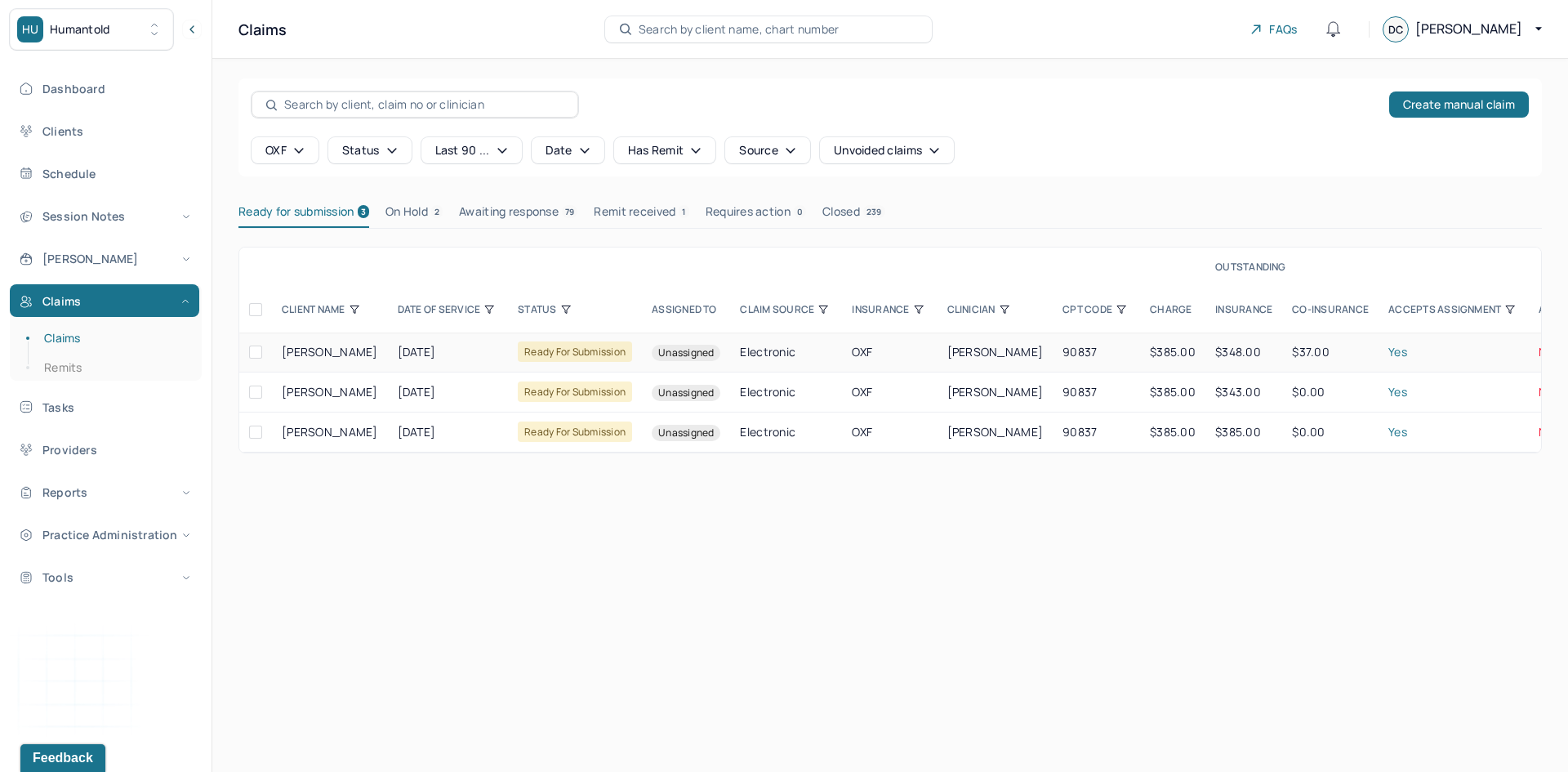 click at bounding box center [256, 352] 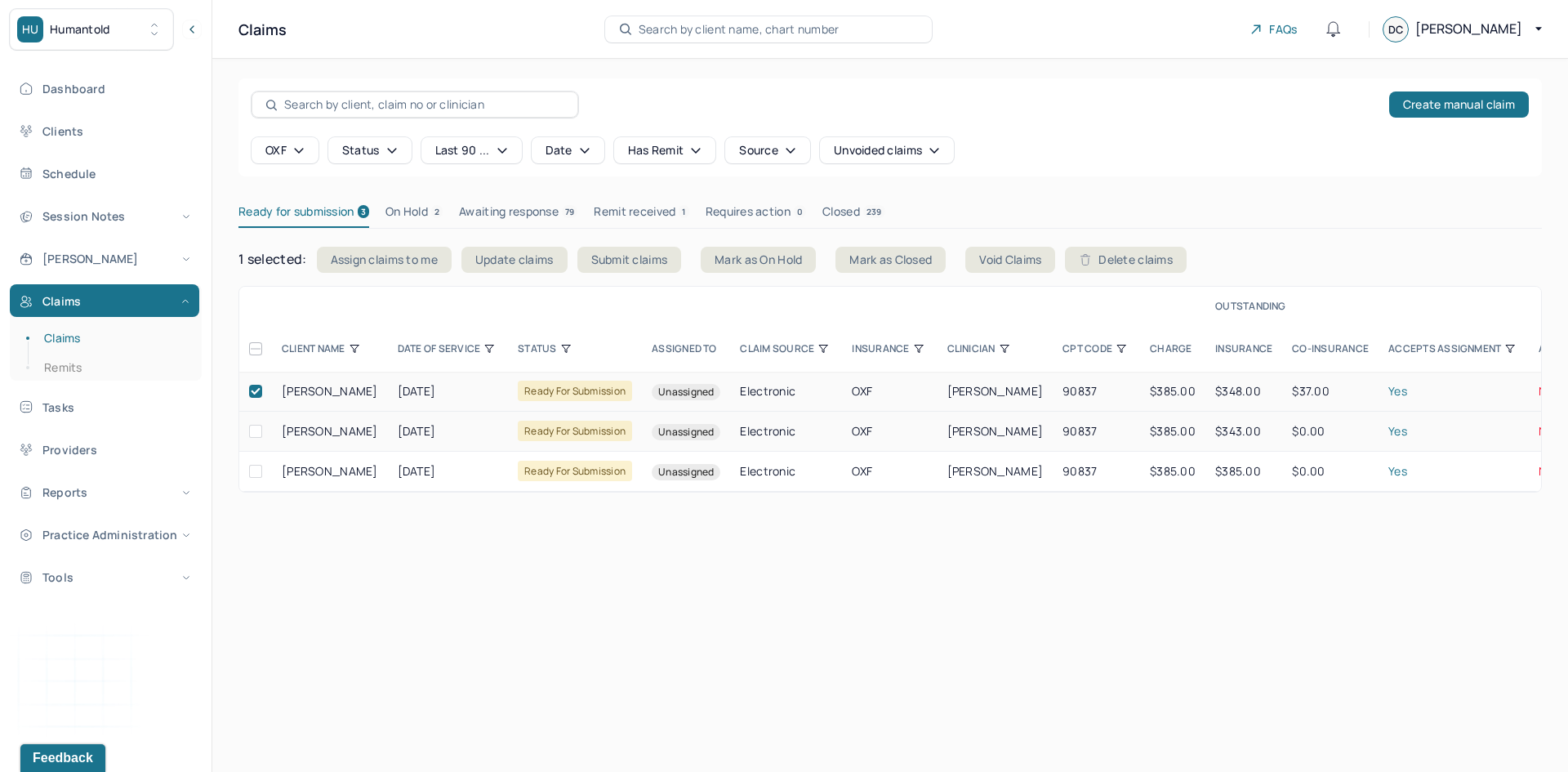 click at bounding box center (256, 431) 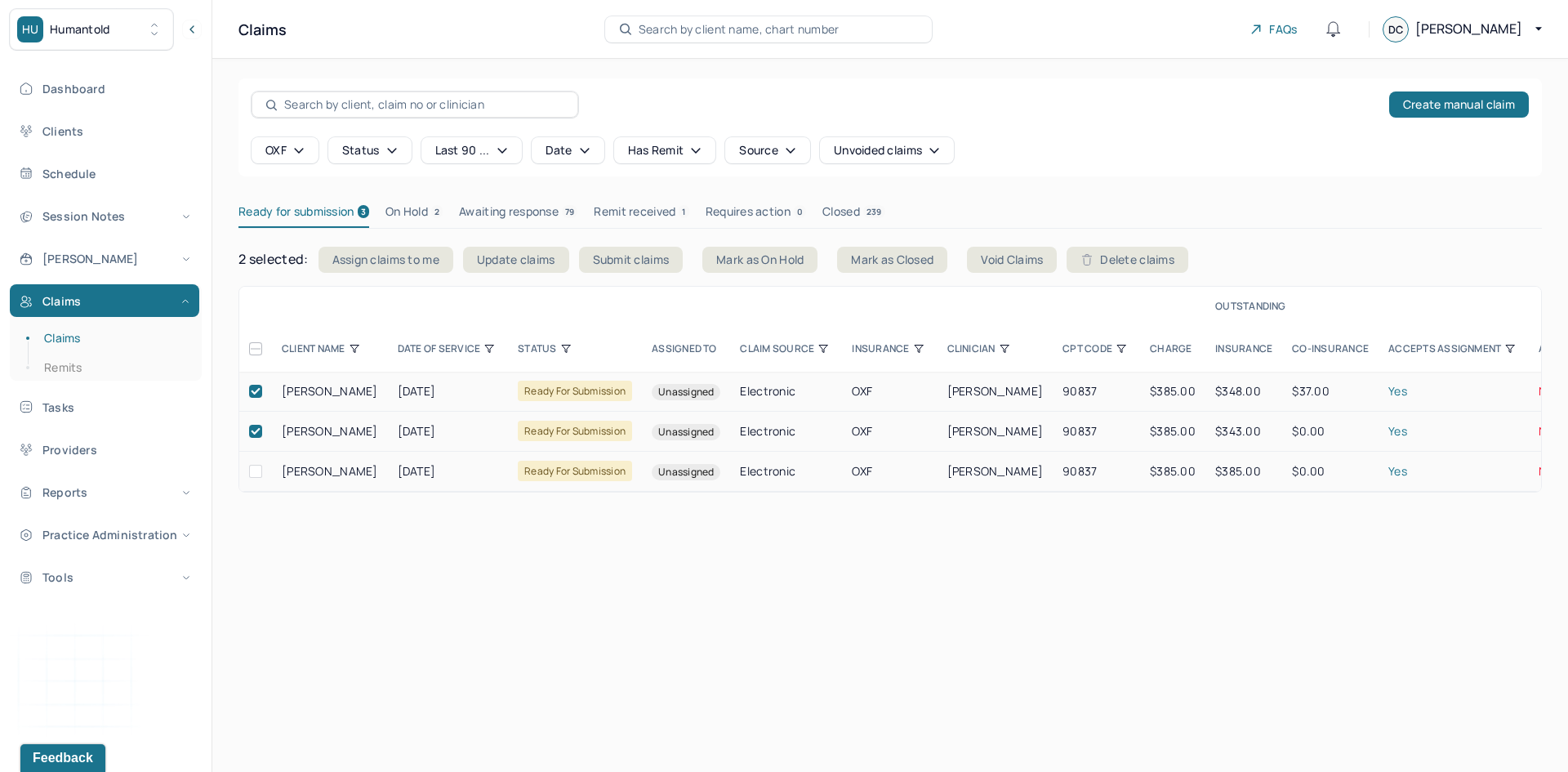 click at bounding box center (256, 471) 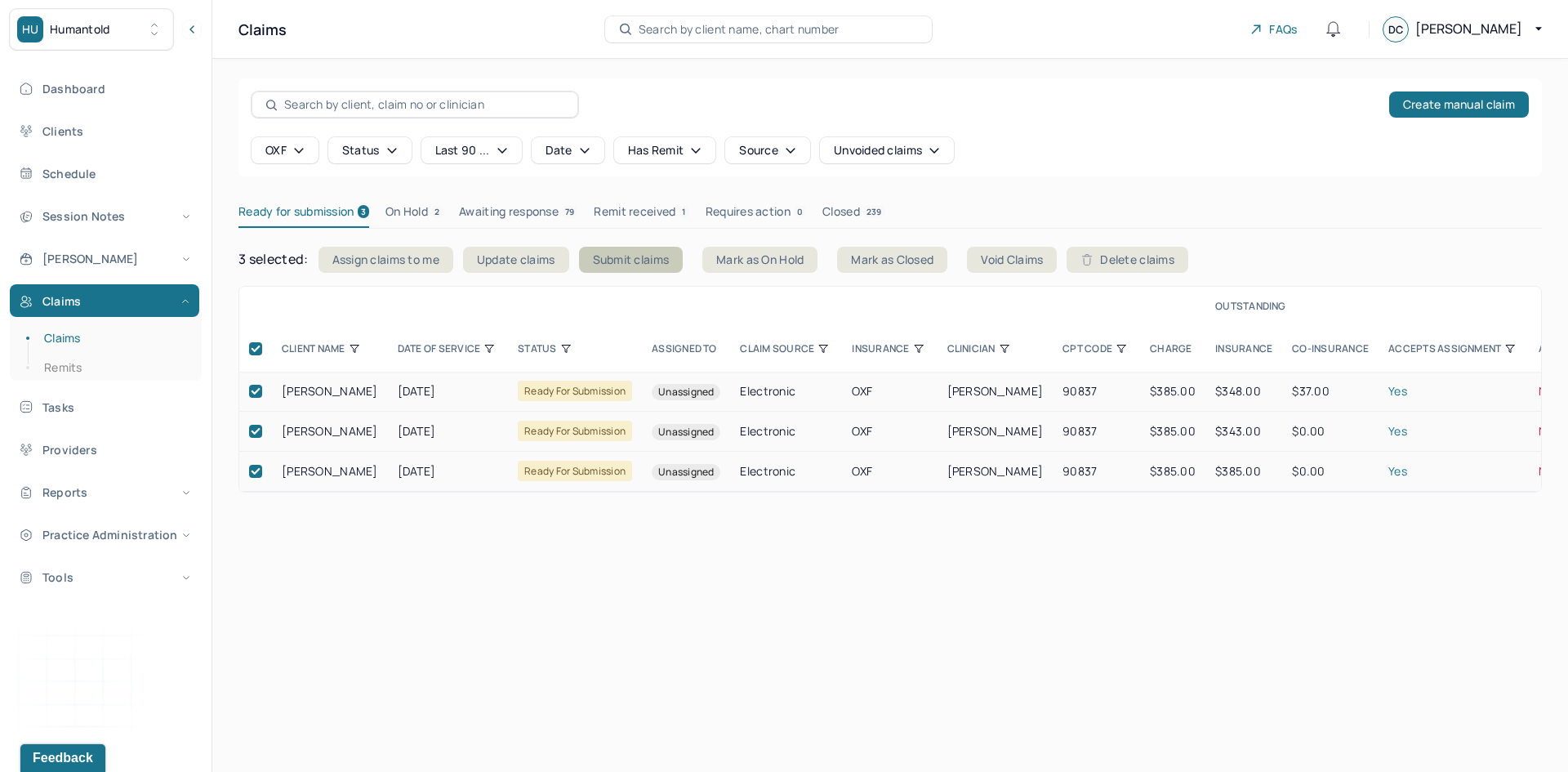 click on "Submit claims" at bounding box center (631, 260) 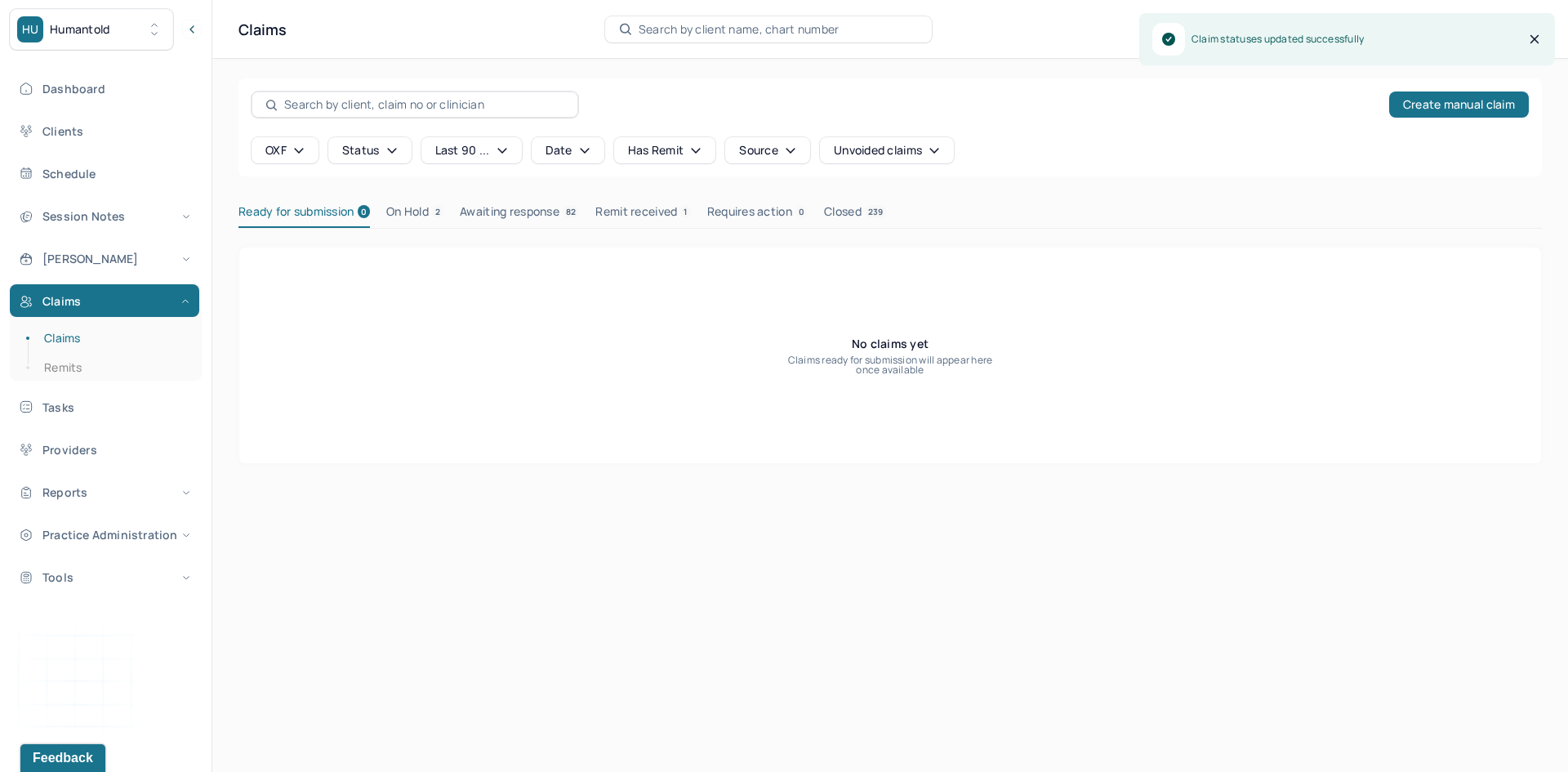 click on "OXF" at bounding box center (285, 150) 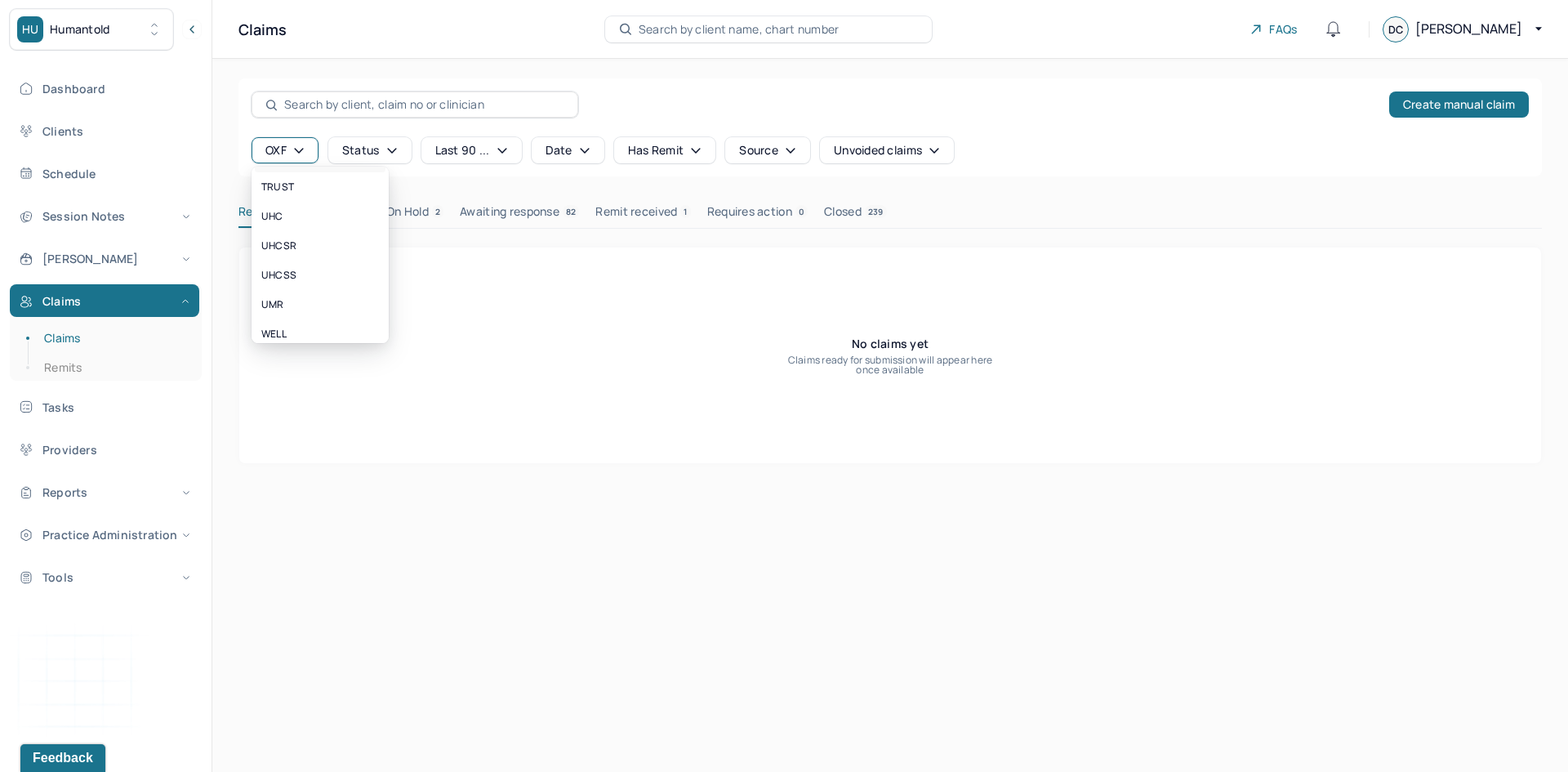 scroll, scrollTop: 418, scrollLeft: 0, axis: vertical 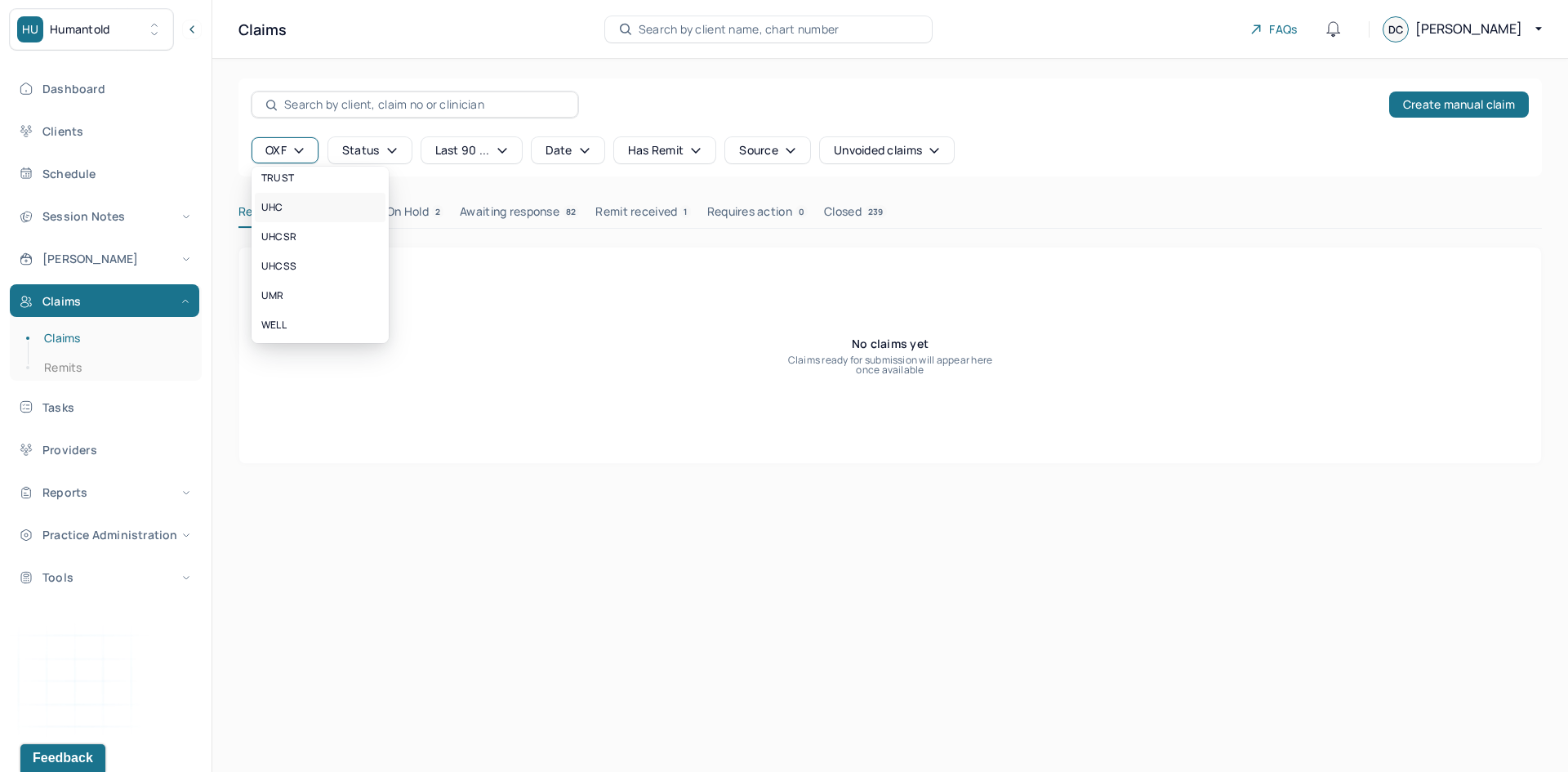 click on "UHC" at bounding box center [272, 208] 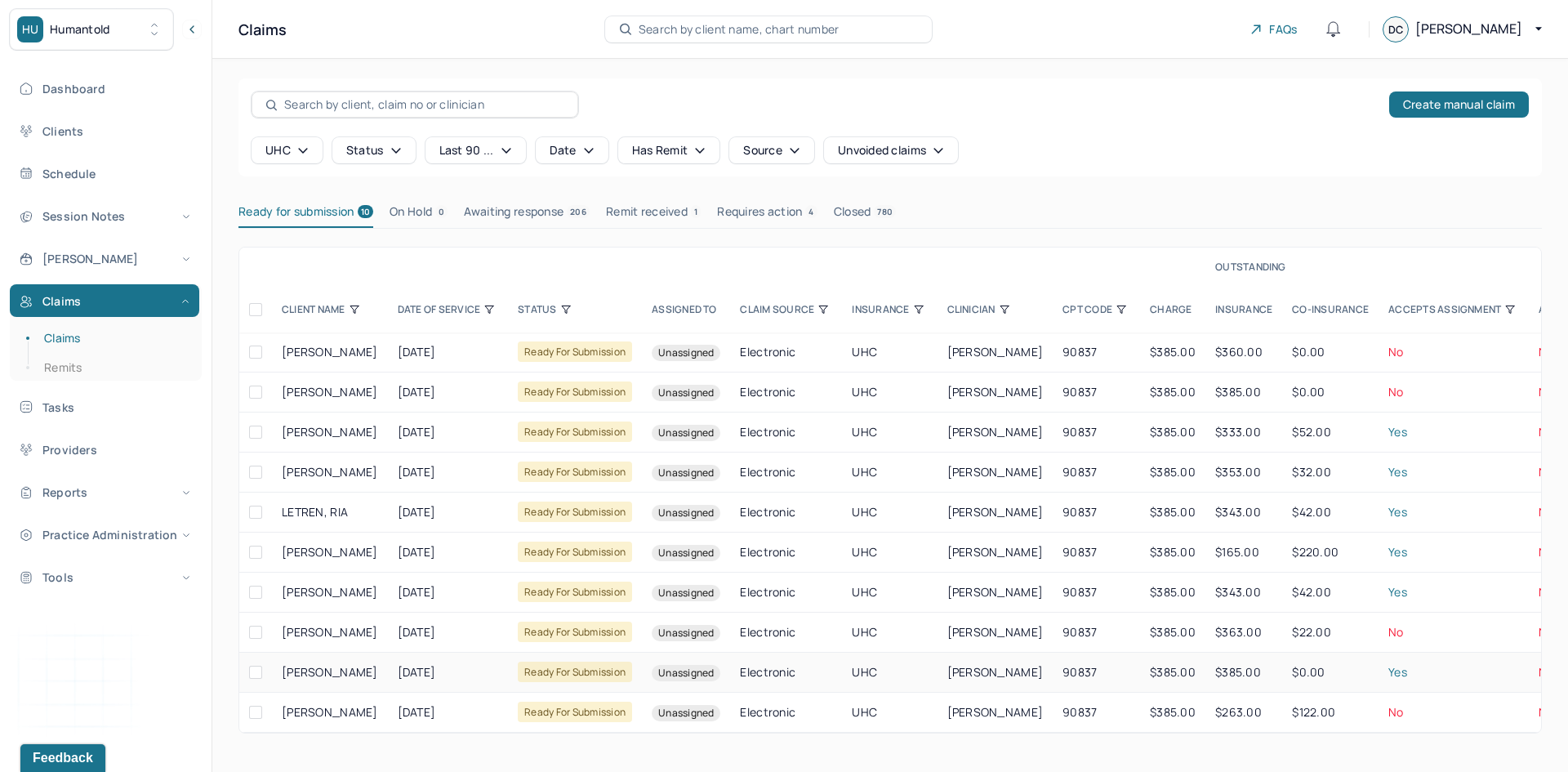 click at bounding box center (256, 672) 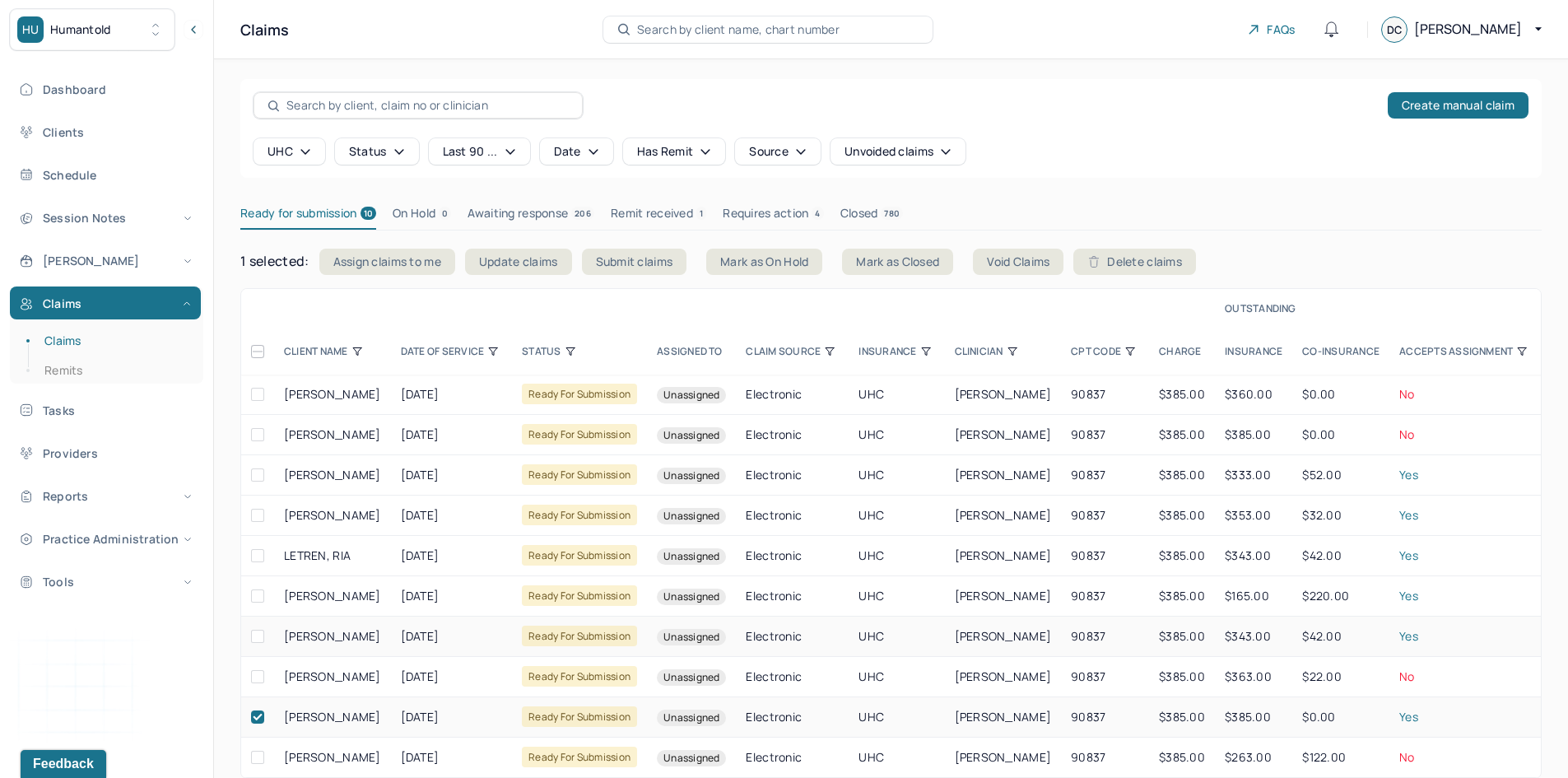 click at bounding box center [258, 636] 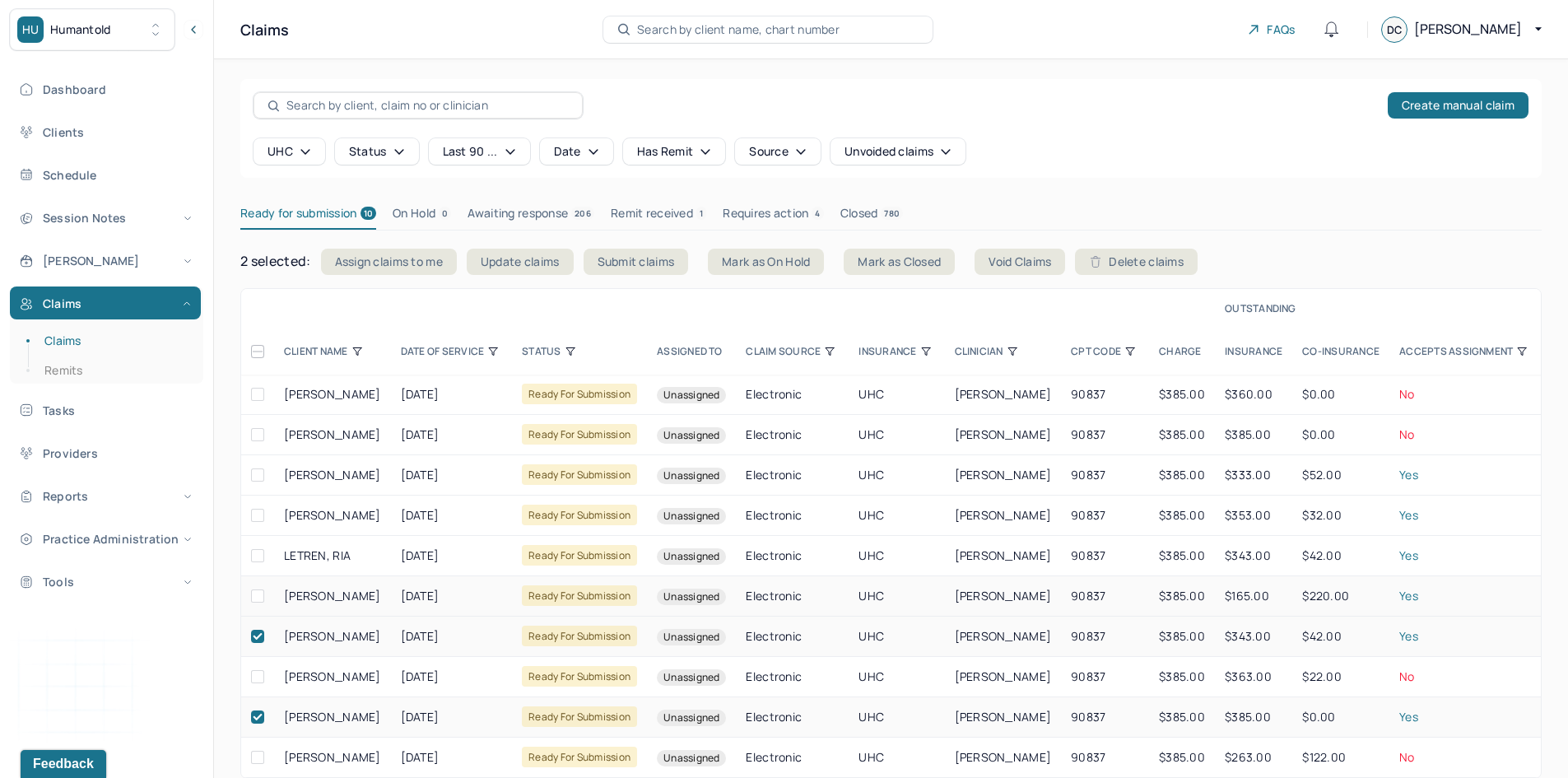 click at bounding box center (258, 596) 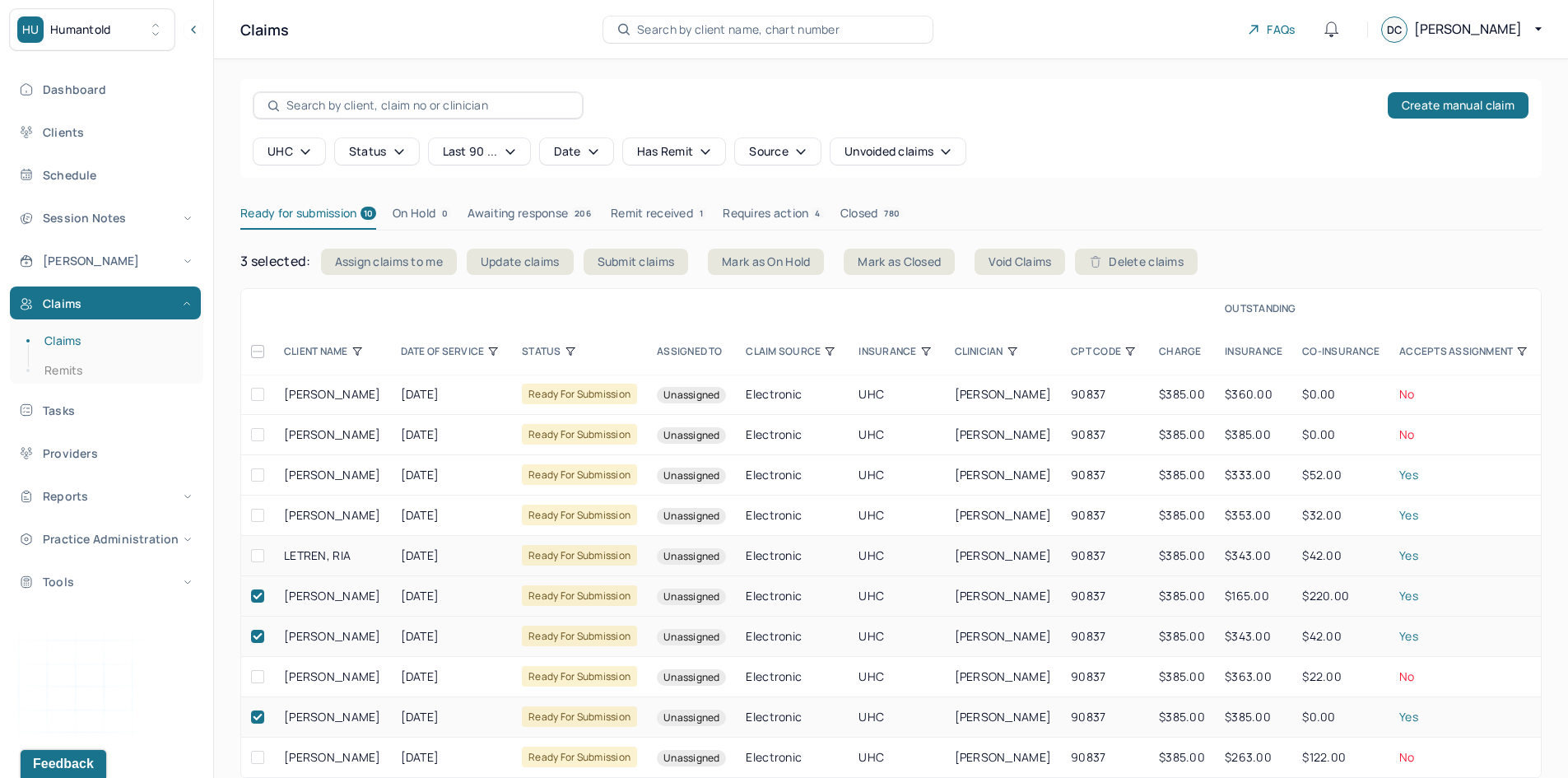 click at bounding box center [258, 556] 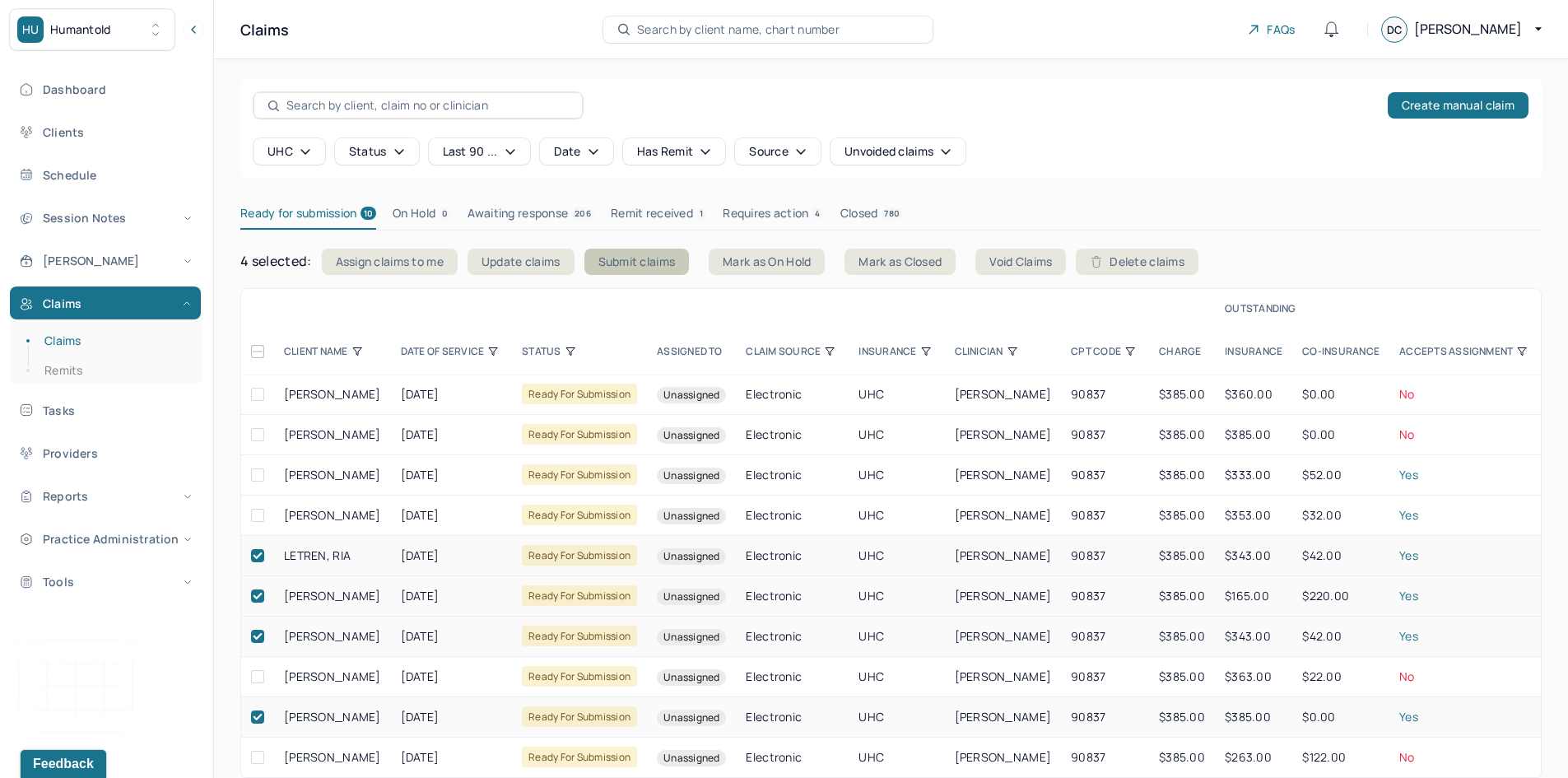 click on "Submit claims" at bounding box center (637, 262) 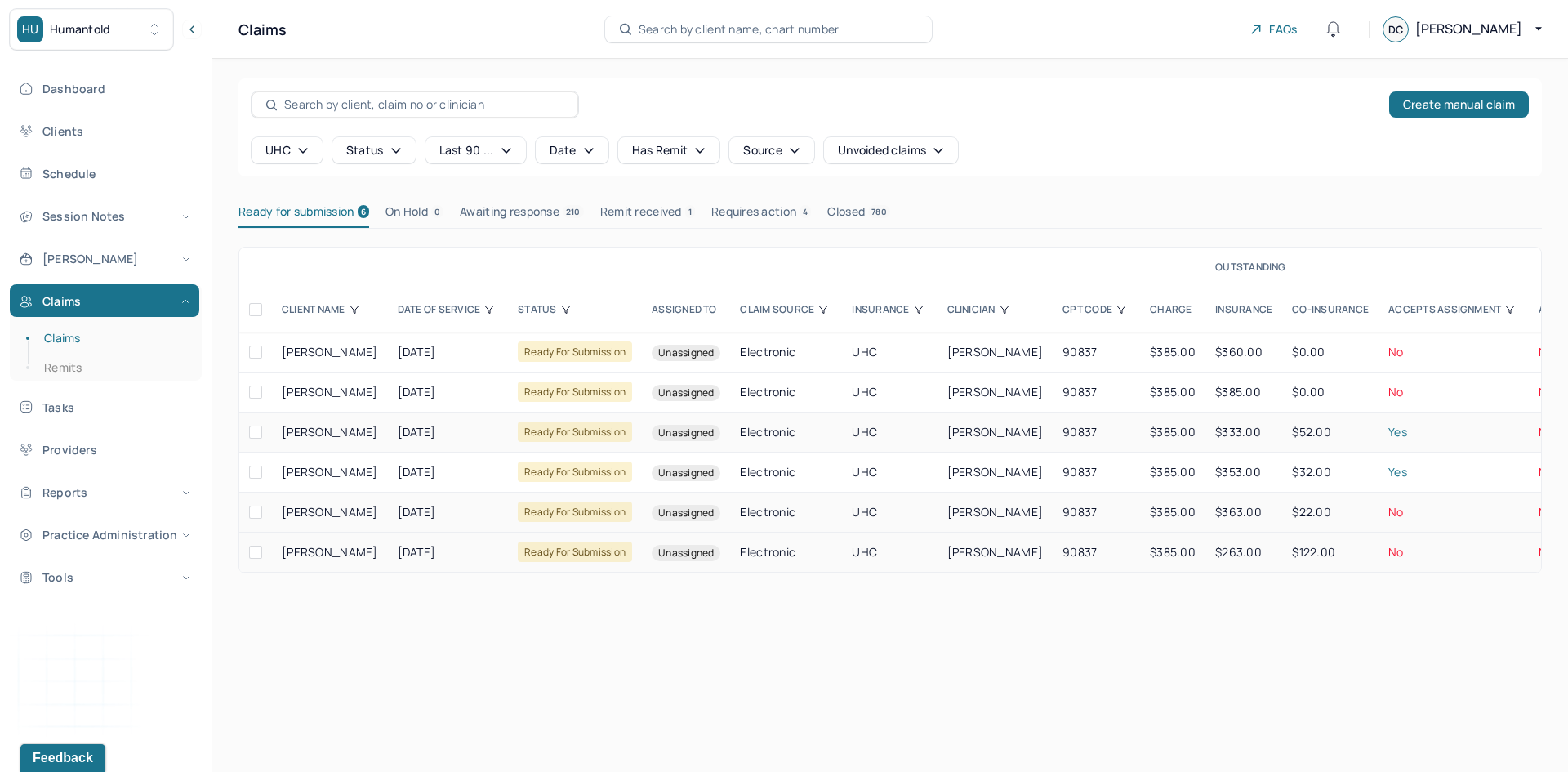 click at bounding box center (256, 432) 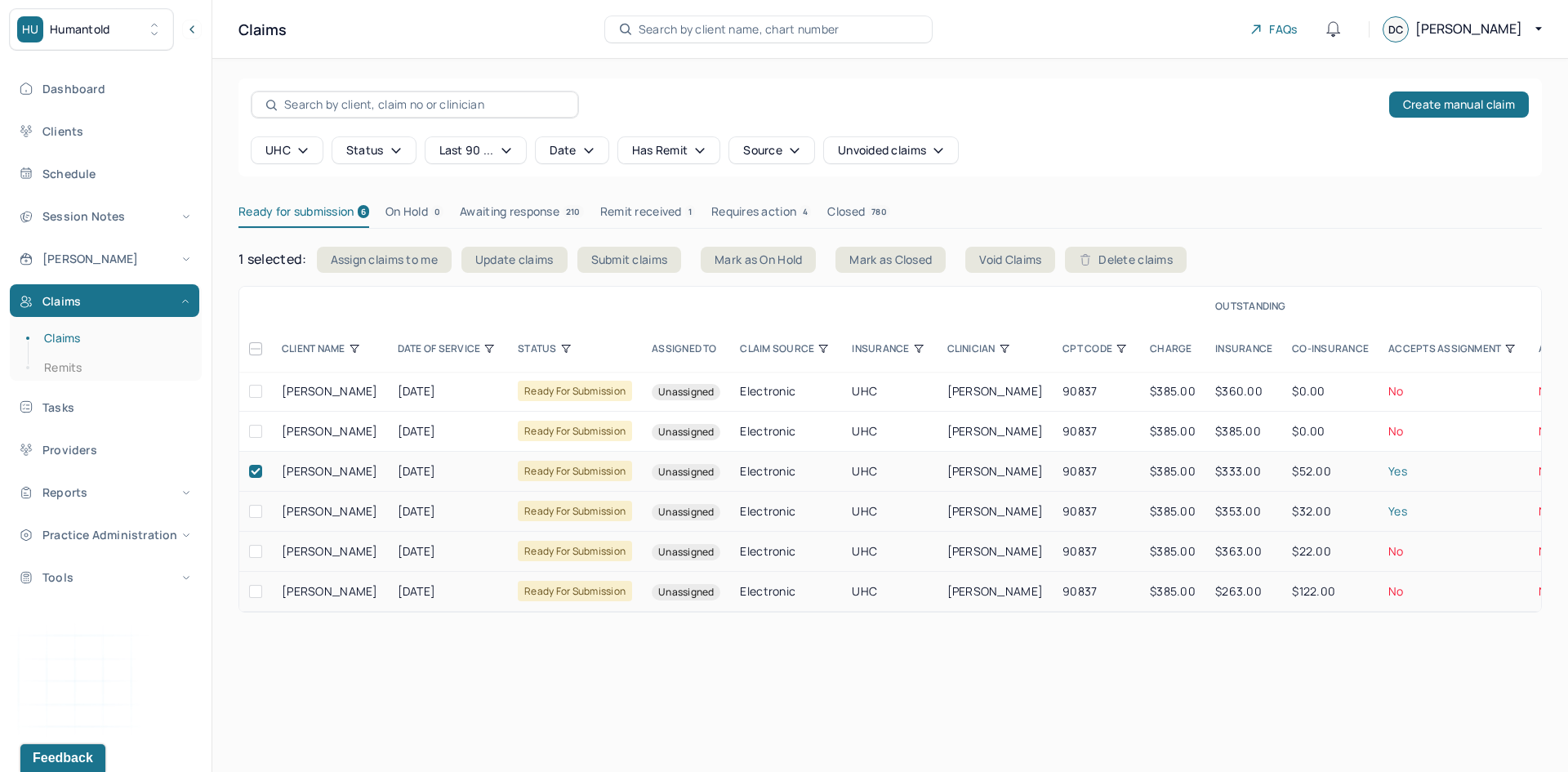 click at bounding box center [256, 511] 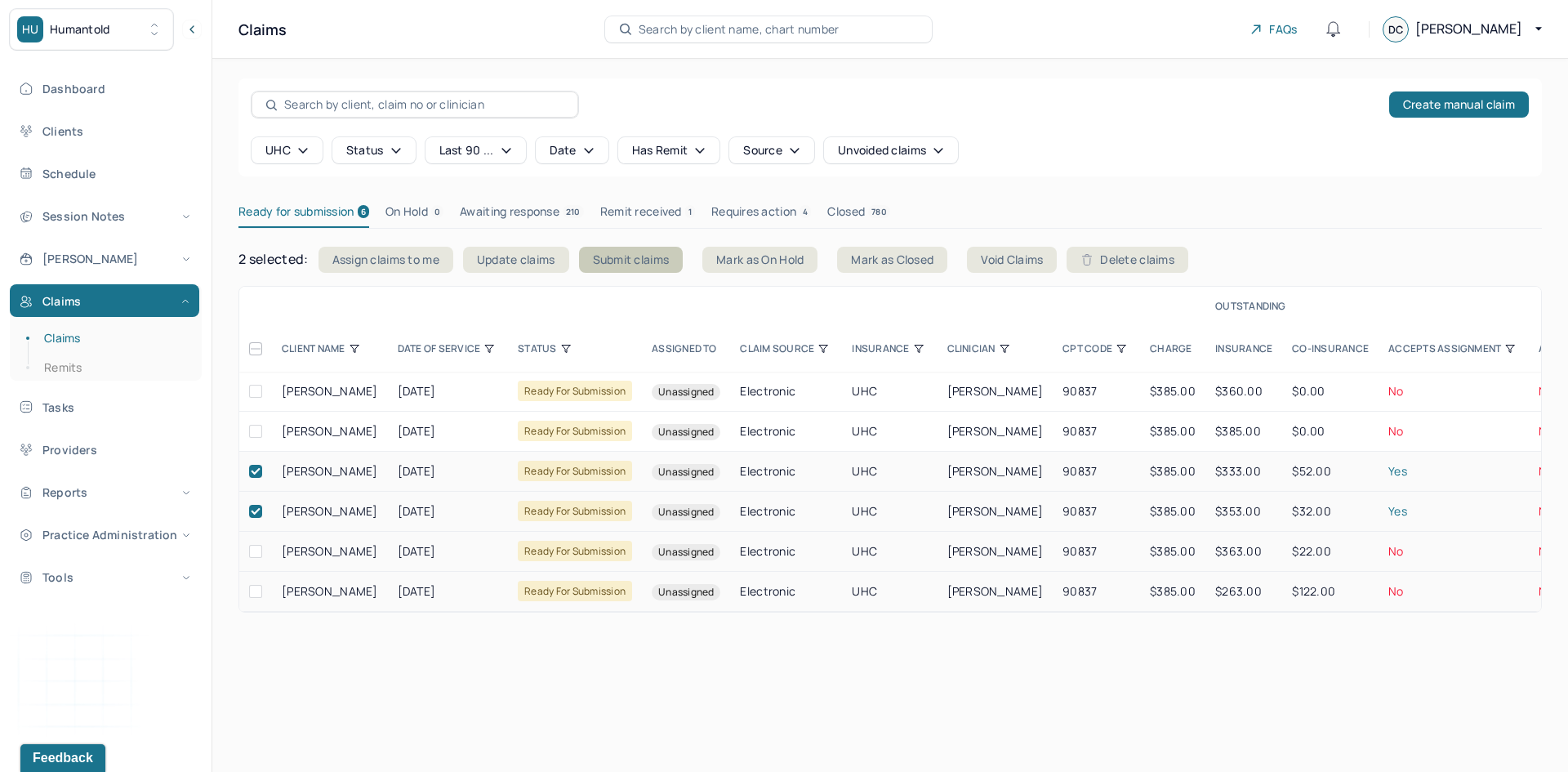 click on "Submit claims" at bounding box center [631, 260] 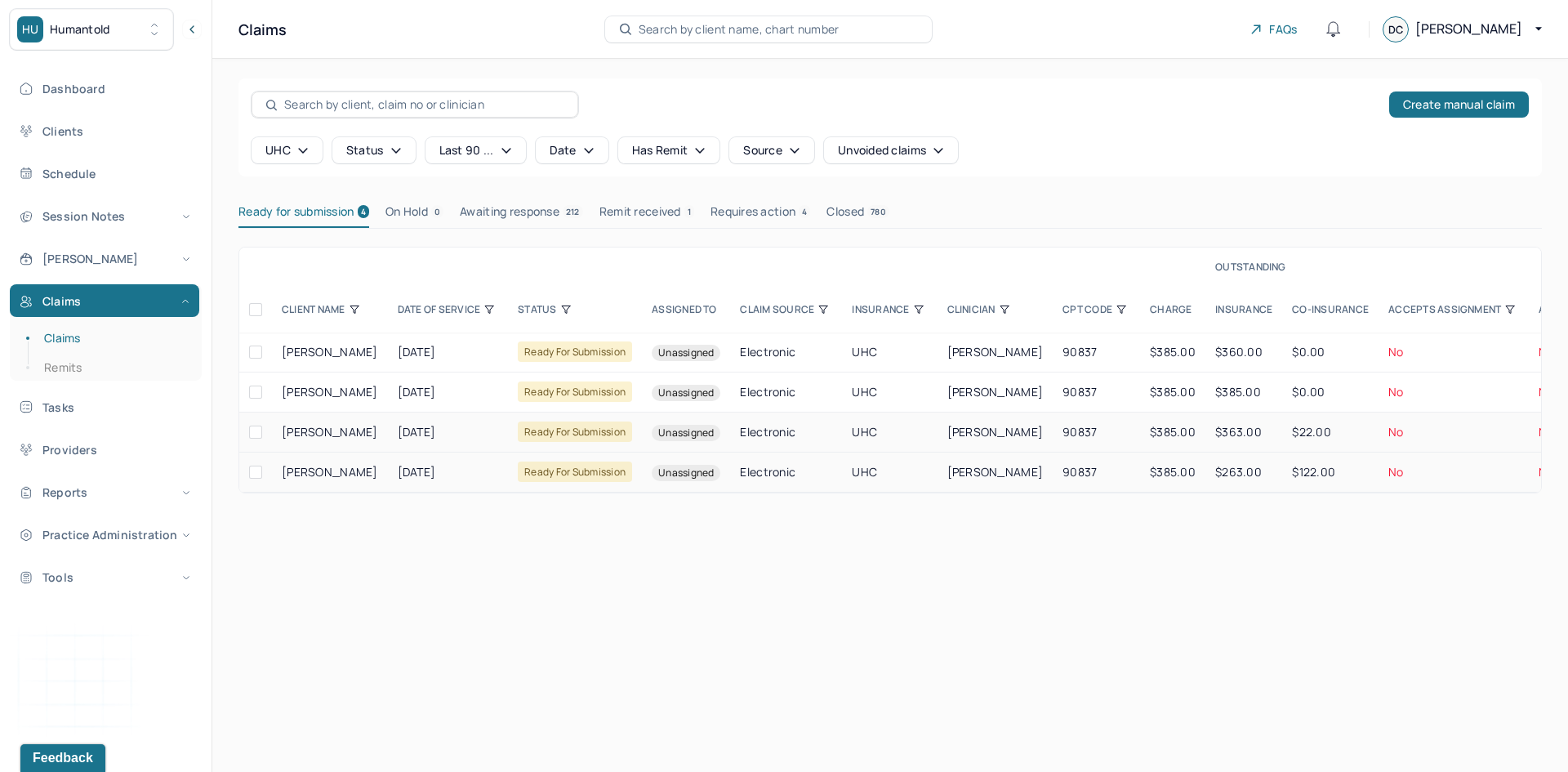 click at bounding box center (256, 472) 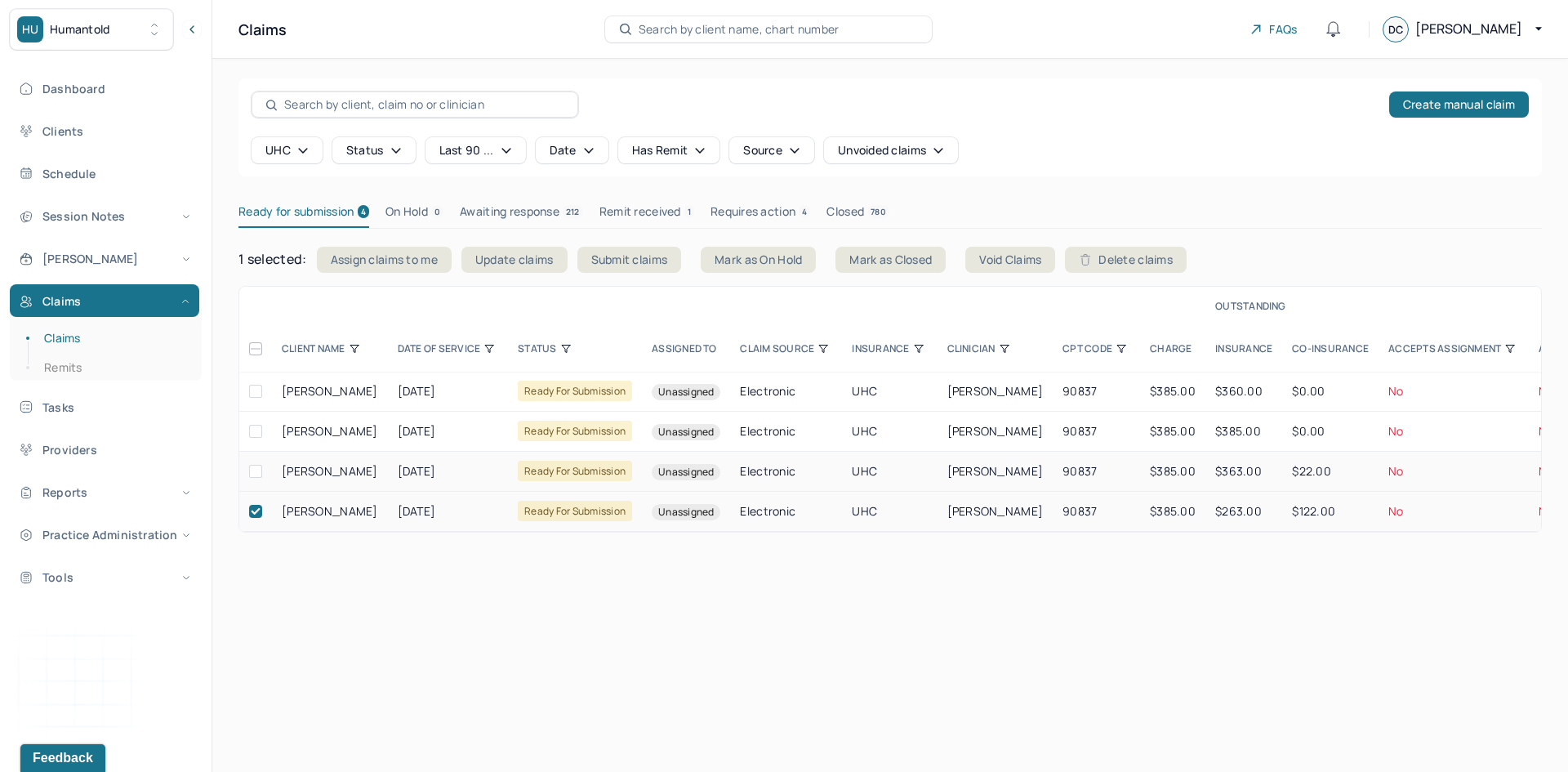 click at bounding box center [256, 471] 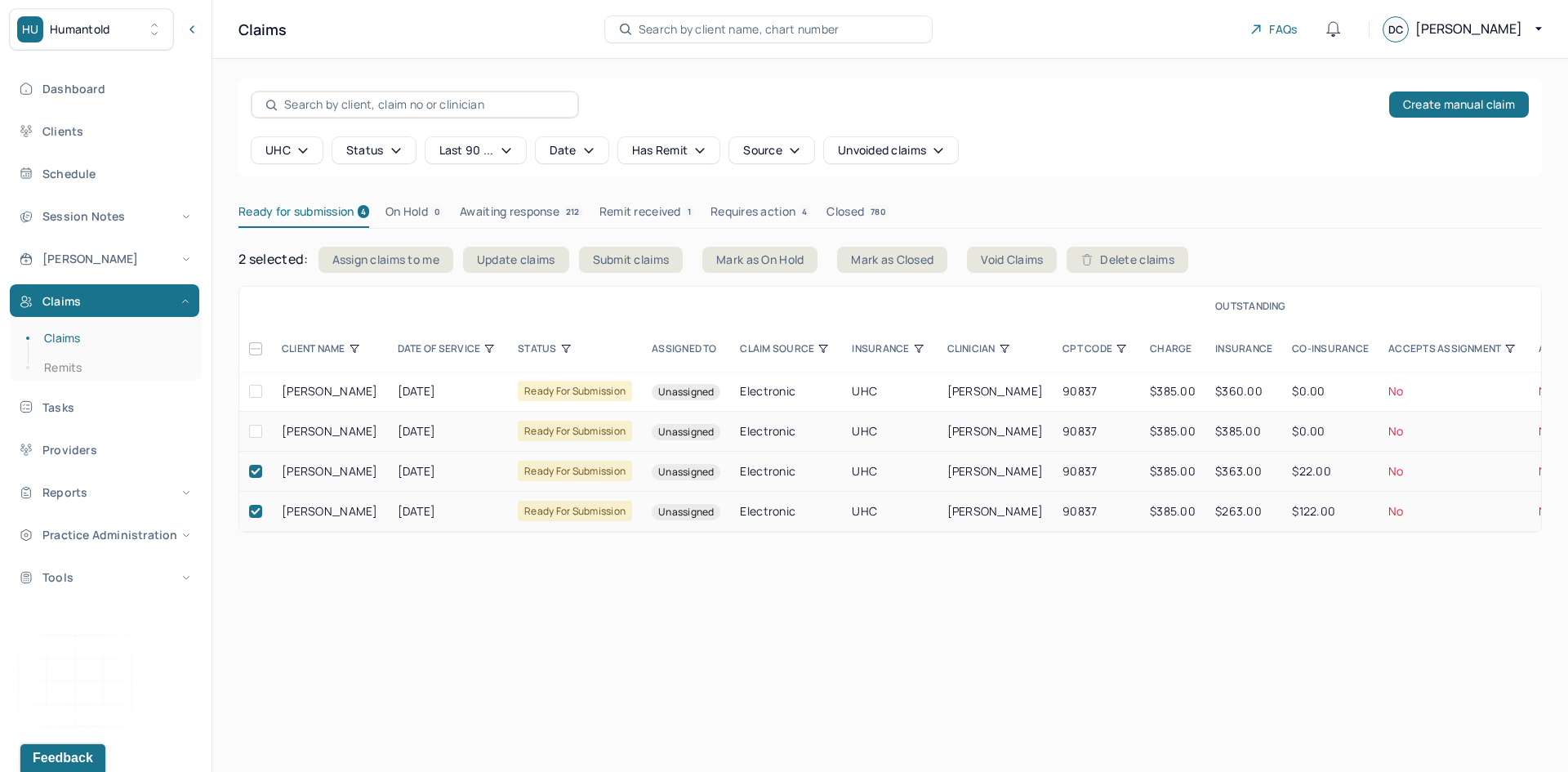 click at bounding box center (256, 431) 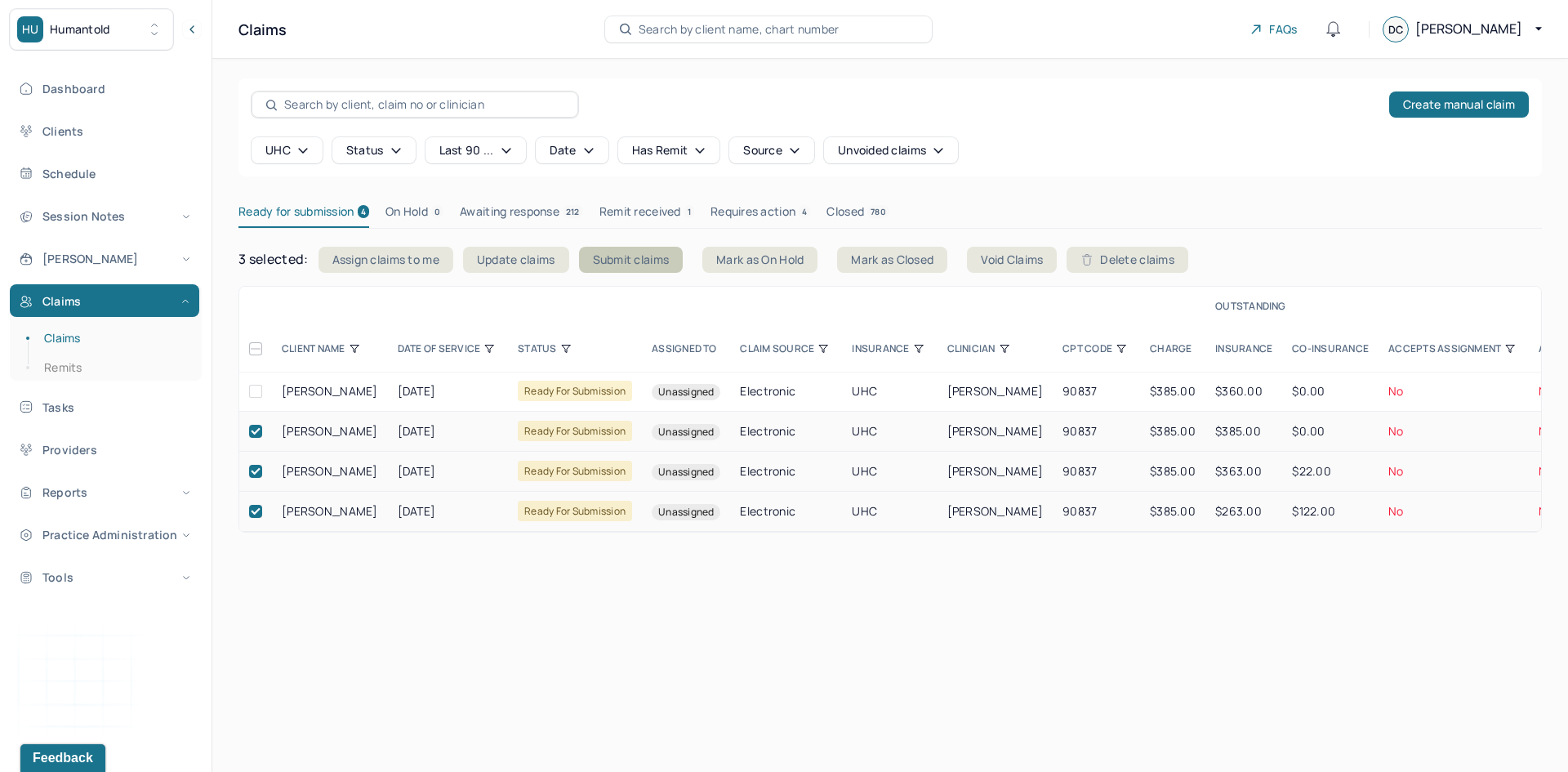 click on "Submit claims" at bounding box center [631, 260] 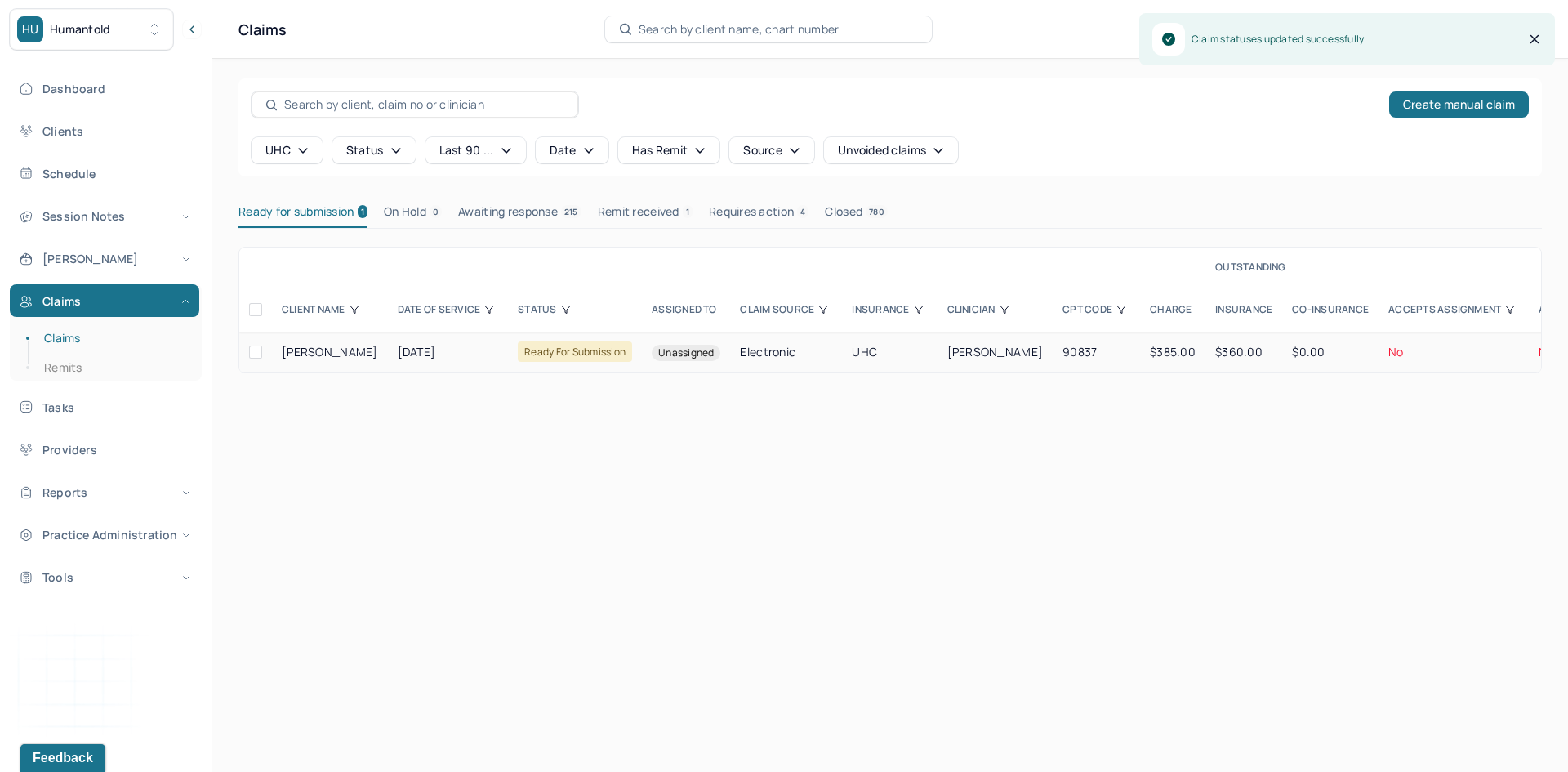 click at bounding box center (256, 352) 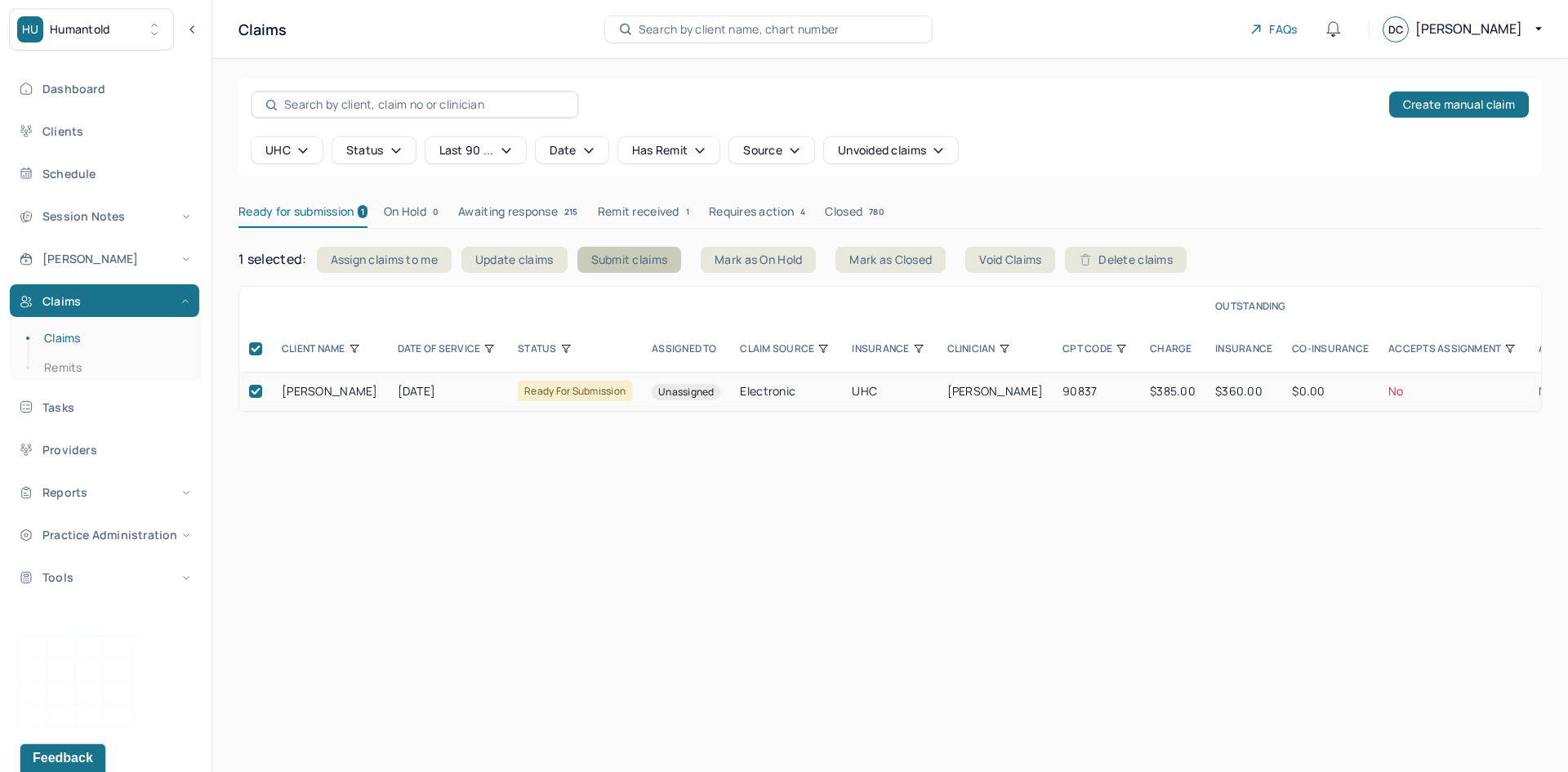 click on "Submit claims" at bounding box center [630, 260] 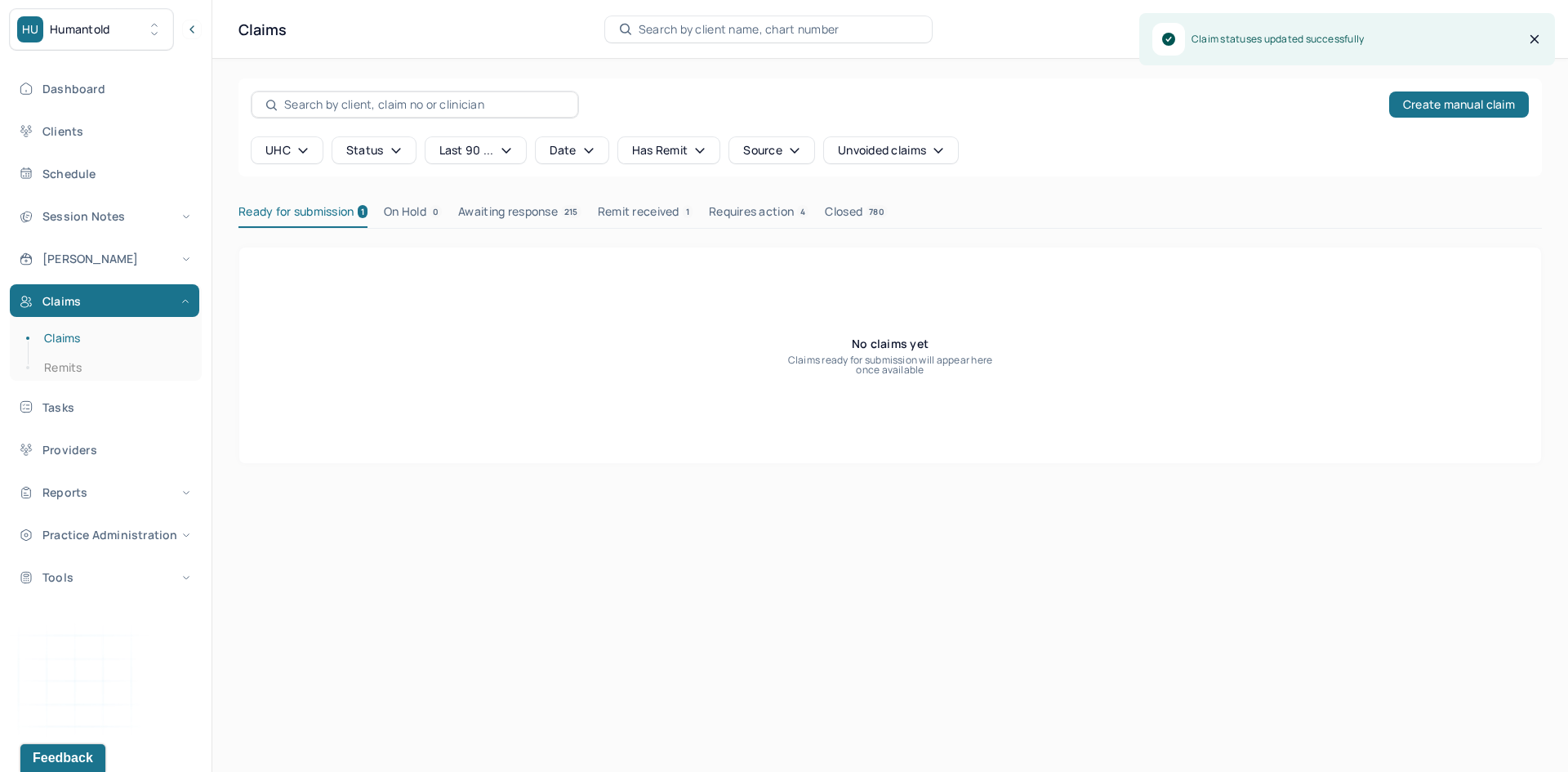 click on "UHC" at bounding box center (287, 150) 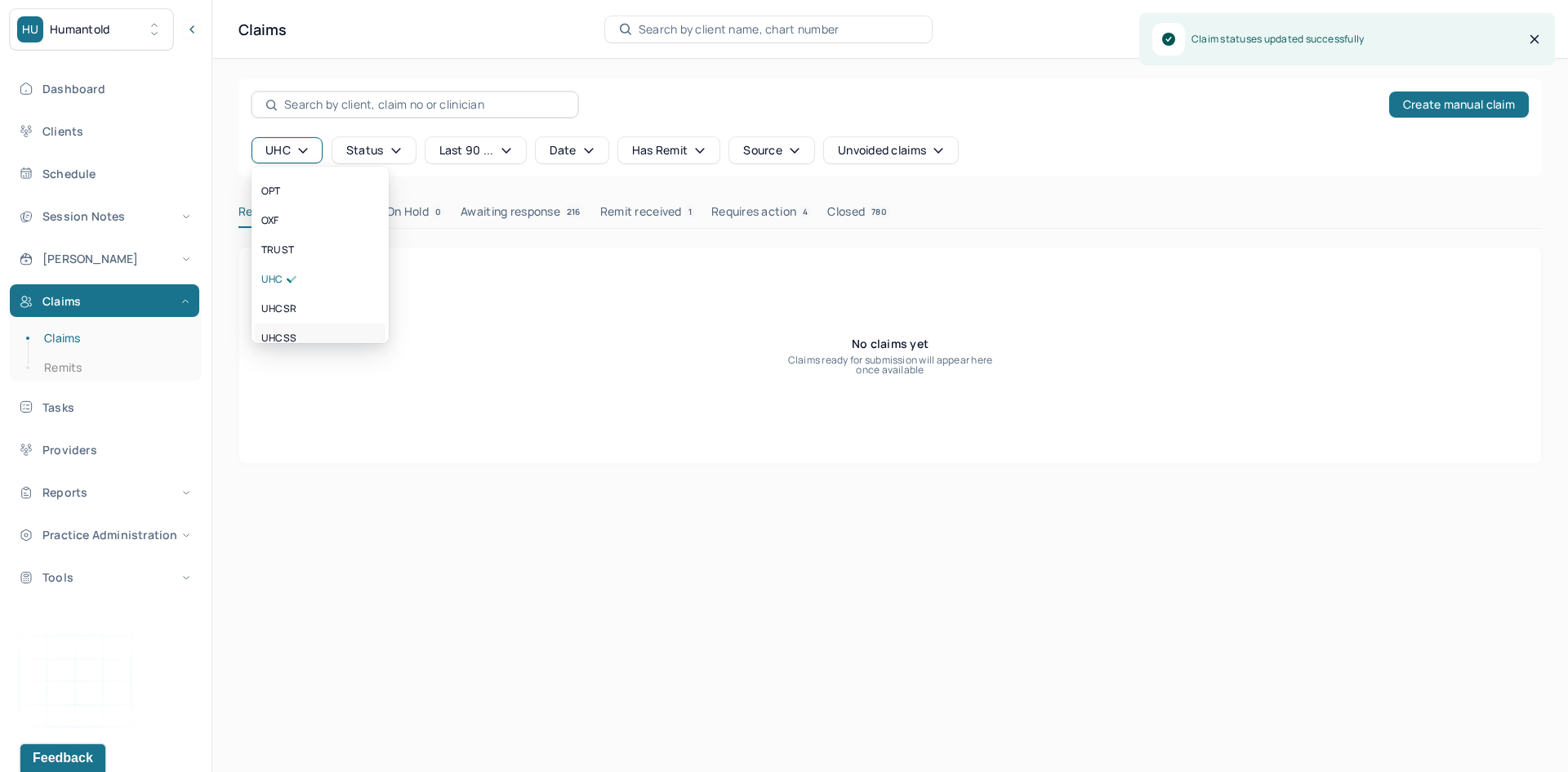 scroll, scrollTop: 408, scrollLeft: 0, axis: vertical 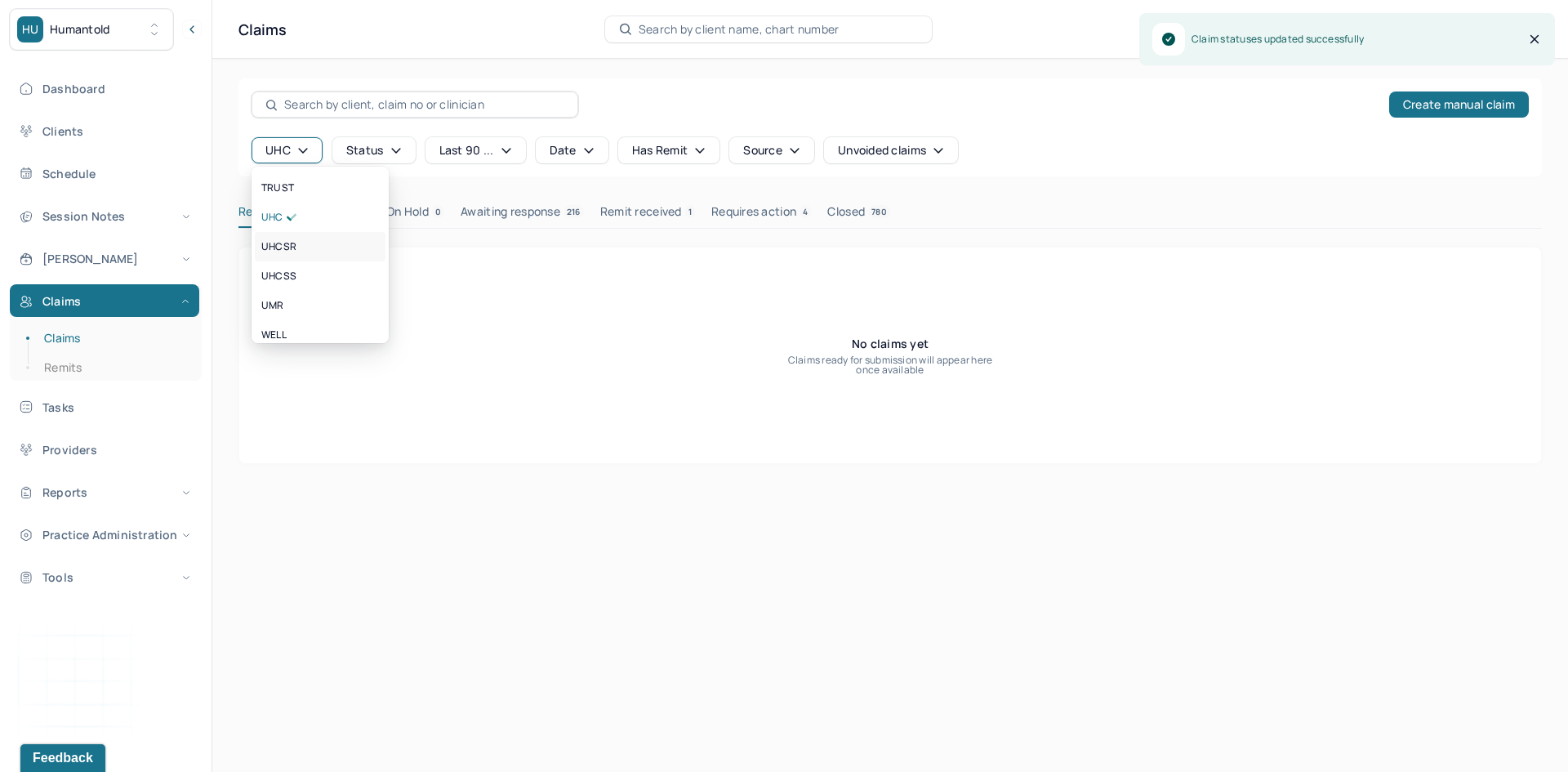 click on "UHCSR" at bounding box center (278, 247) 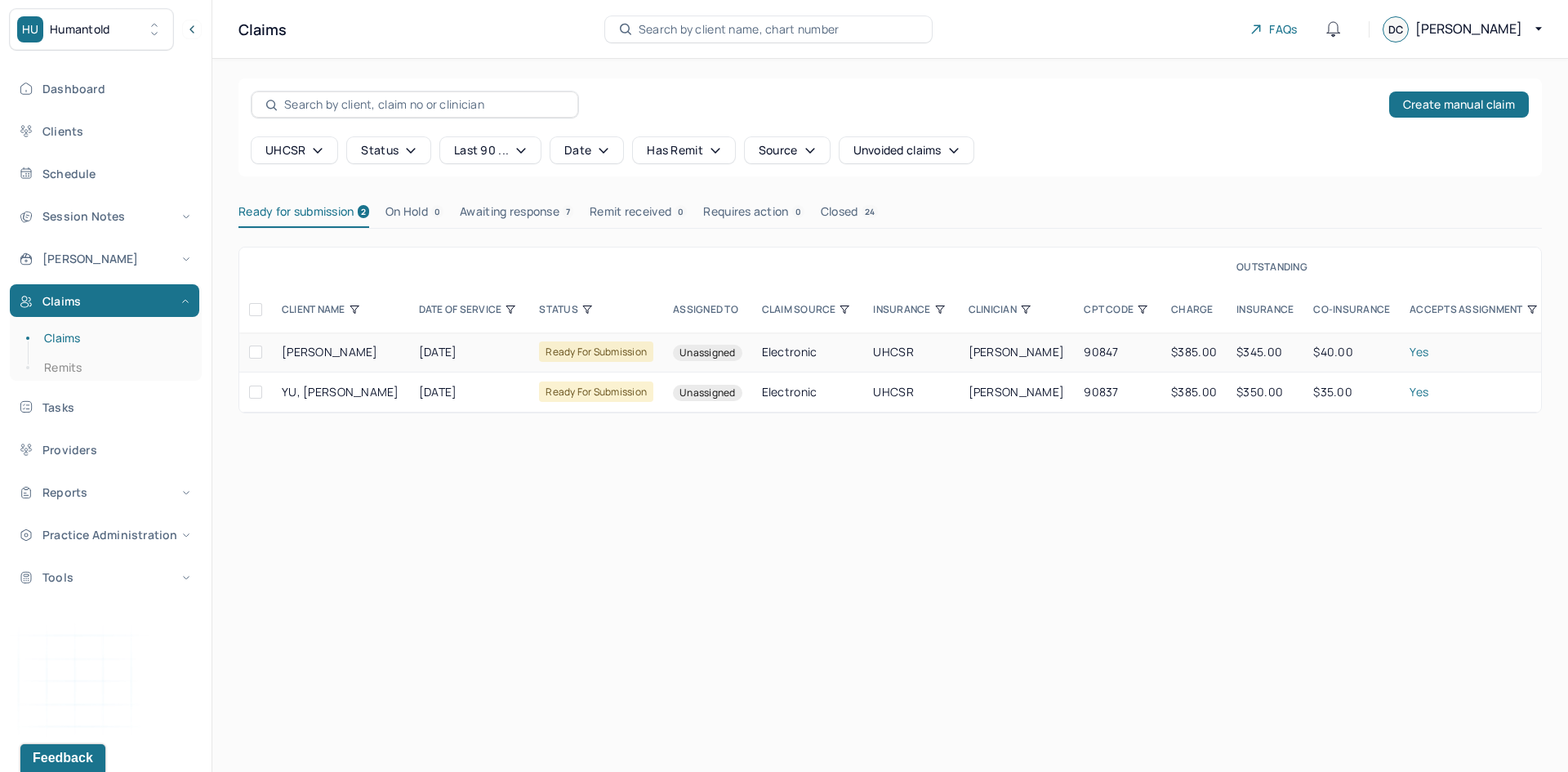 click at bounding box center [256, 352] 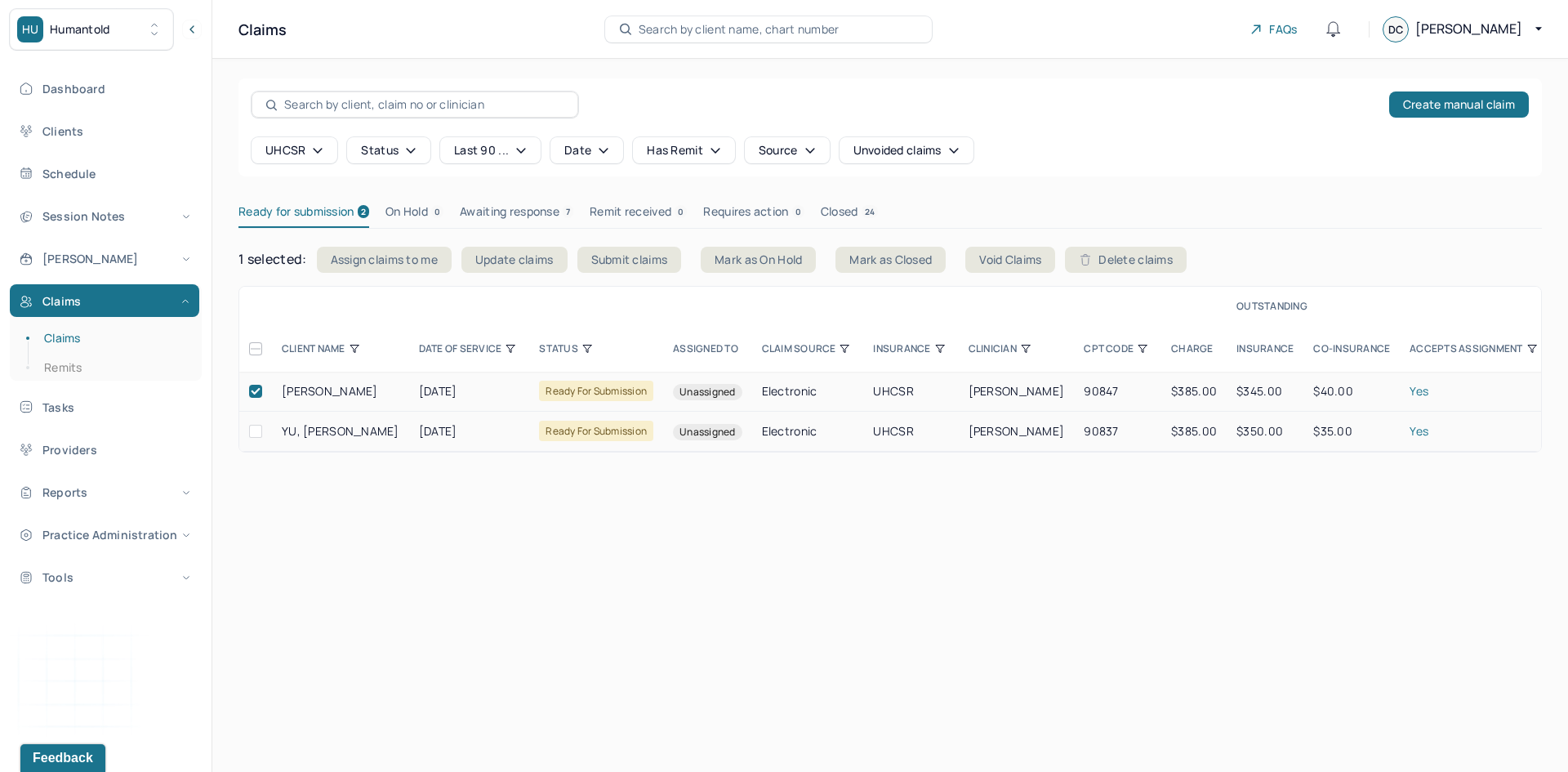 click at bounding box center [256, 431] 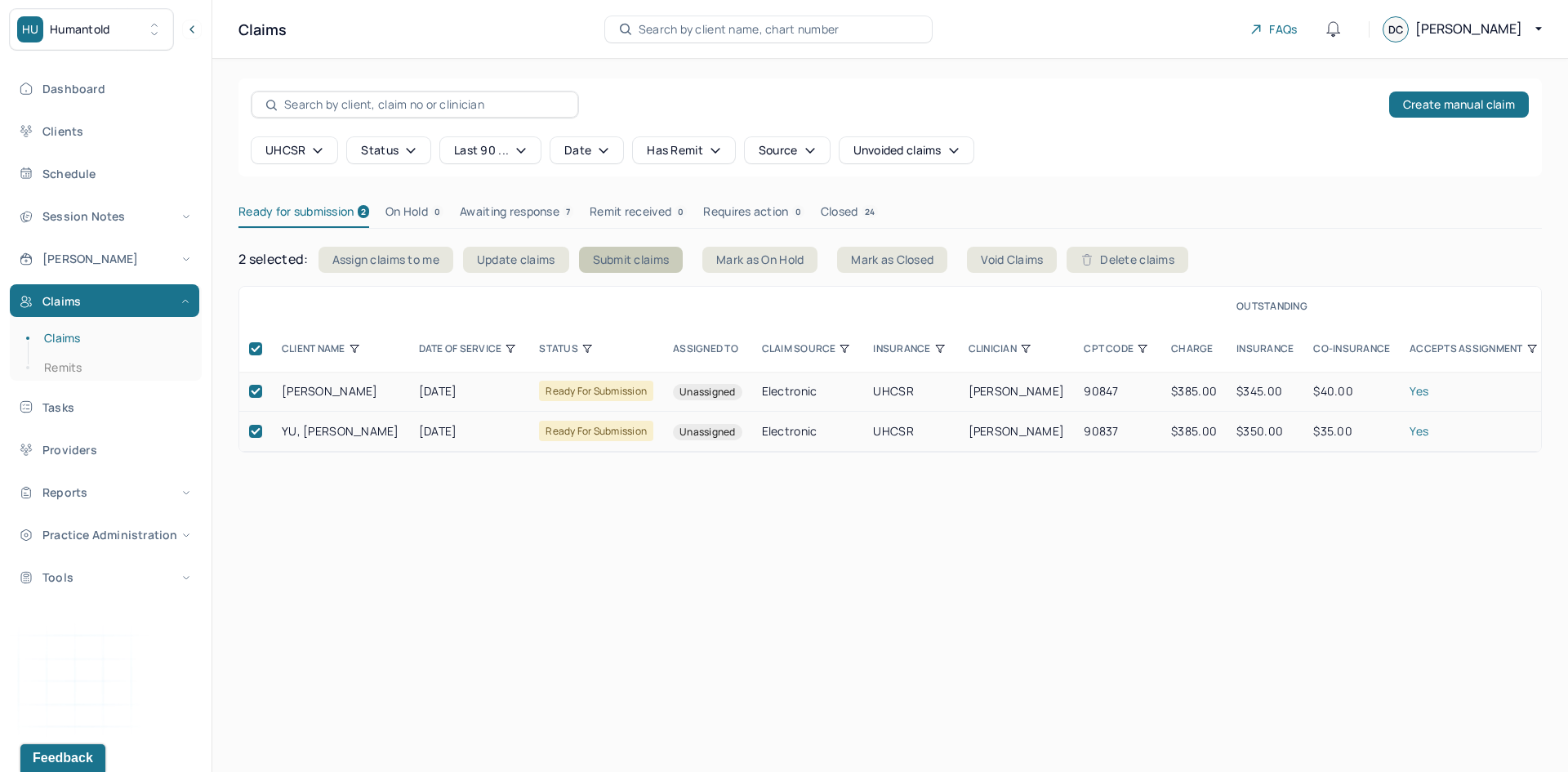 click on "Submit claims" at bounding box center [631, 260] 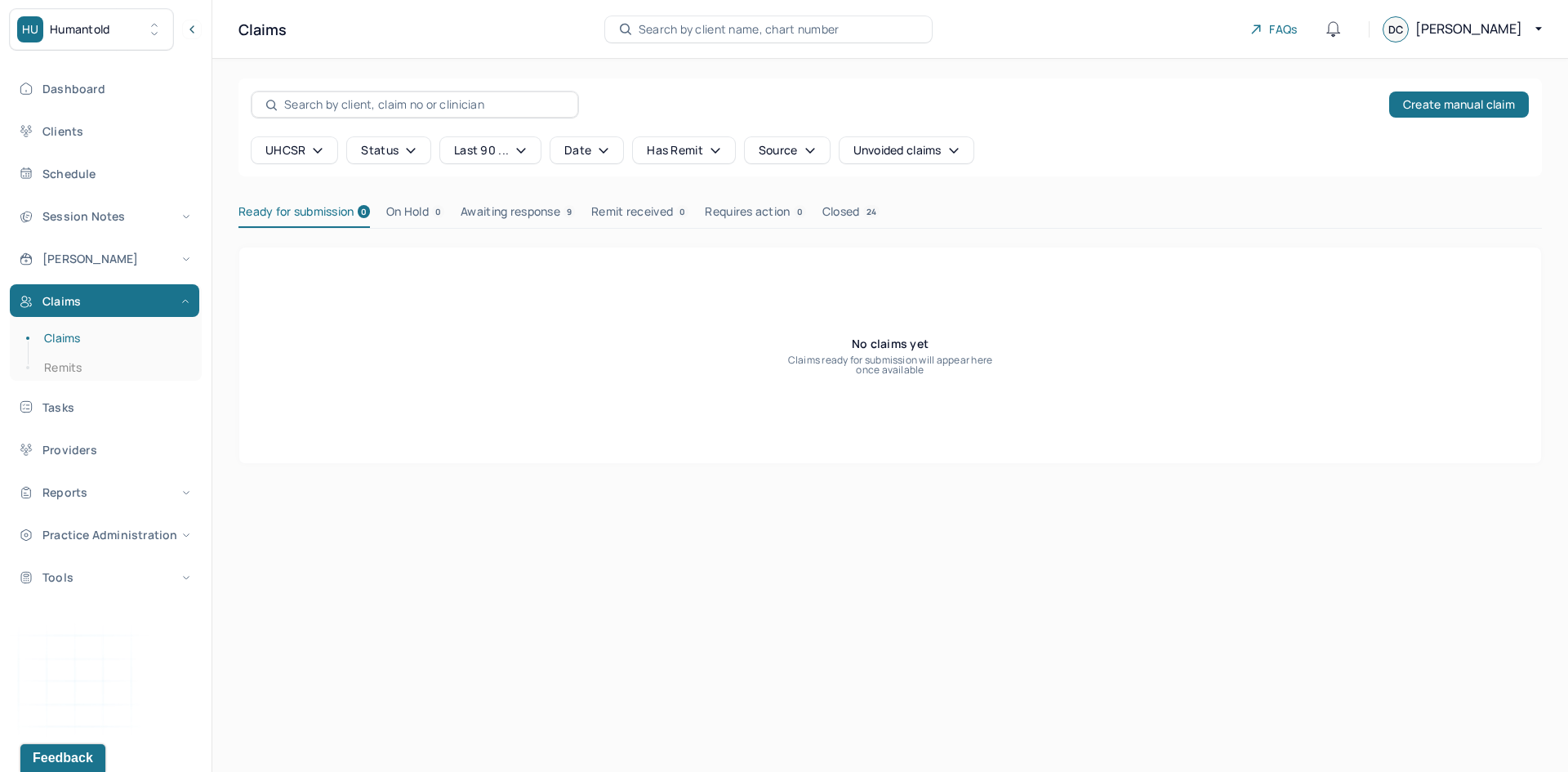 click on "UHCSR" at bounding box center [294, 150] 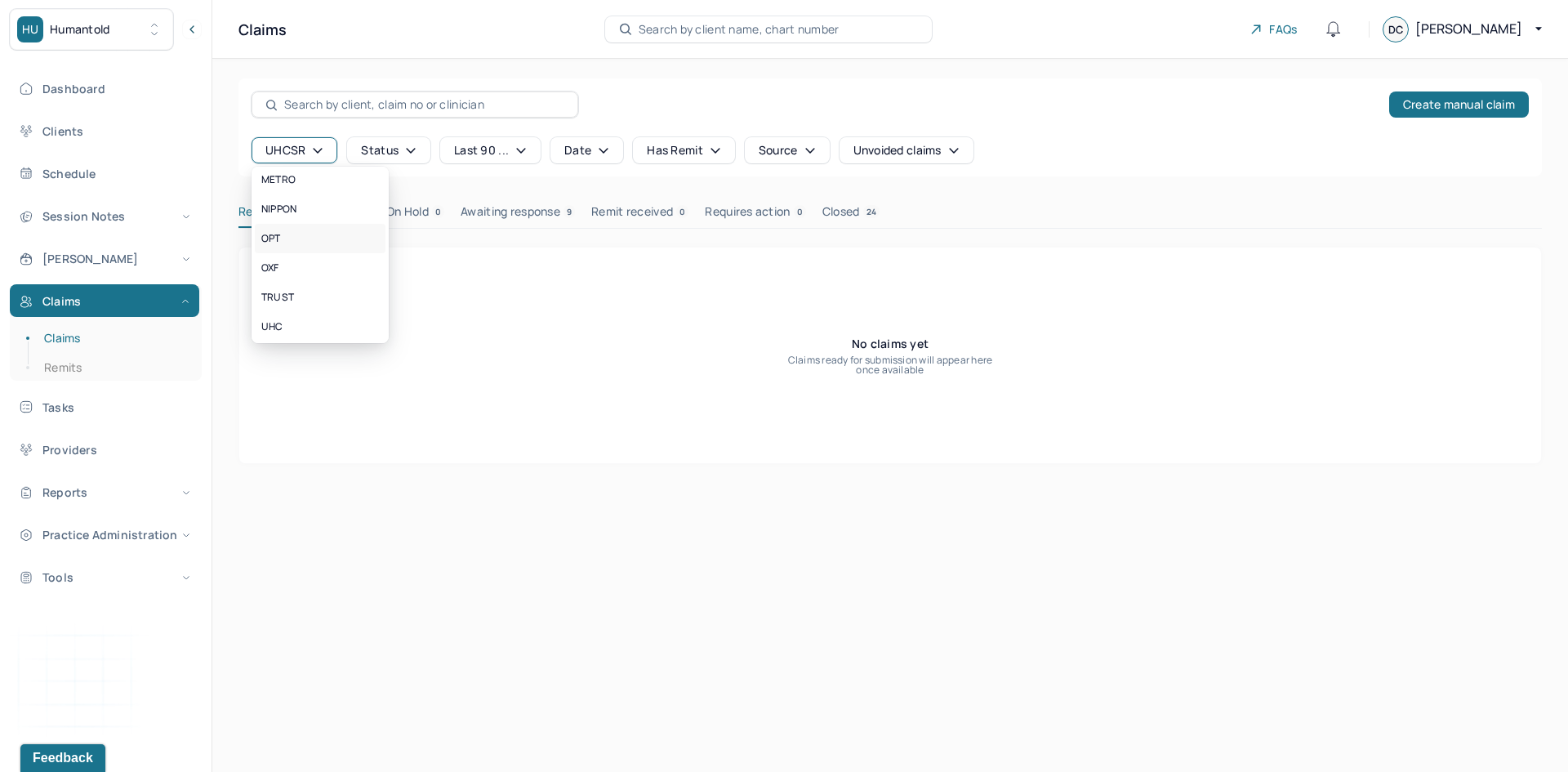 scroll, scrollTop: 408, scrollLeft: 0, axis: vertical 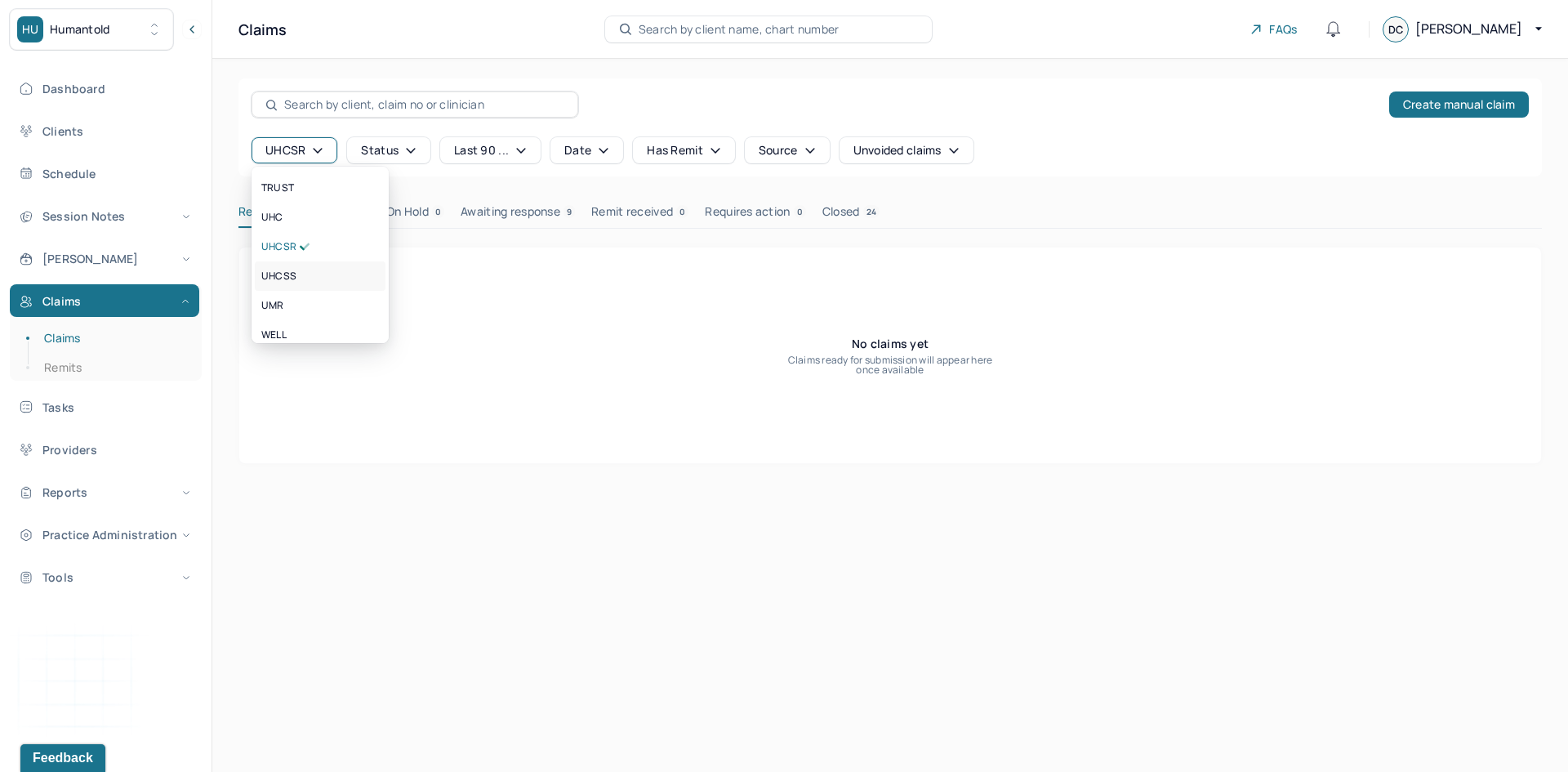 click on "UHCSS" at bounding box center [278, 276] 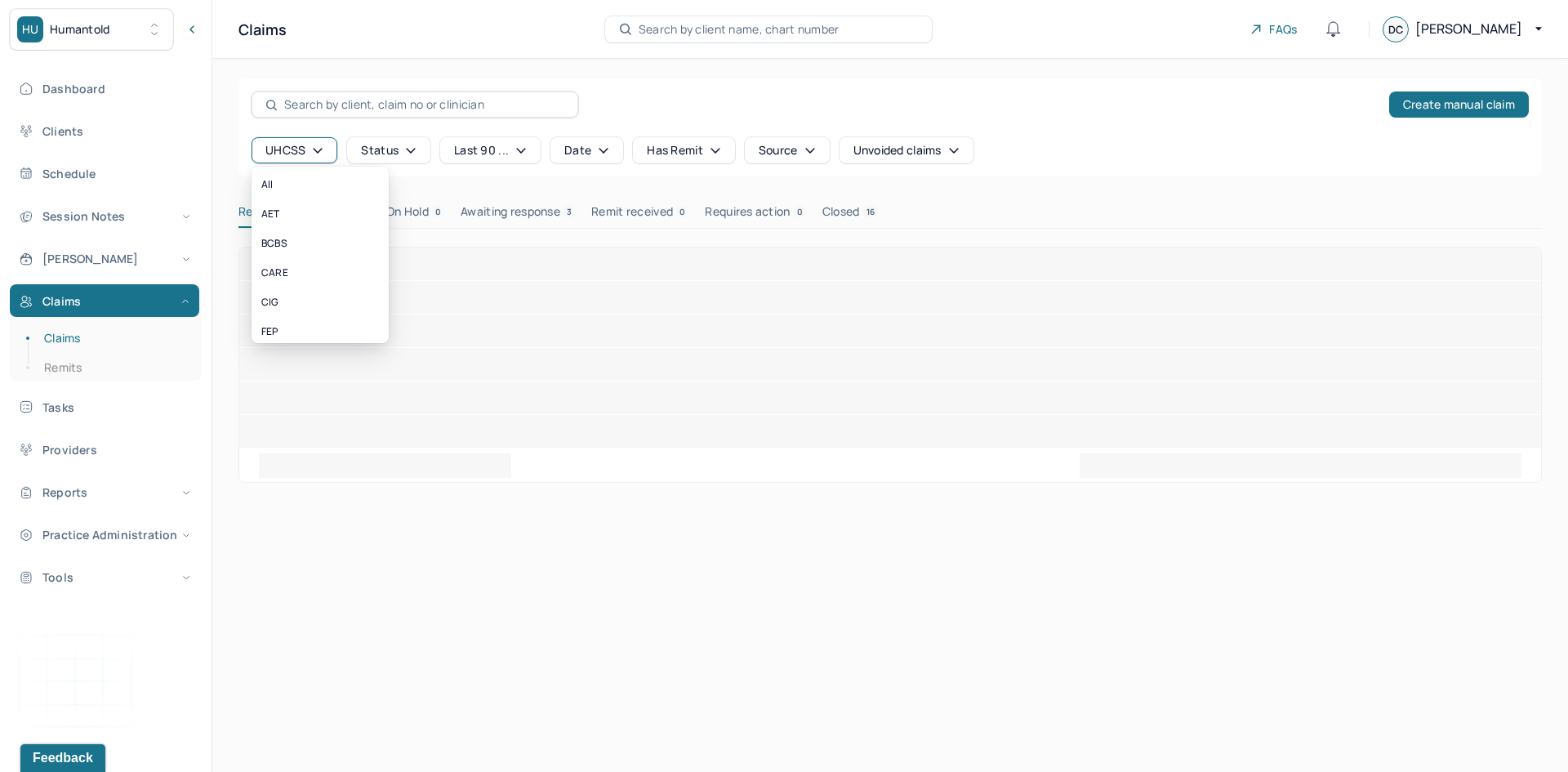 click on "UHCSS" at bounding box center [294, 150] 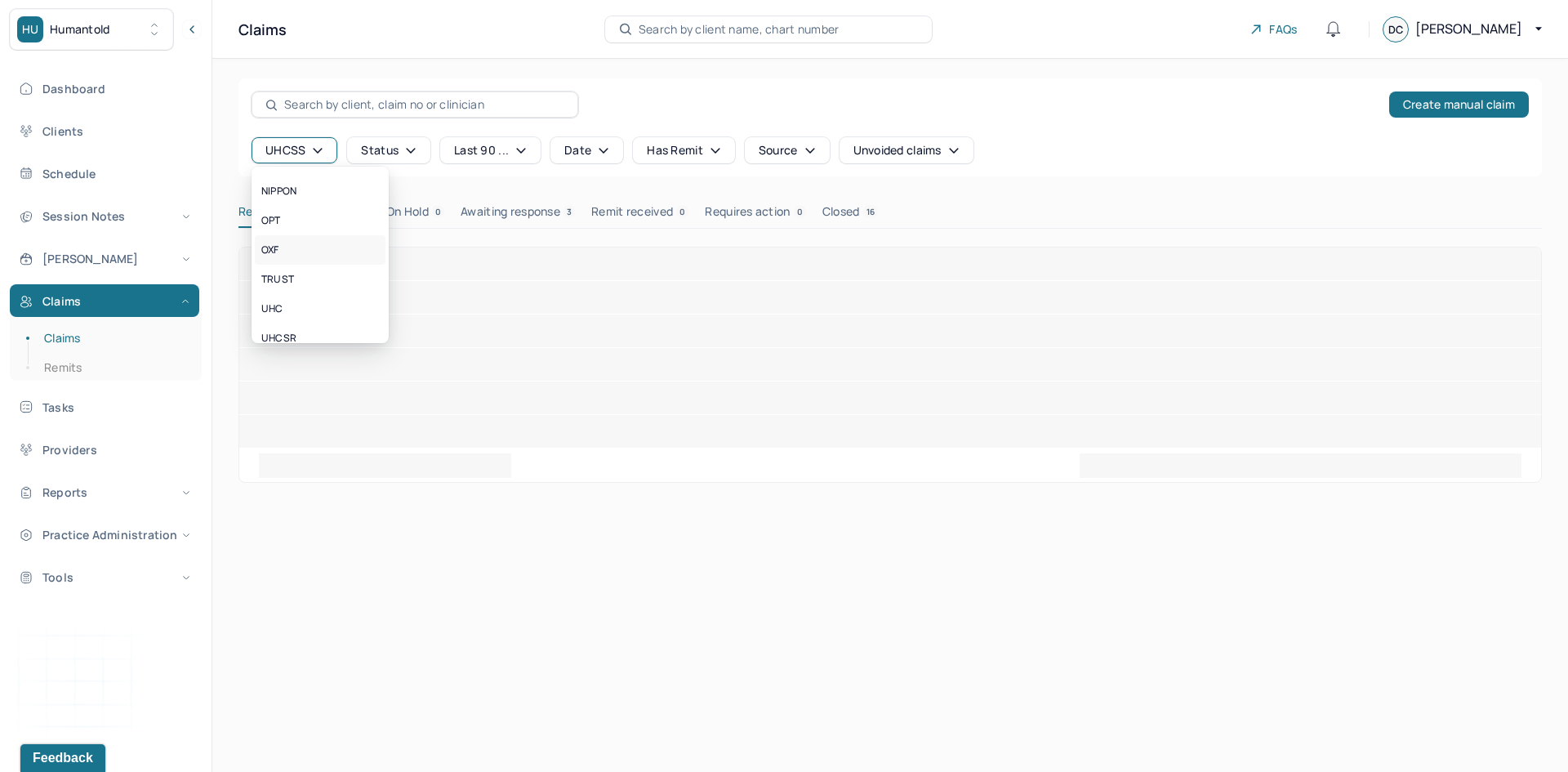 scroll, scrollTop: 408, scrollLeft: 0, axis: vertical 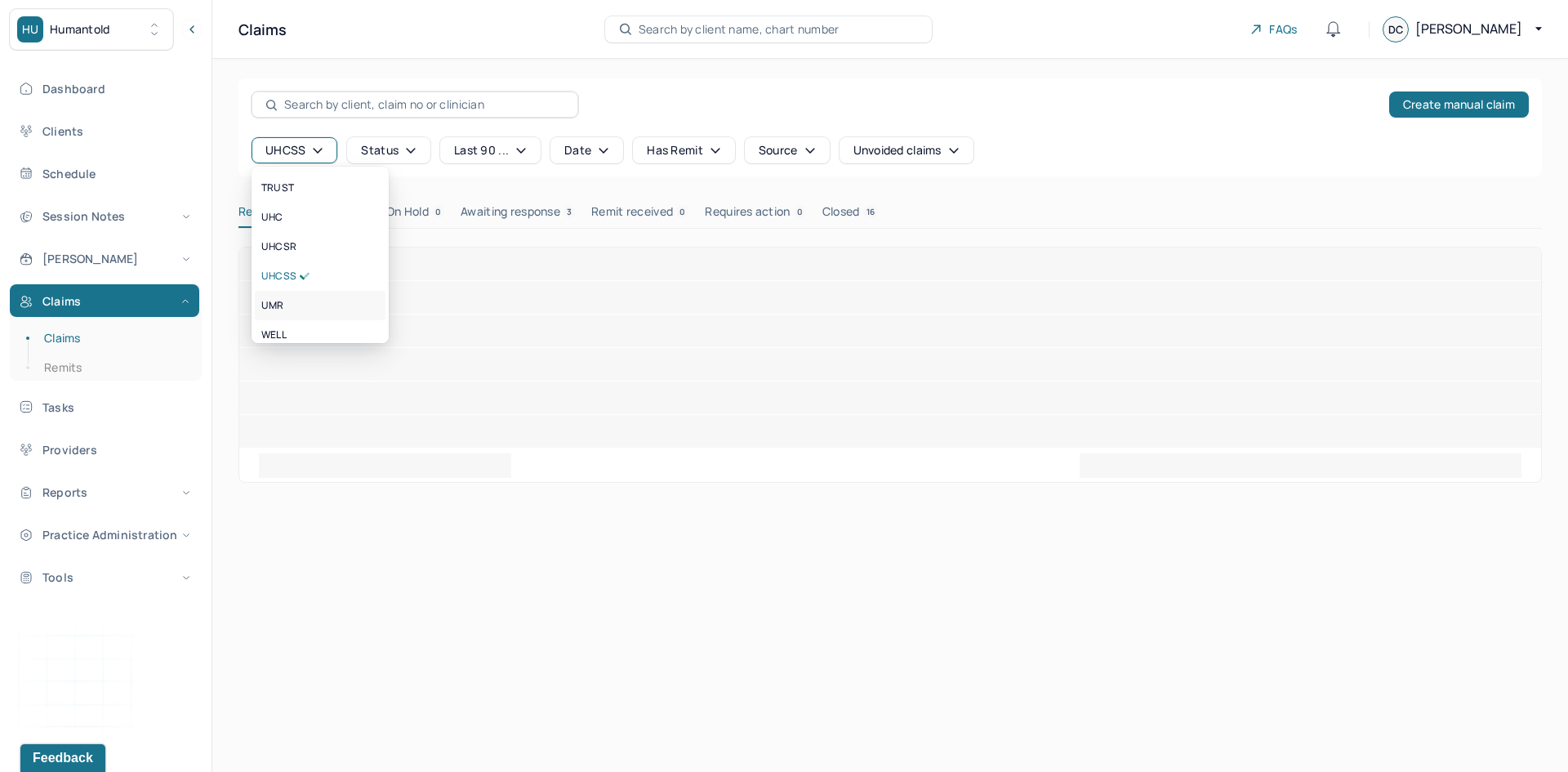 click on "UMR" at bounding box center (273, 306) 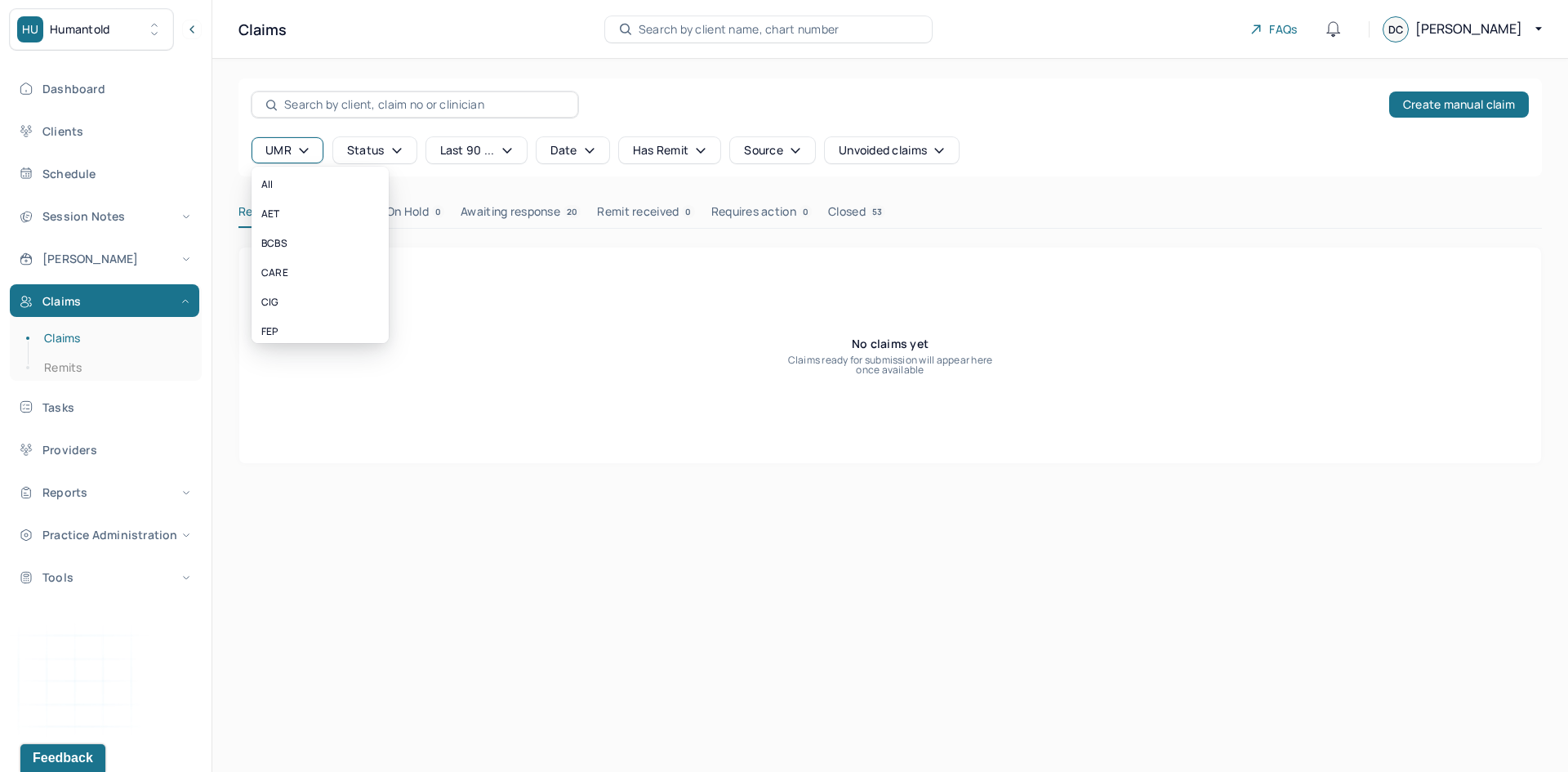 click on "UMR" at bounding box center [287, 150] 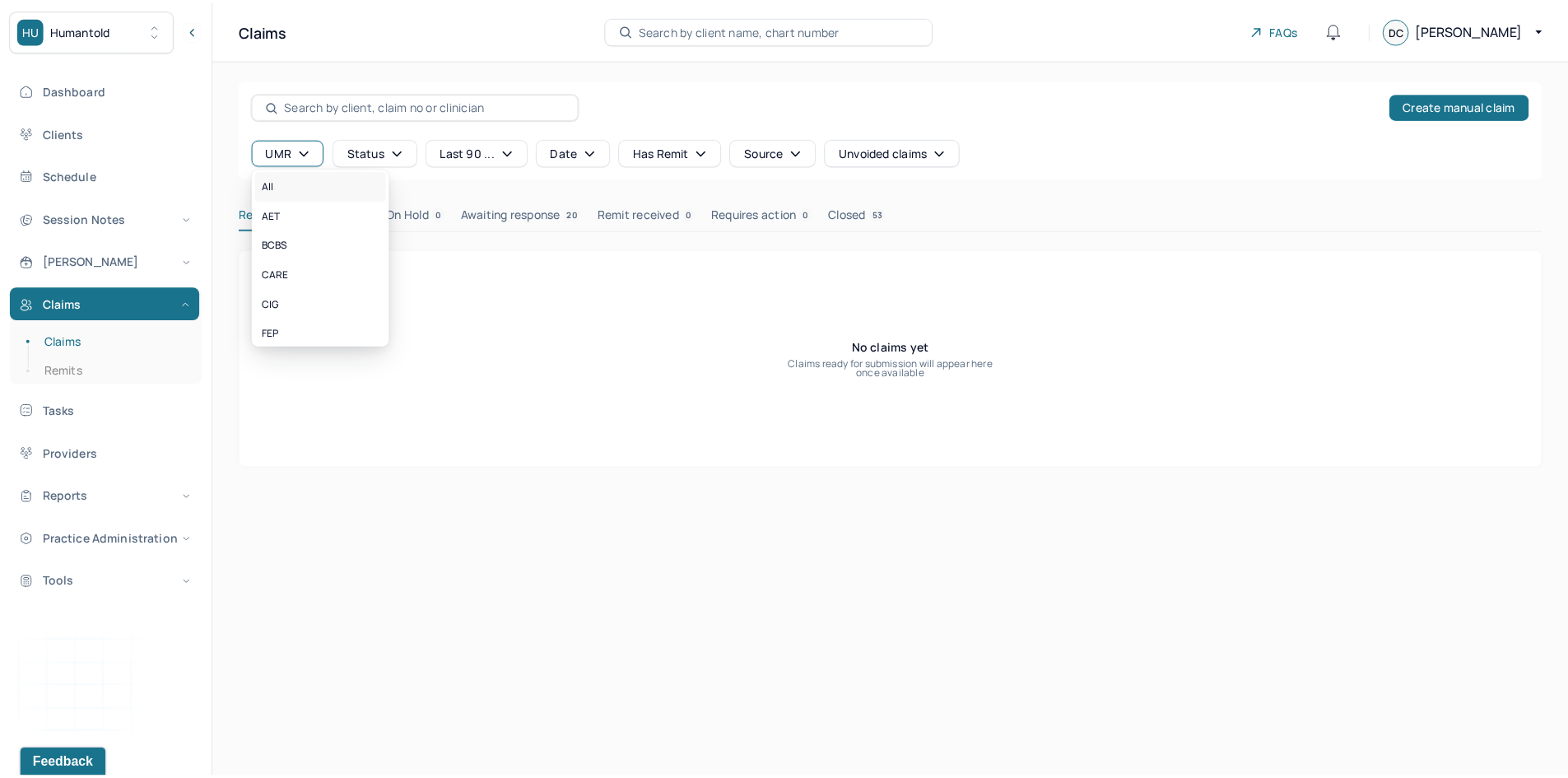 scroll, scrollTop: 0, scrollLeft: 0, axis: both 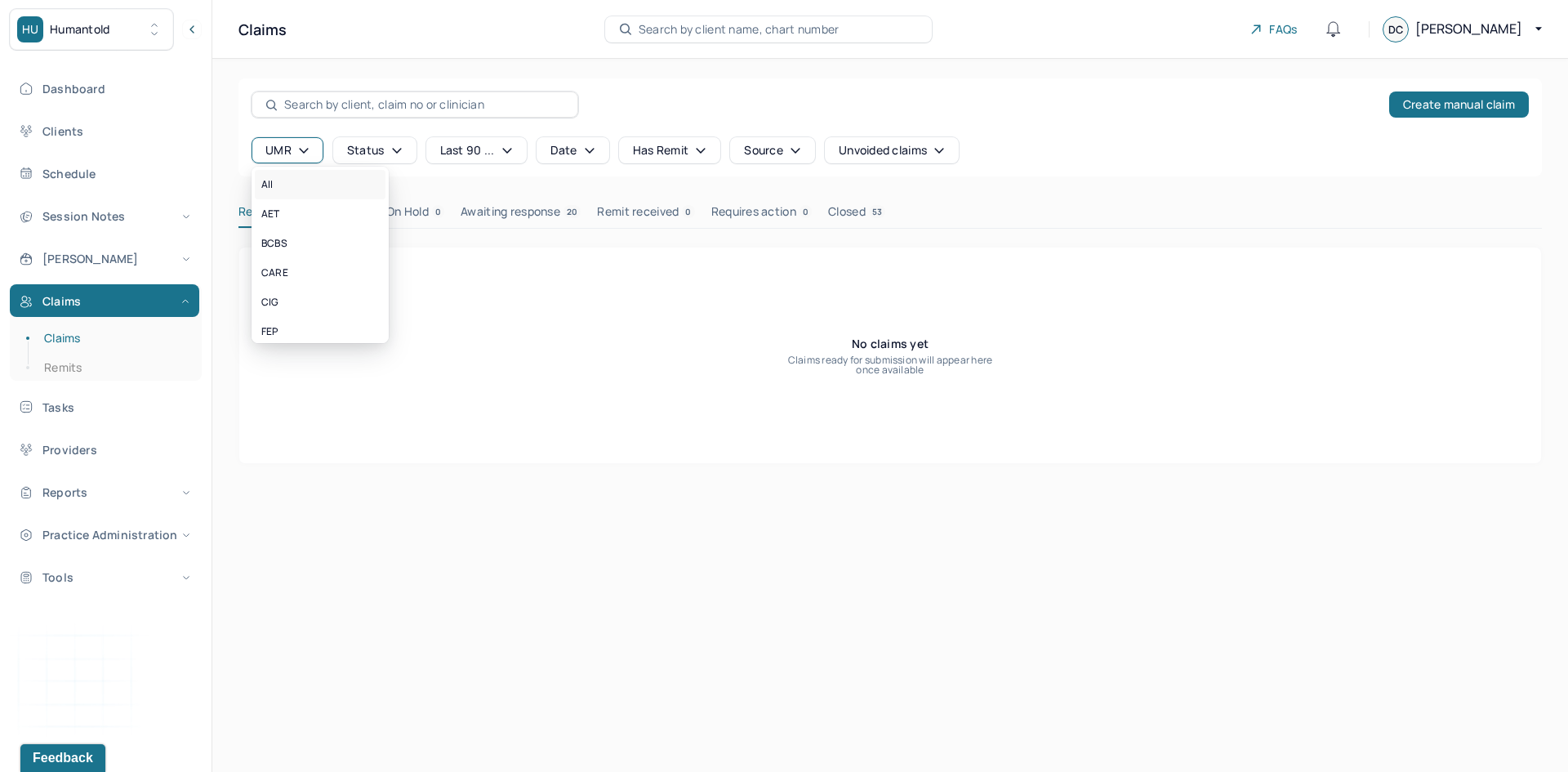 click on "All" at bounding box center (267, 185) 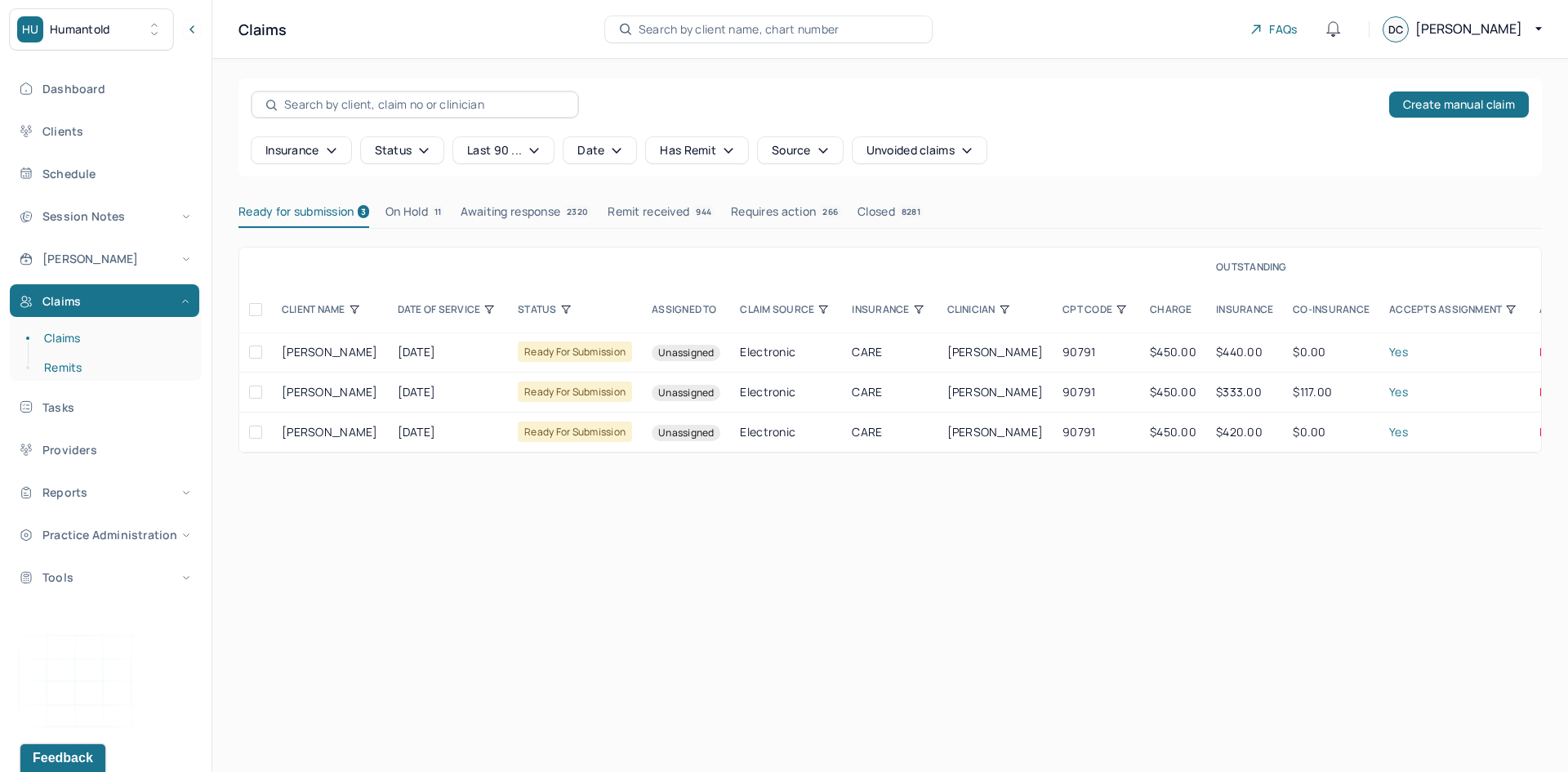 click on "Remits" at bounding box center [114, 368] 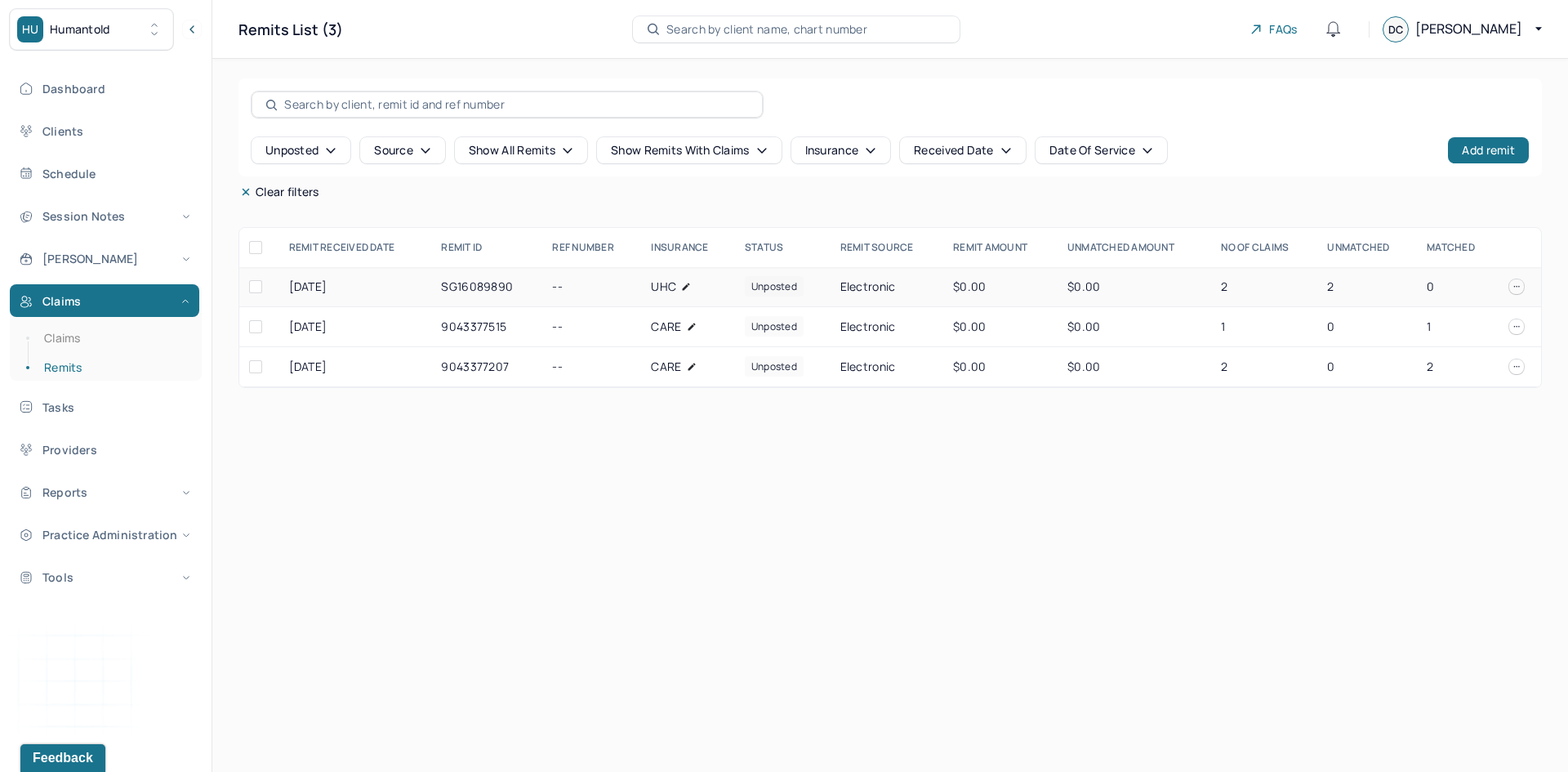 click on "unposted" at bounding box center (774, 286) 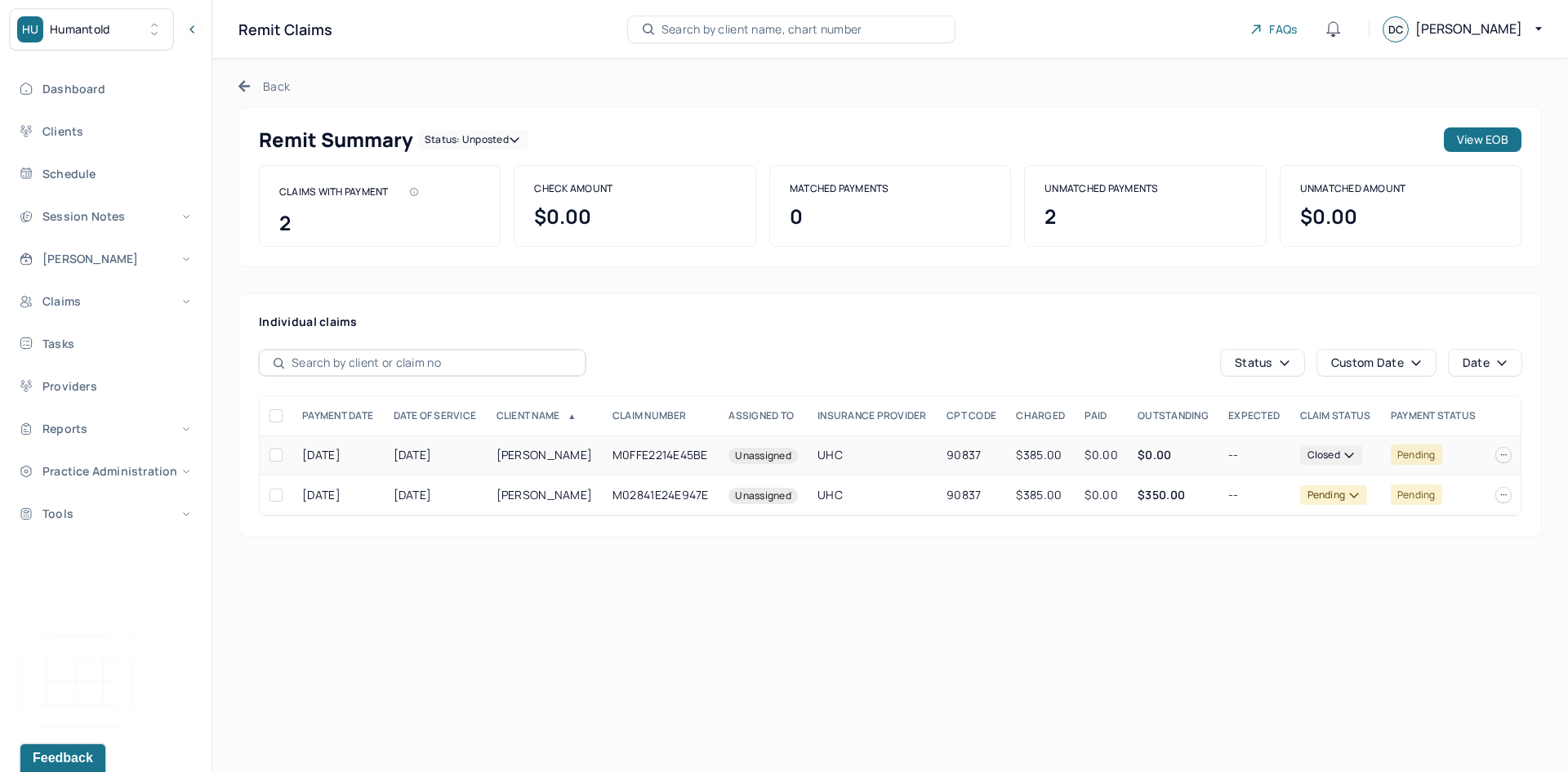 click on "[DATE]" at bounding box center [435, 455] 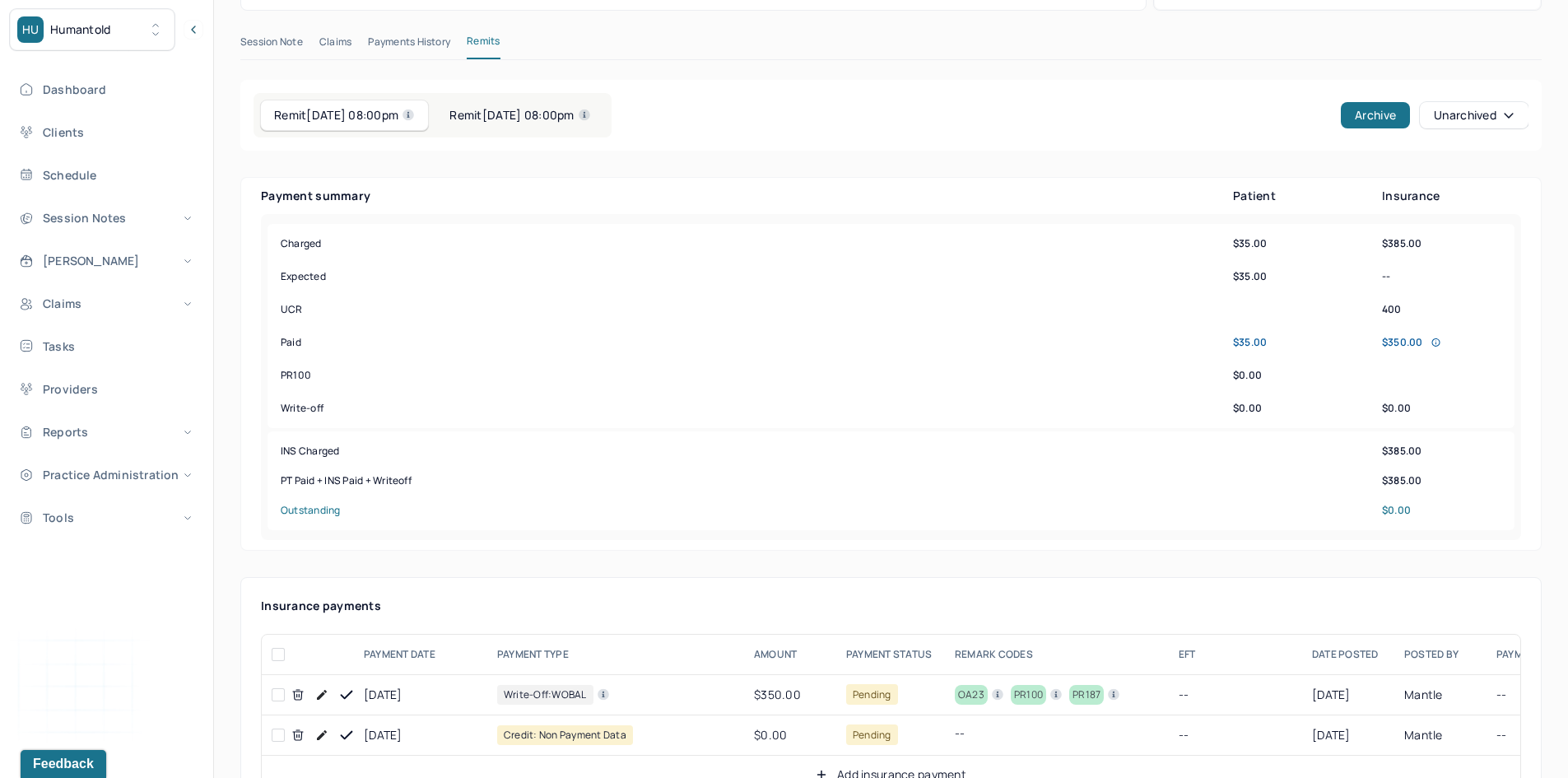 scroll, scrollTop: 412, scrollLeft: 0, axis: vertical 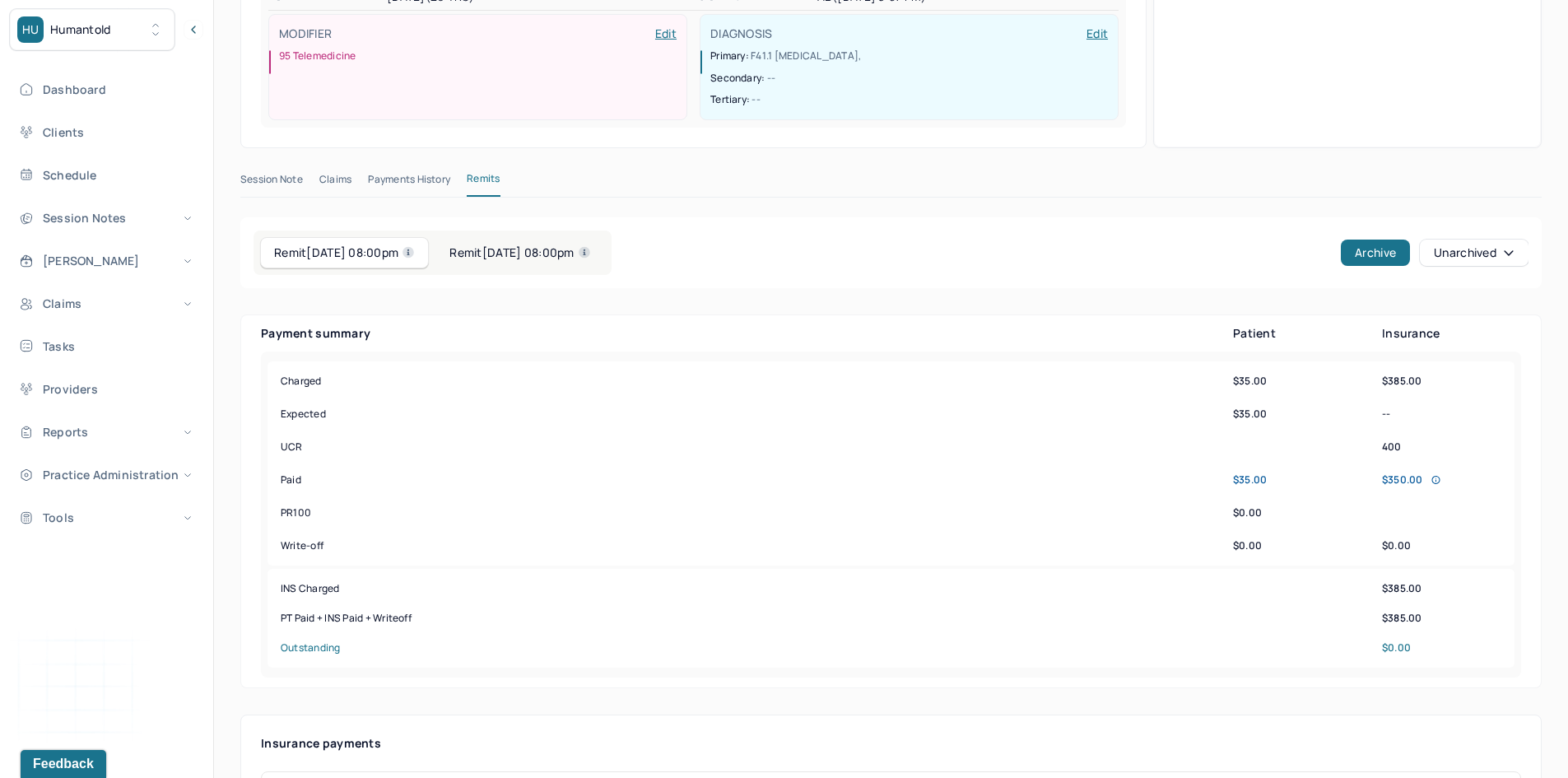 click on "Remit 06/18/2025 08:00pm" at bounding box center (519, 253) 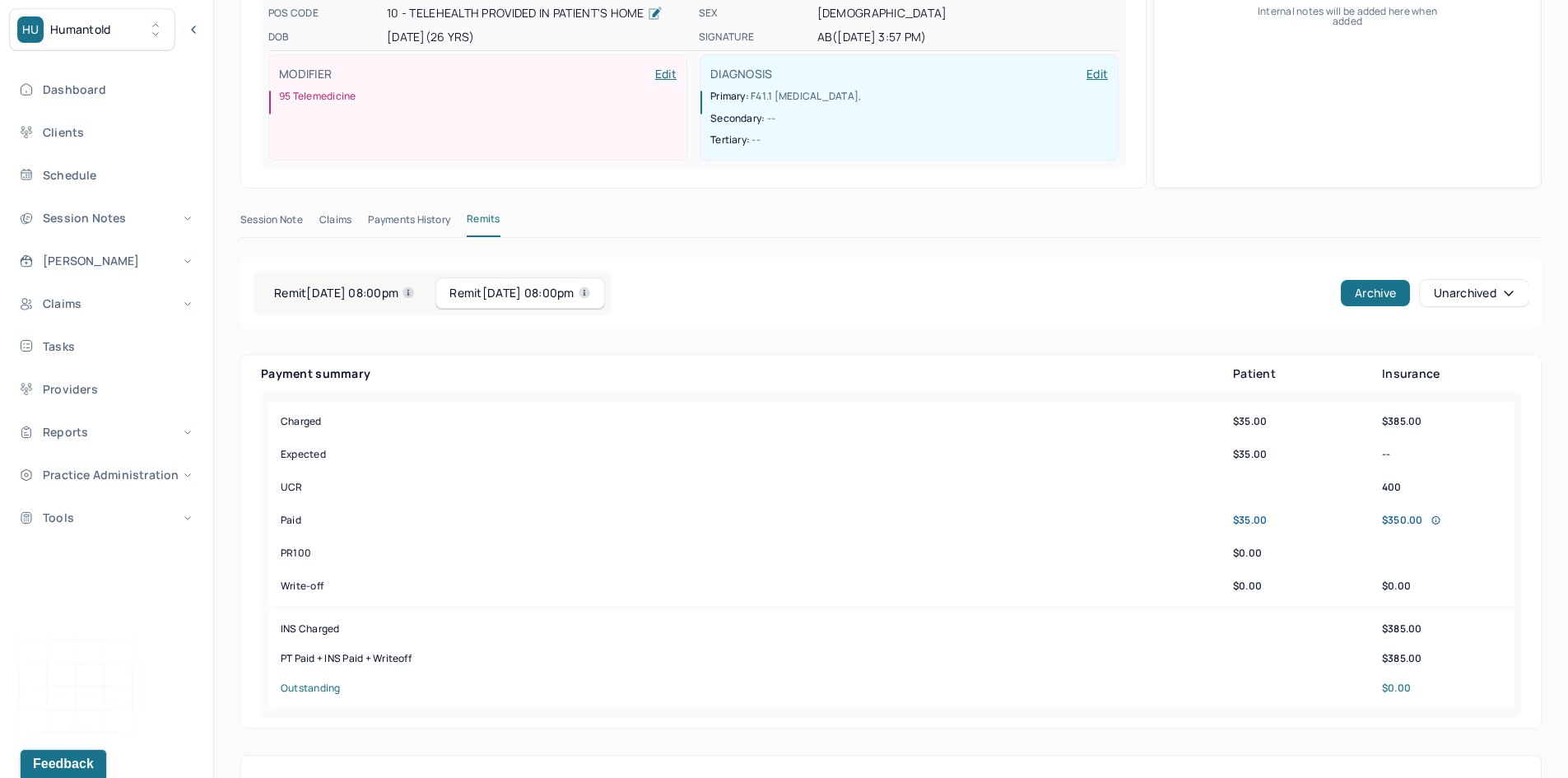 scroll, scrollTop: 247, scrollLeft: 0, axis: vertical 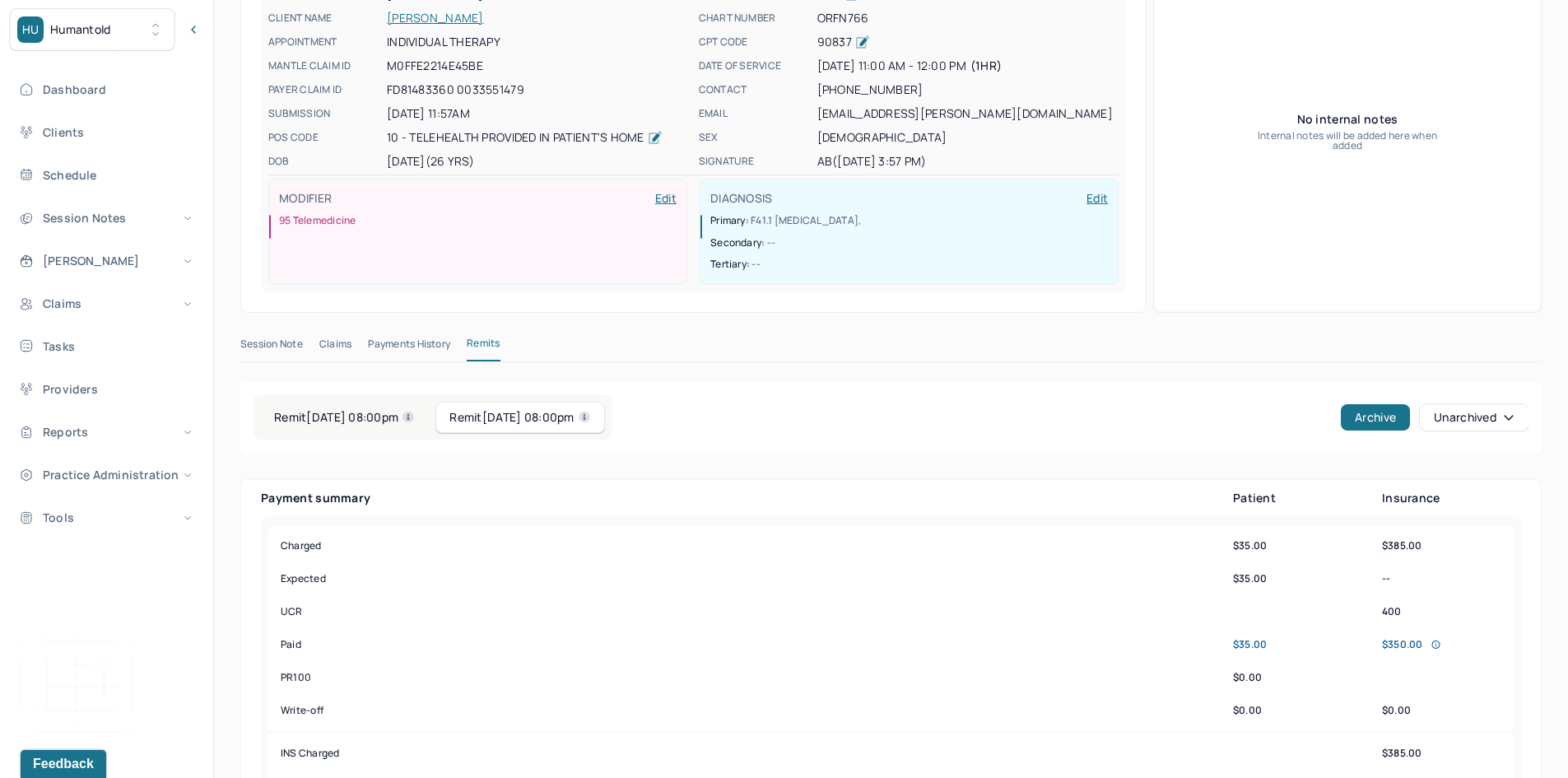 click on "Remit 06/23/2025 08:00pm" at bounding box center [344, 417] 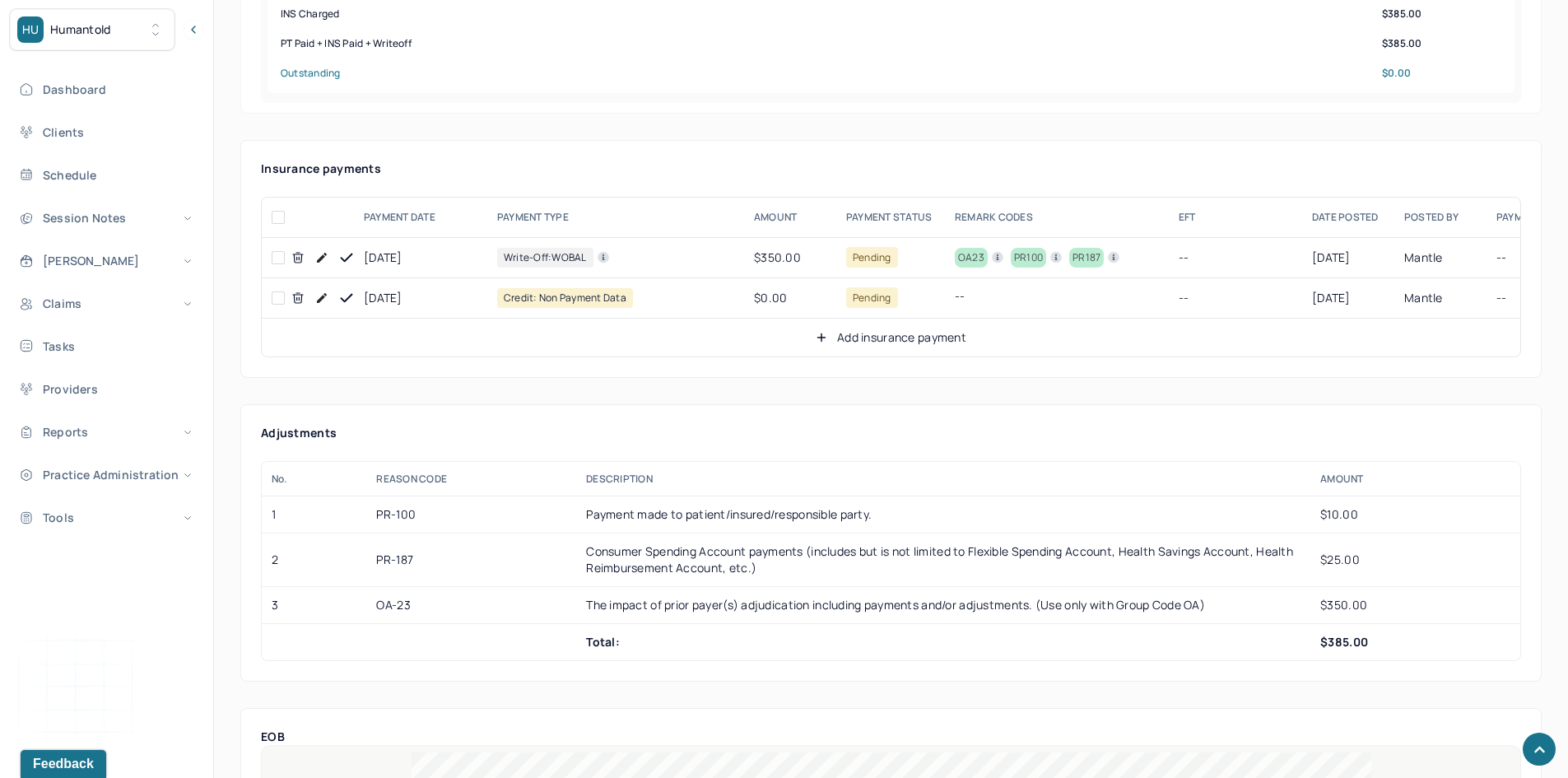 scroll, scrollTop: 988, scrollLeft: 0, axis: vertical 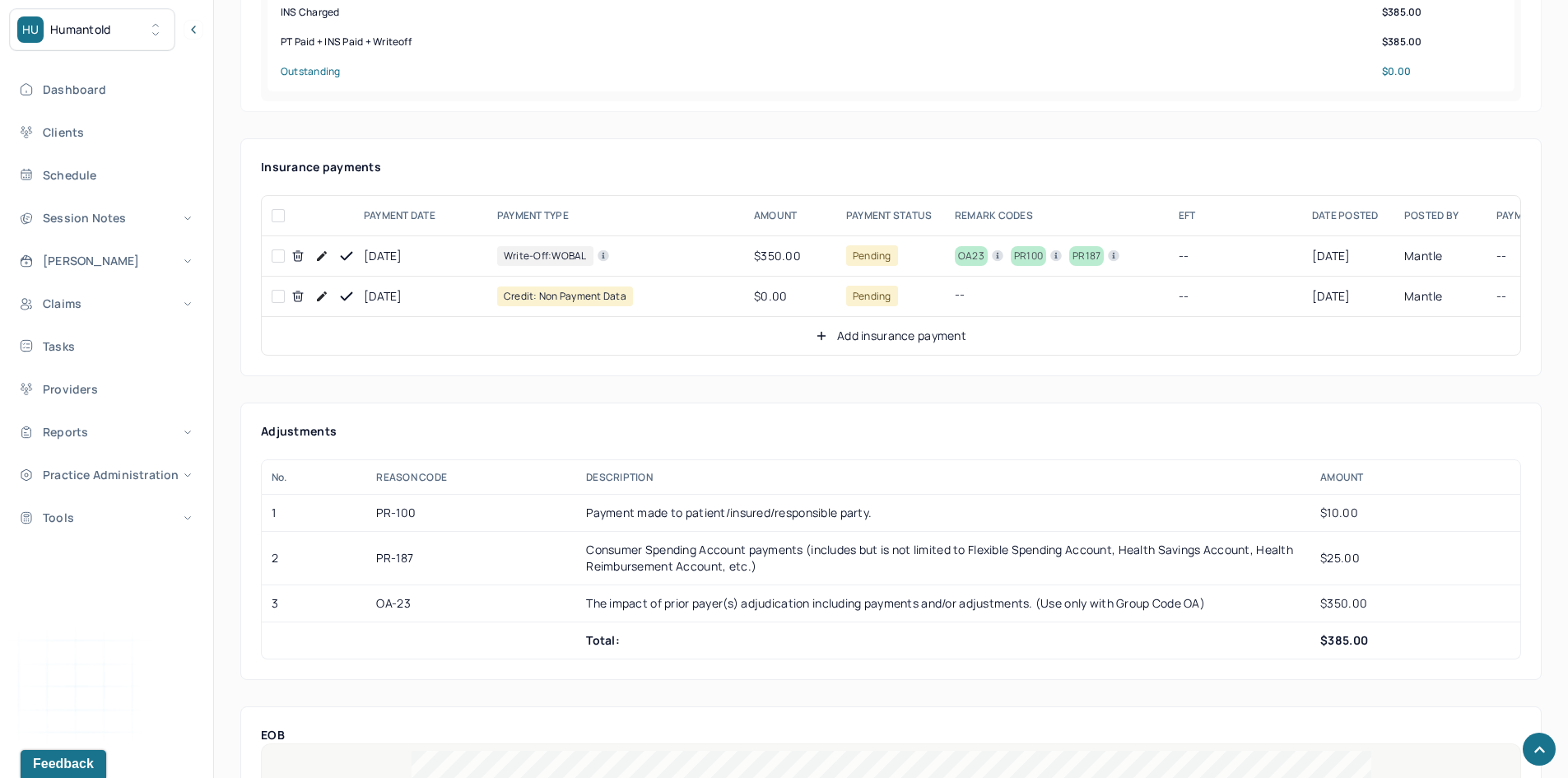 click at bounding box center [278, 296] 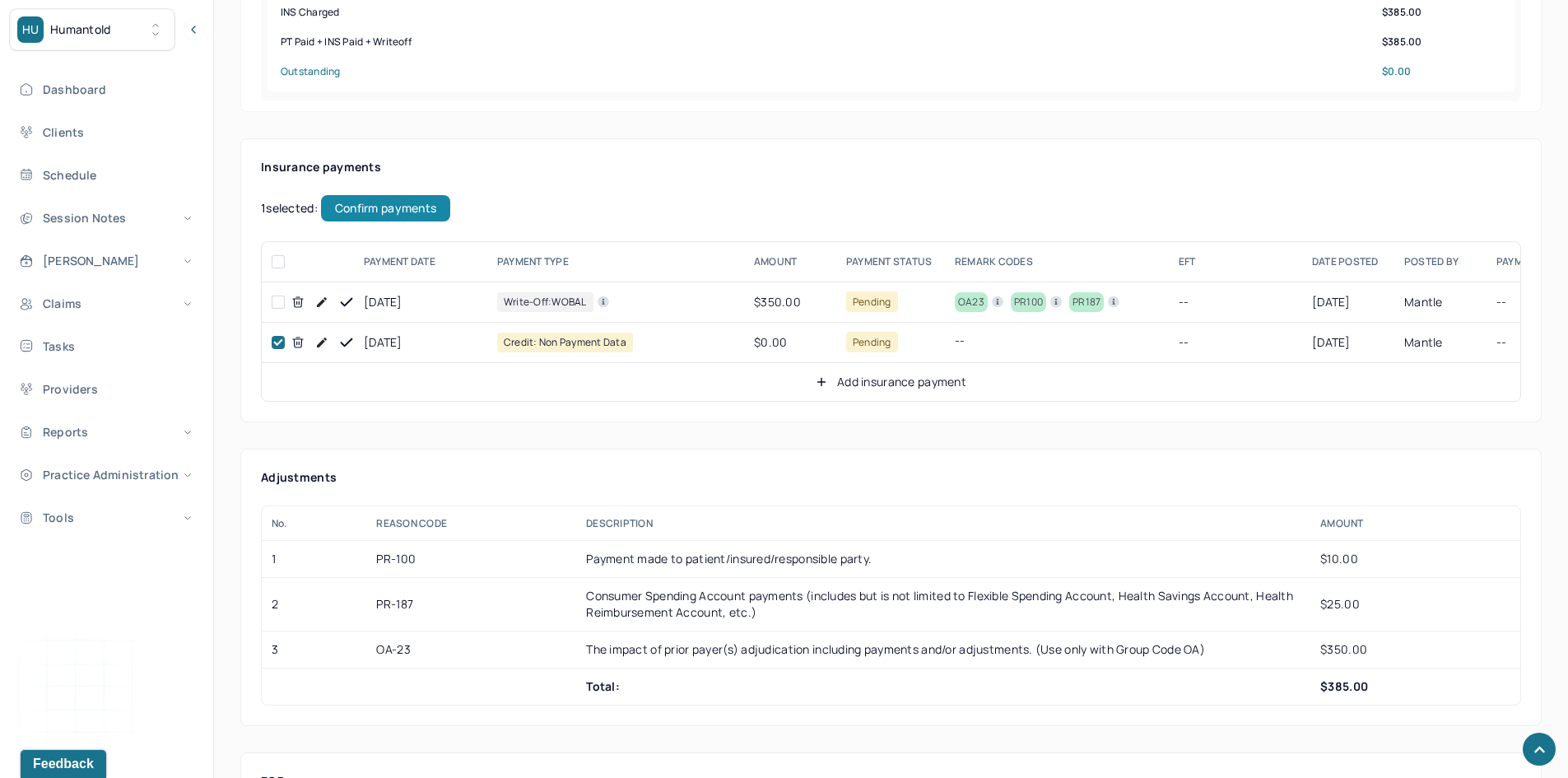 click on "Confirm payments" at bounding box center [385, 208] 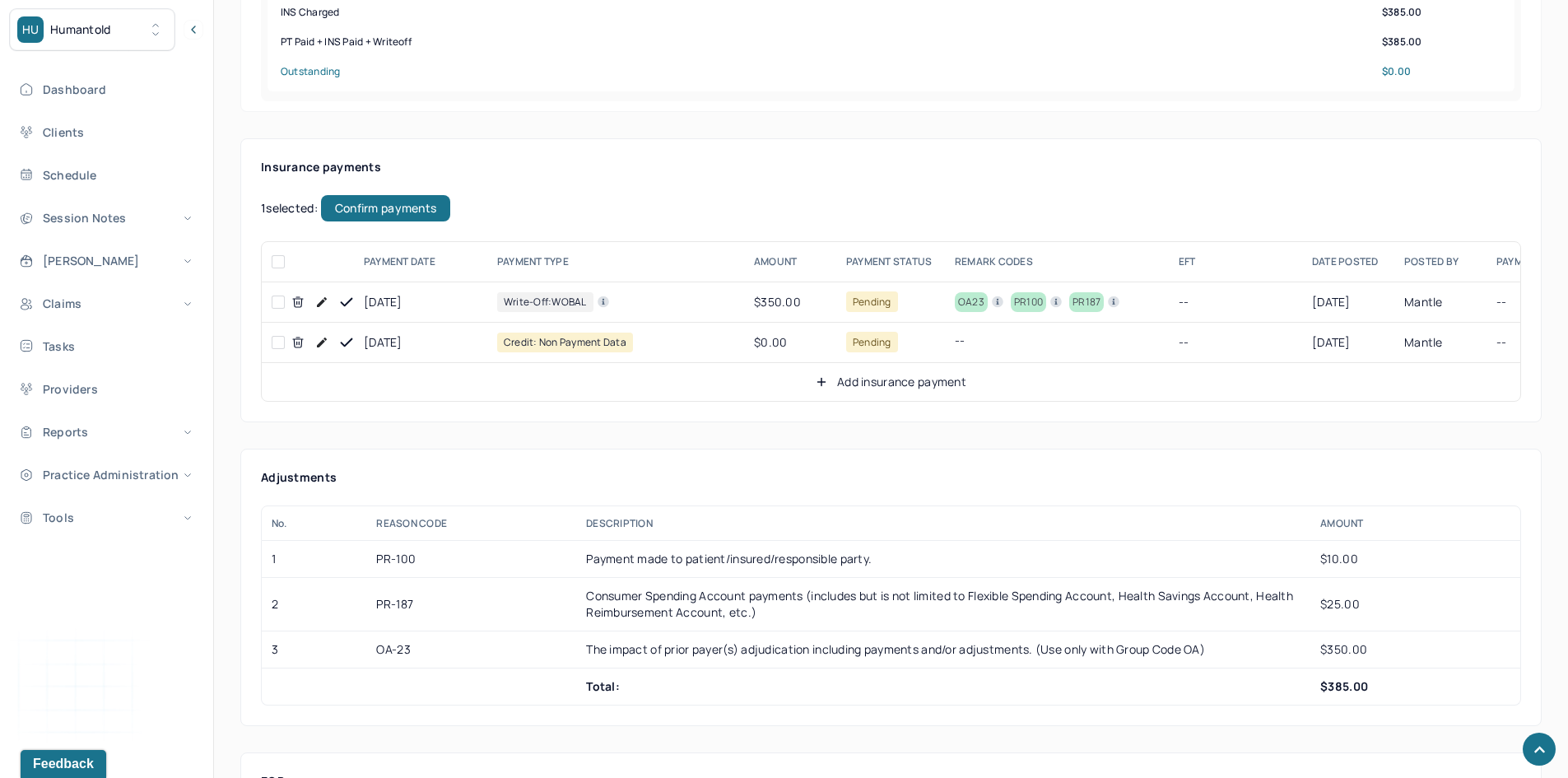 checkbox on "false" 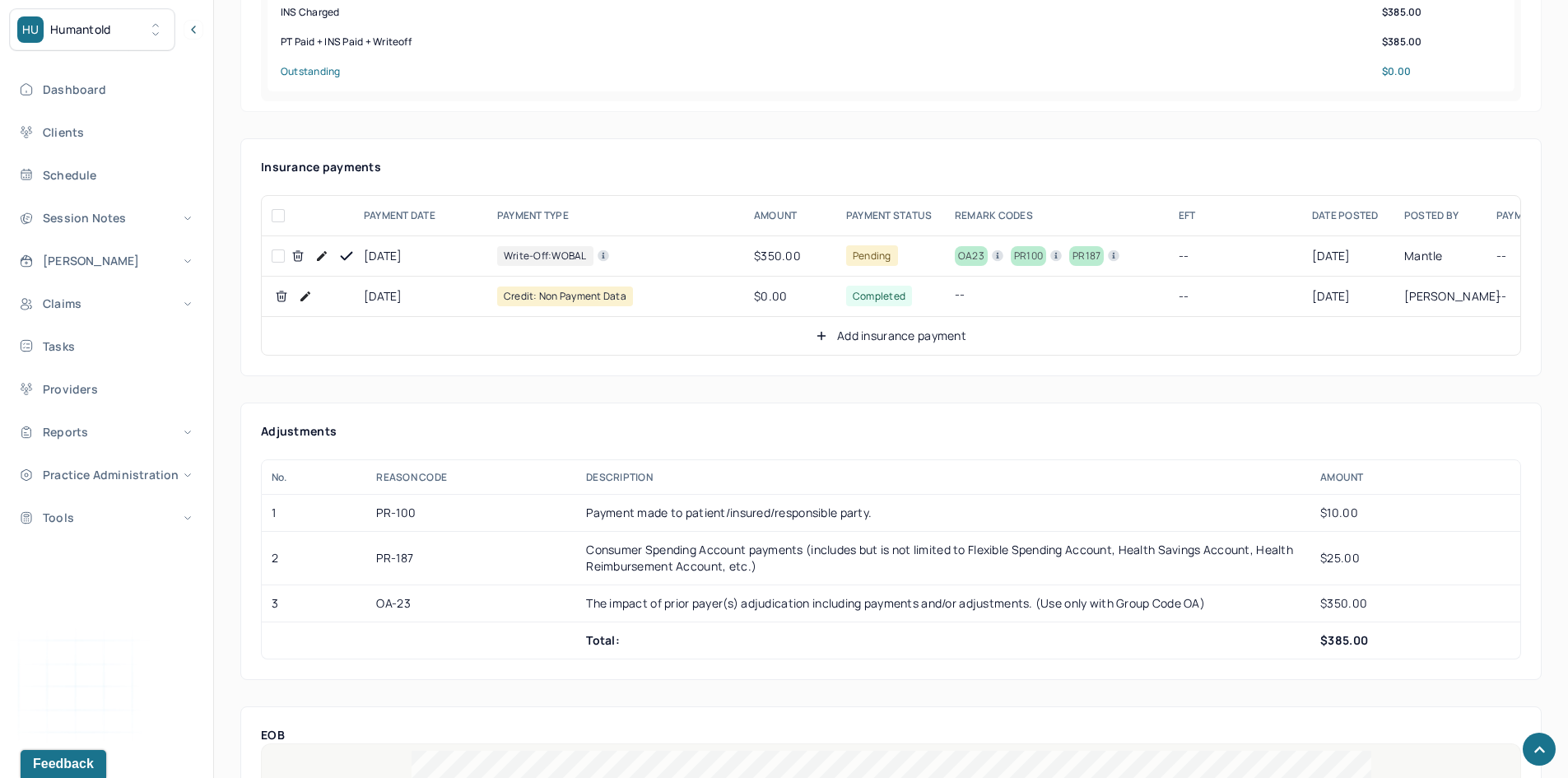 click 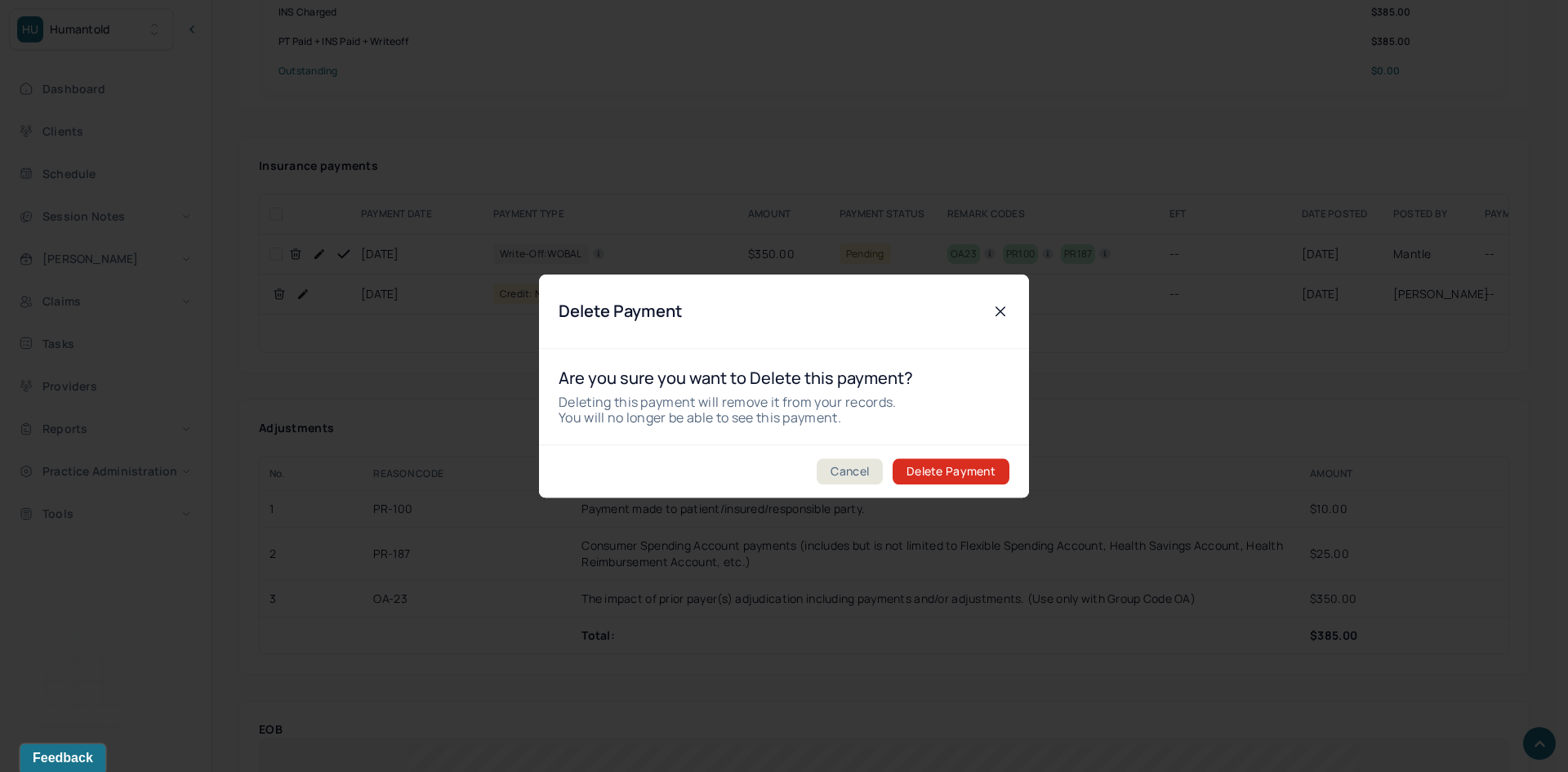 click on "Delete Payment" at bounding box center (951, 471) 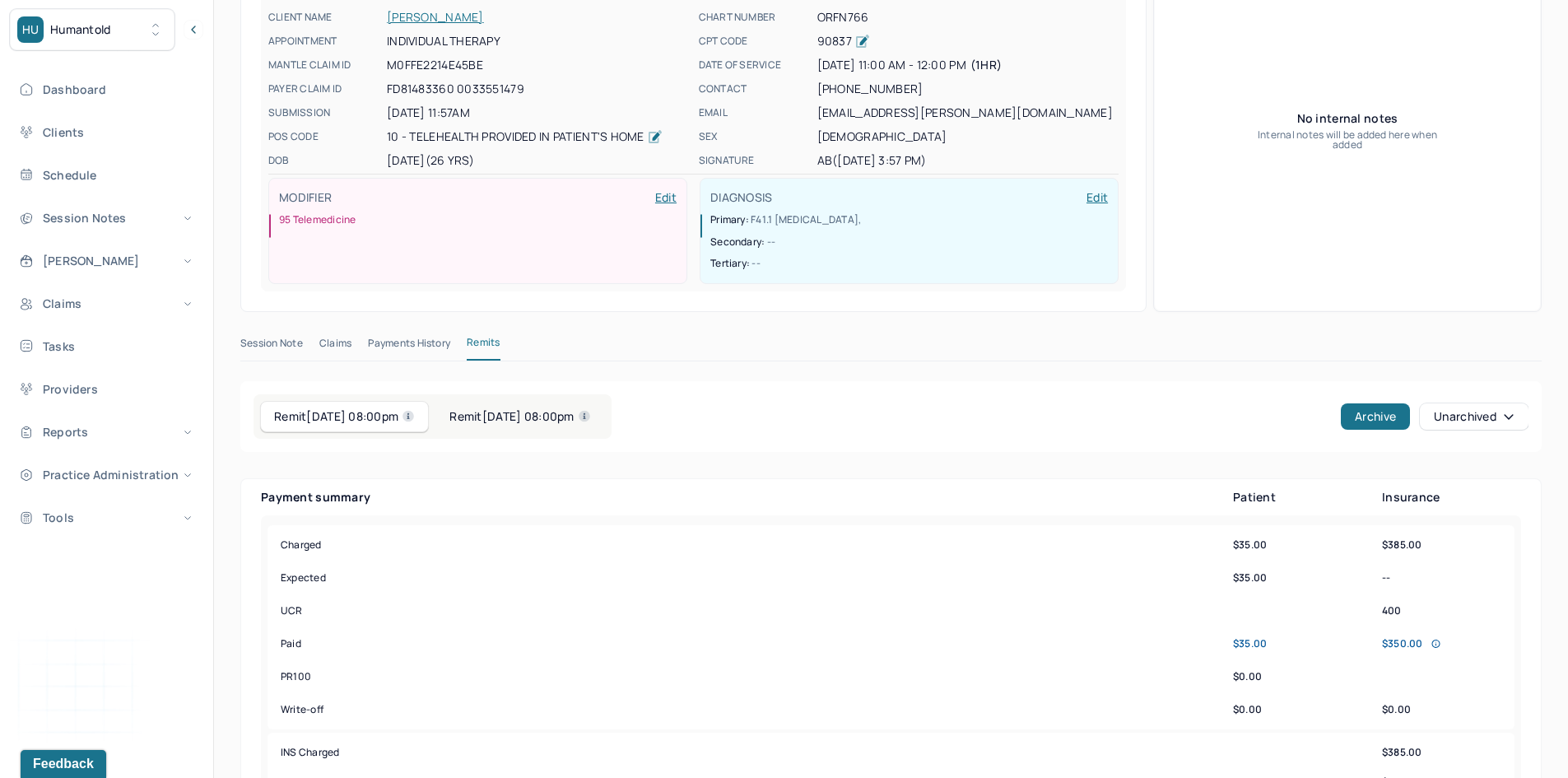 scroll, scrollTop: 82, scrollLeft: 0, axis: vertical 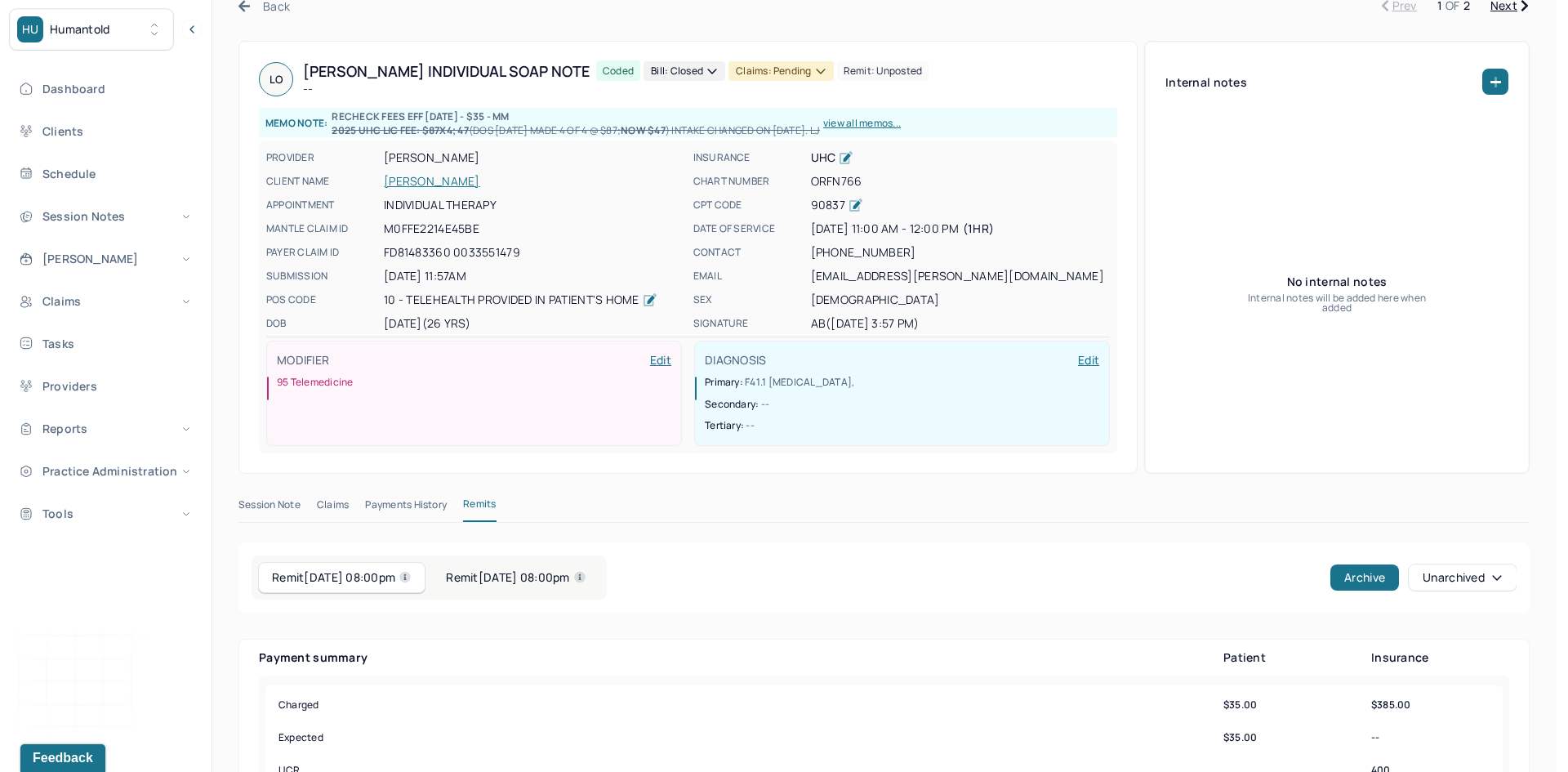 click on "Claims: pending" at bounding box center [781, 71] 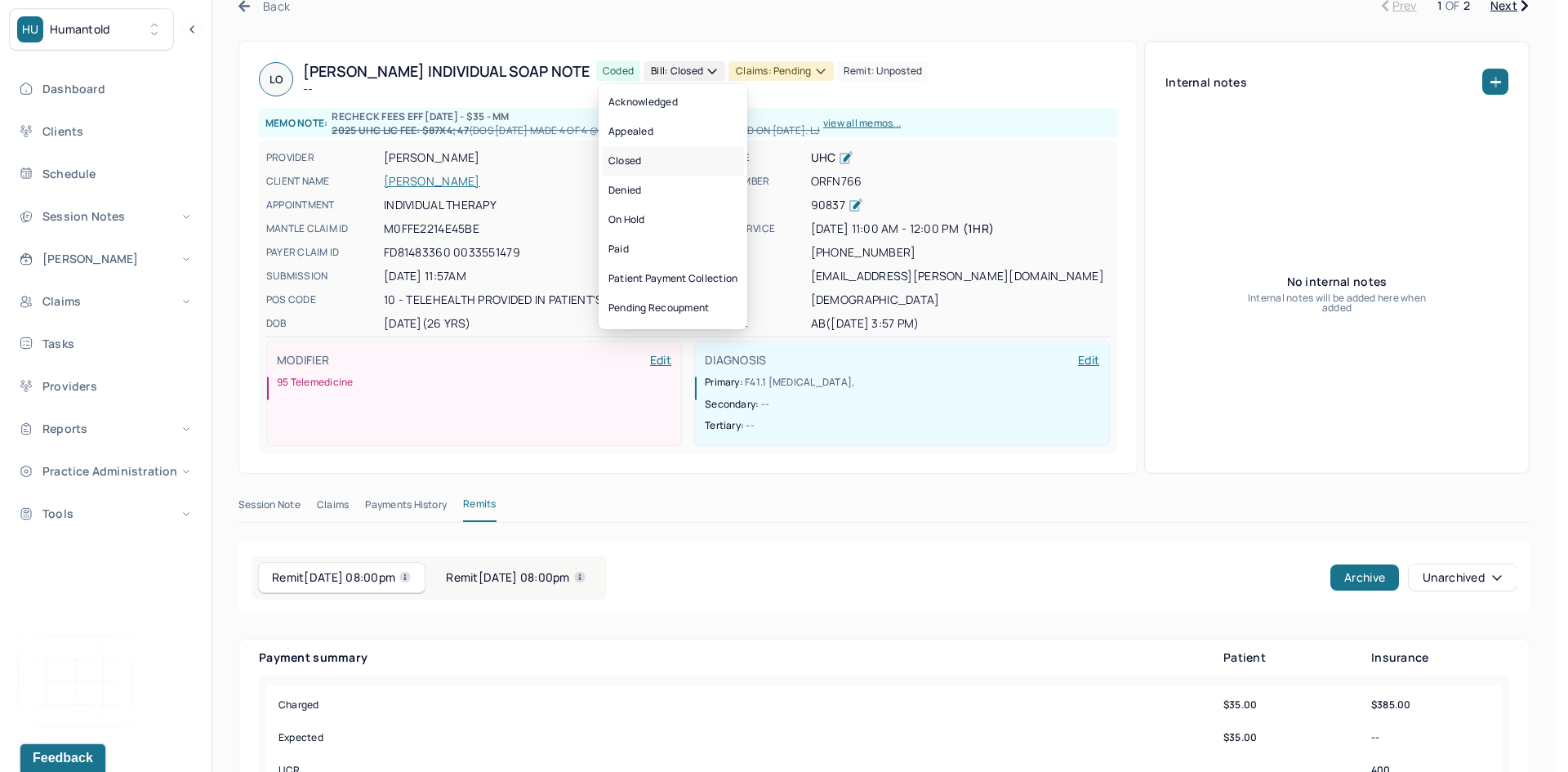 click on "Closed" at bounding box center (673, 161) 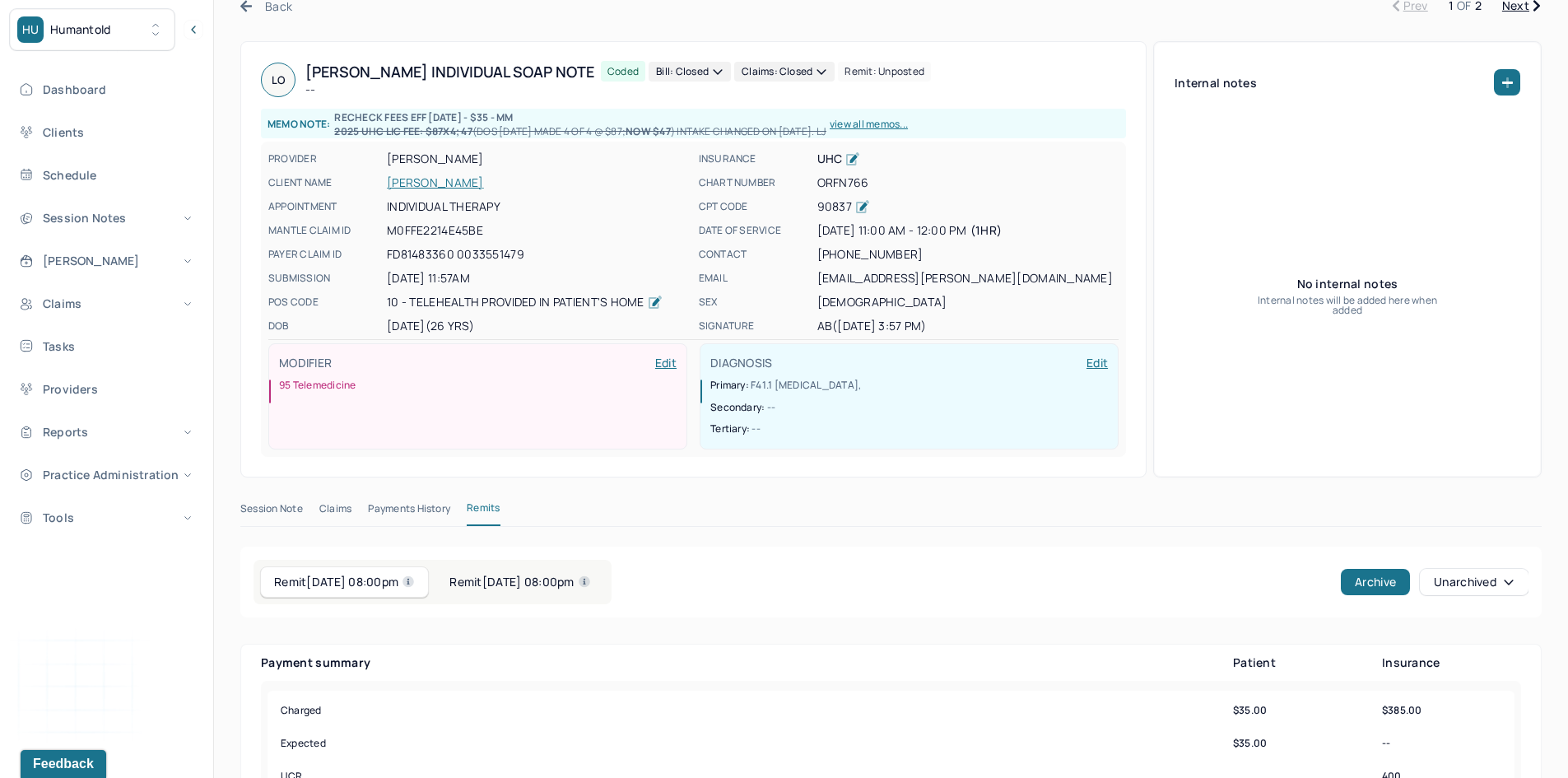 click on "Next" at bounding box center [1521, 6] 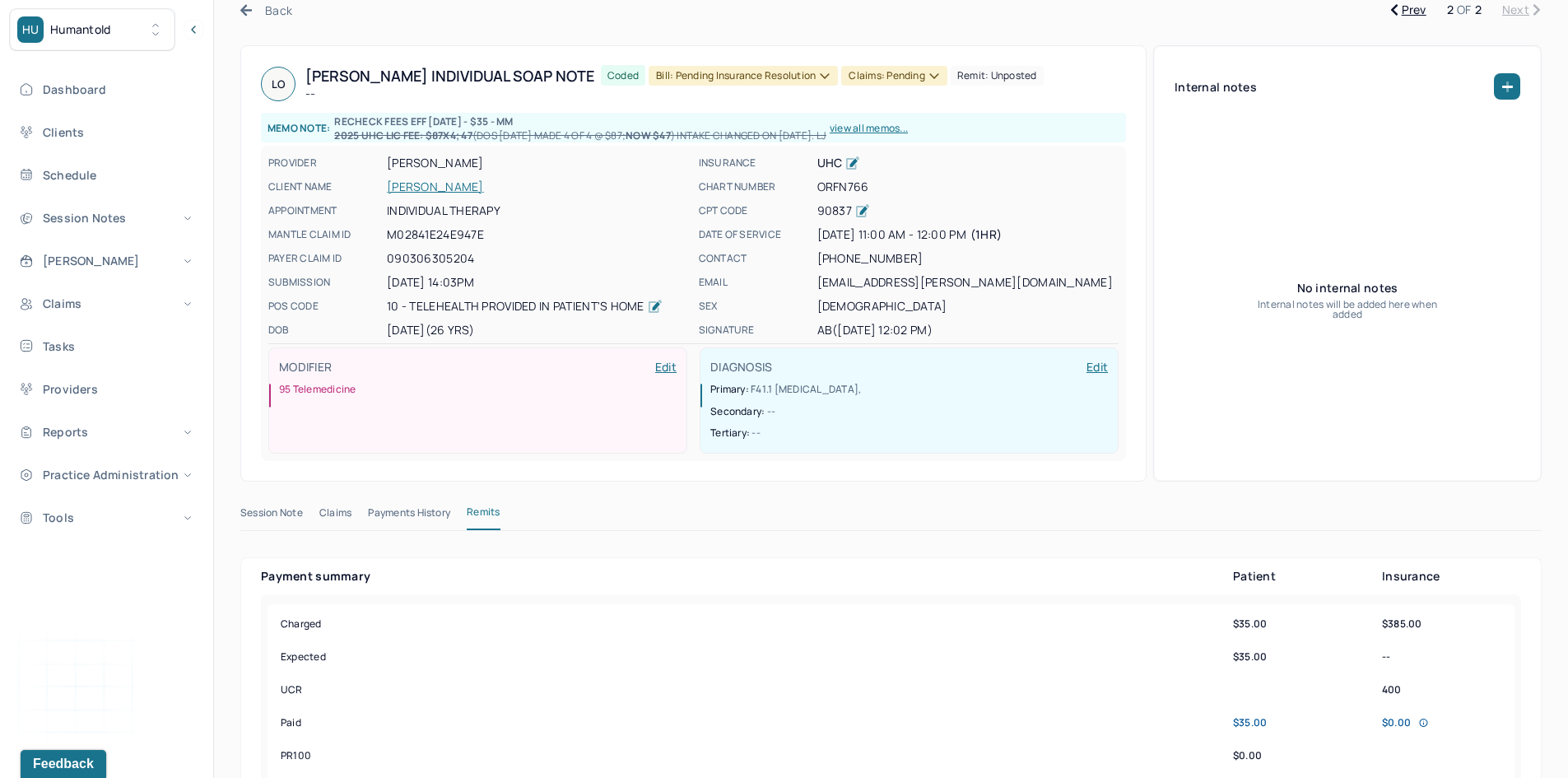 scroll, scrollTop: 0, scrollLeft: 0, axis: both 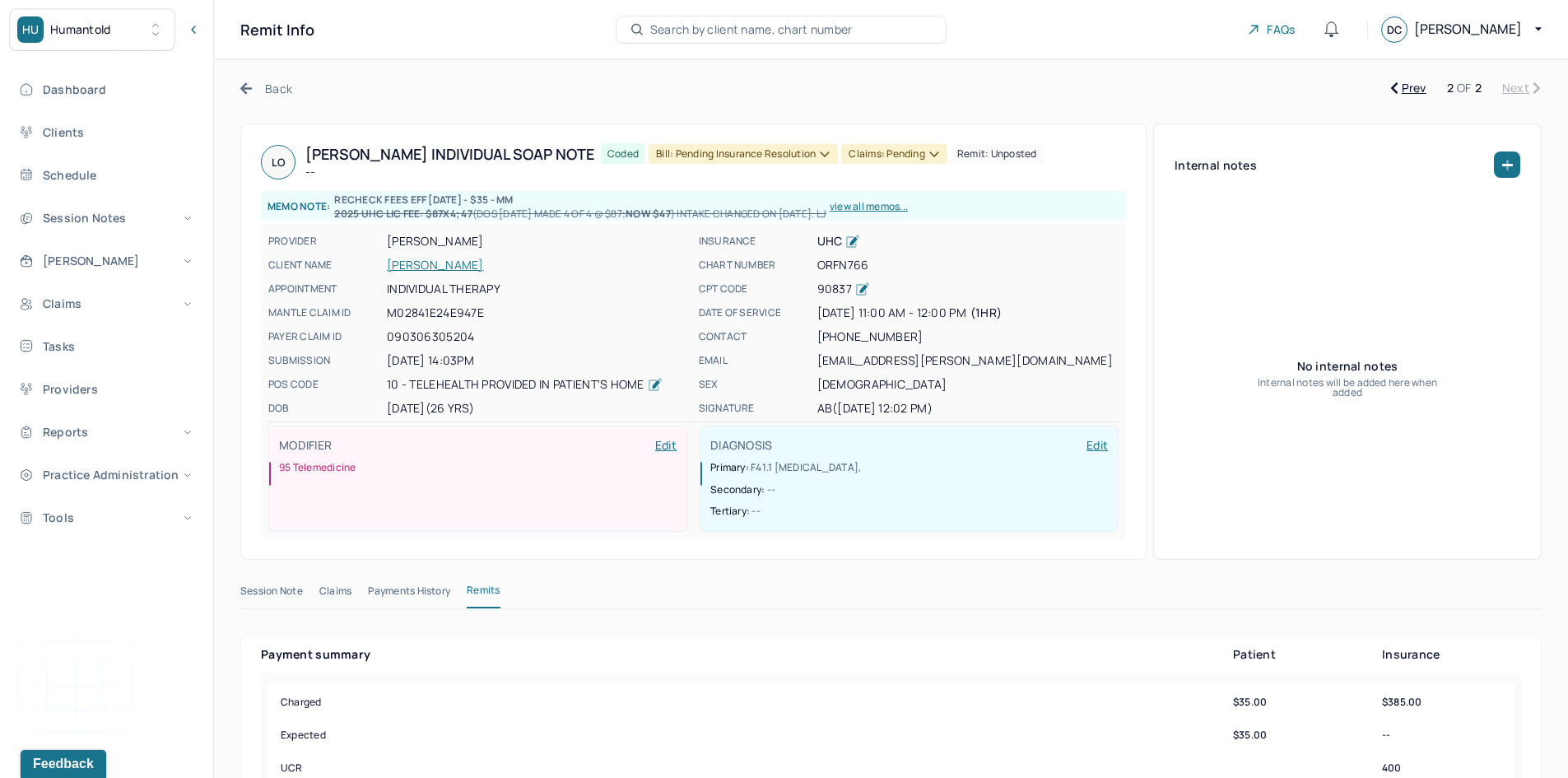 click on "OCASIO, LARA" at bounding box center (537, 265) 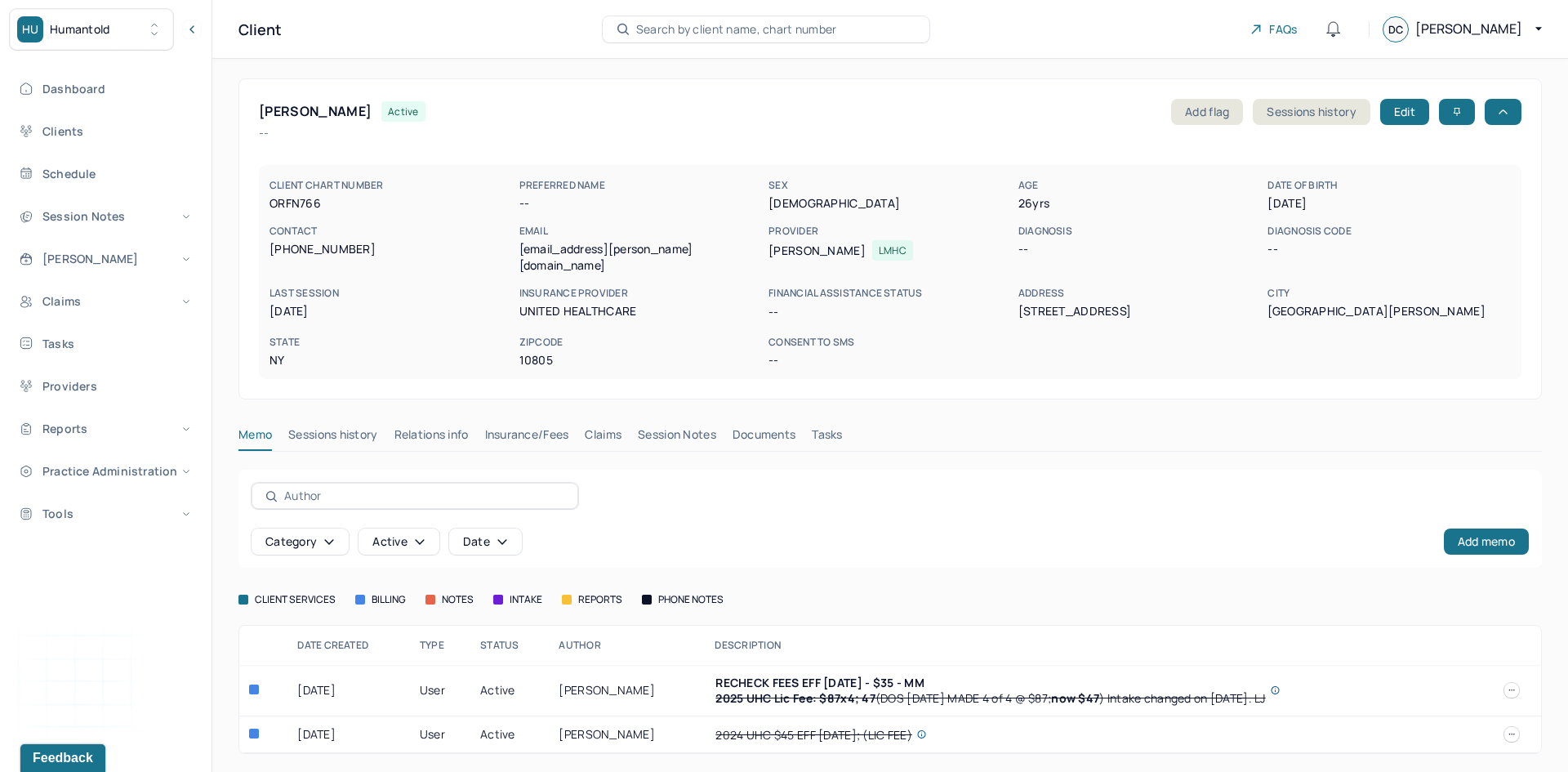 click on "Claims" at bounding box center [603, 438] 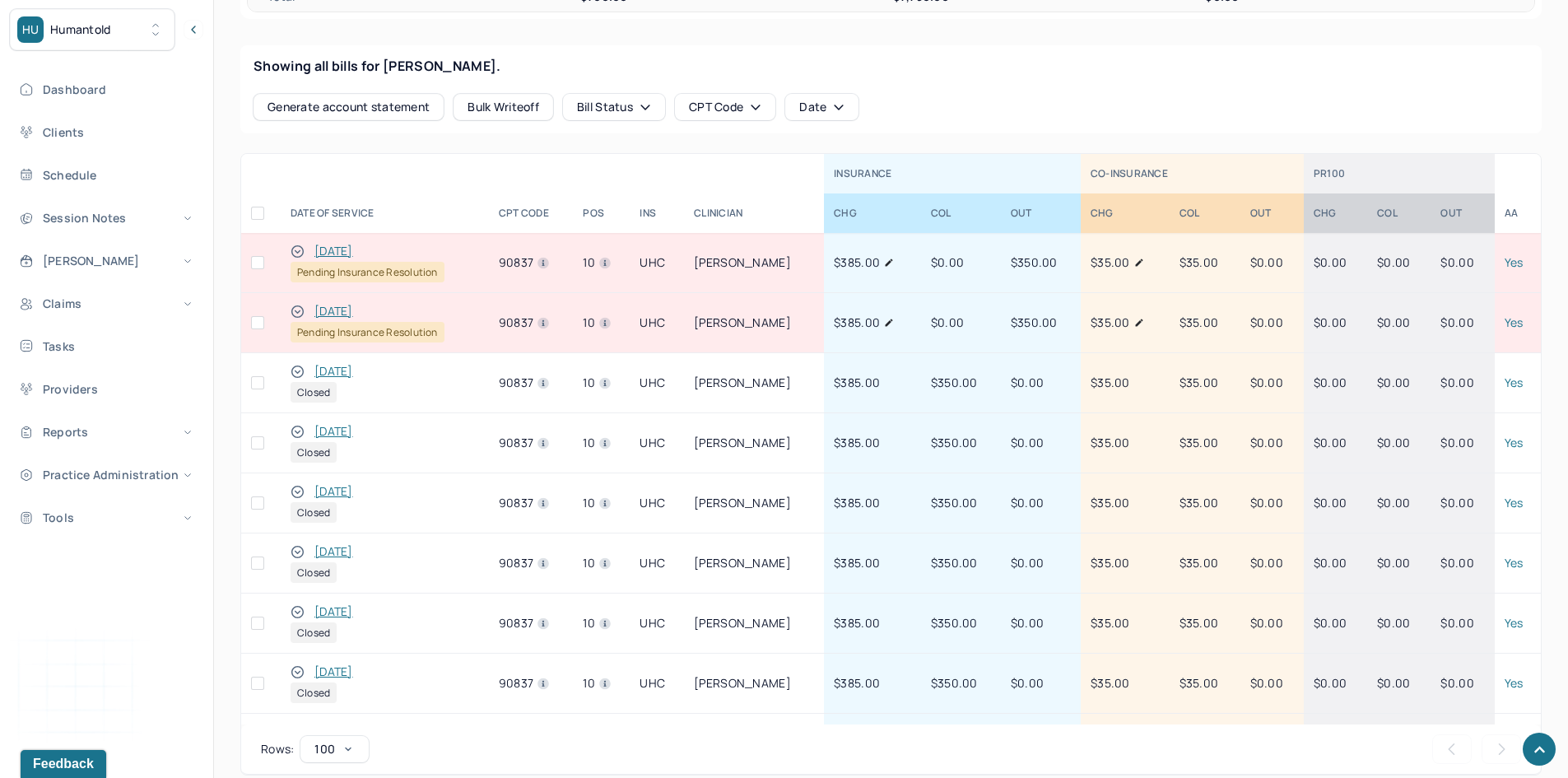 scroll, scrollTop: 655, scrollLeft: 0, axis: vertical 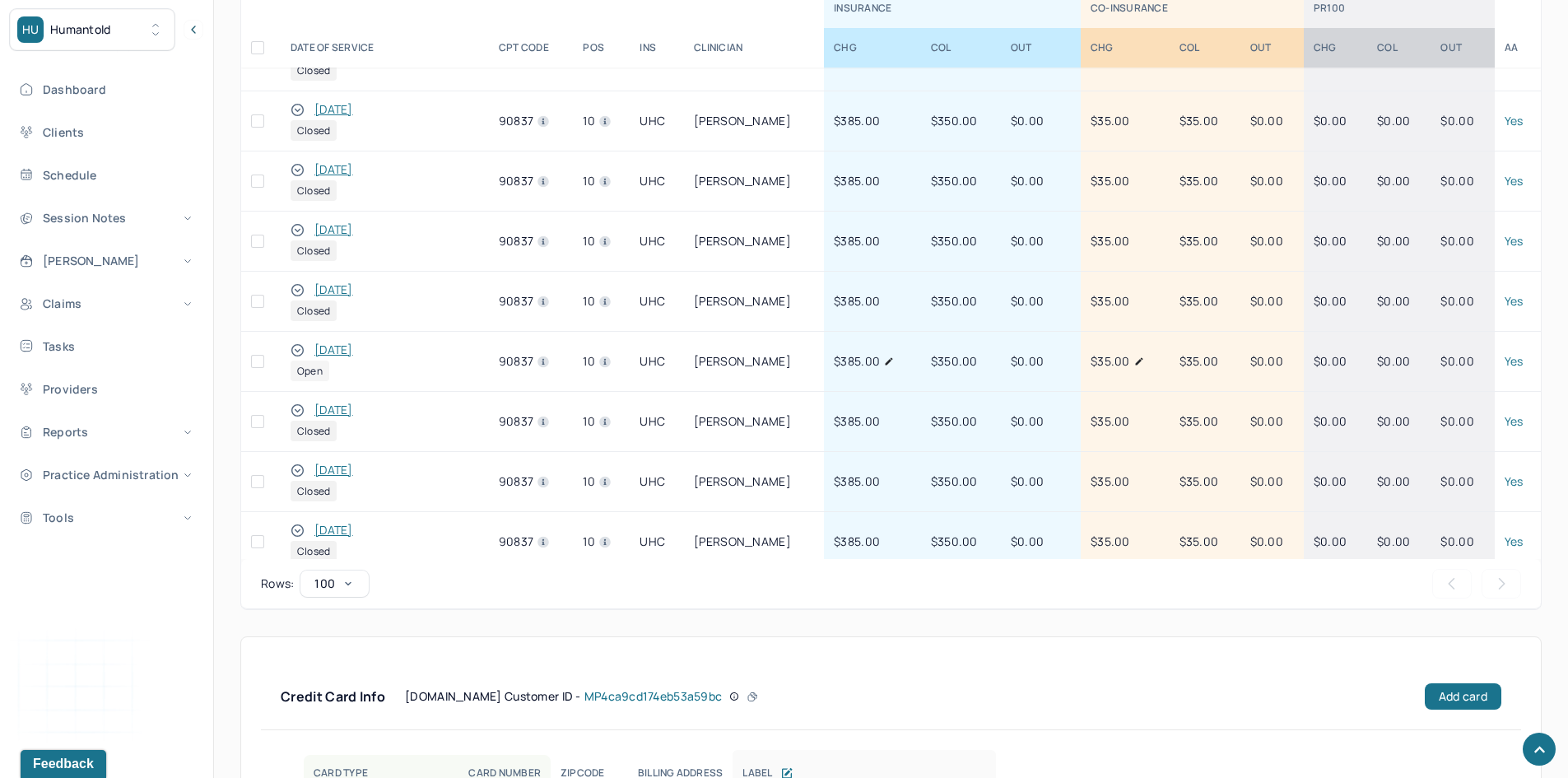 click on "04/30/2025" at bounding box center (333, 350) 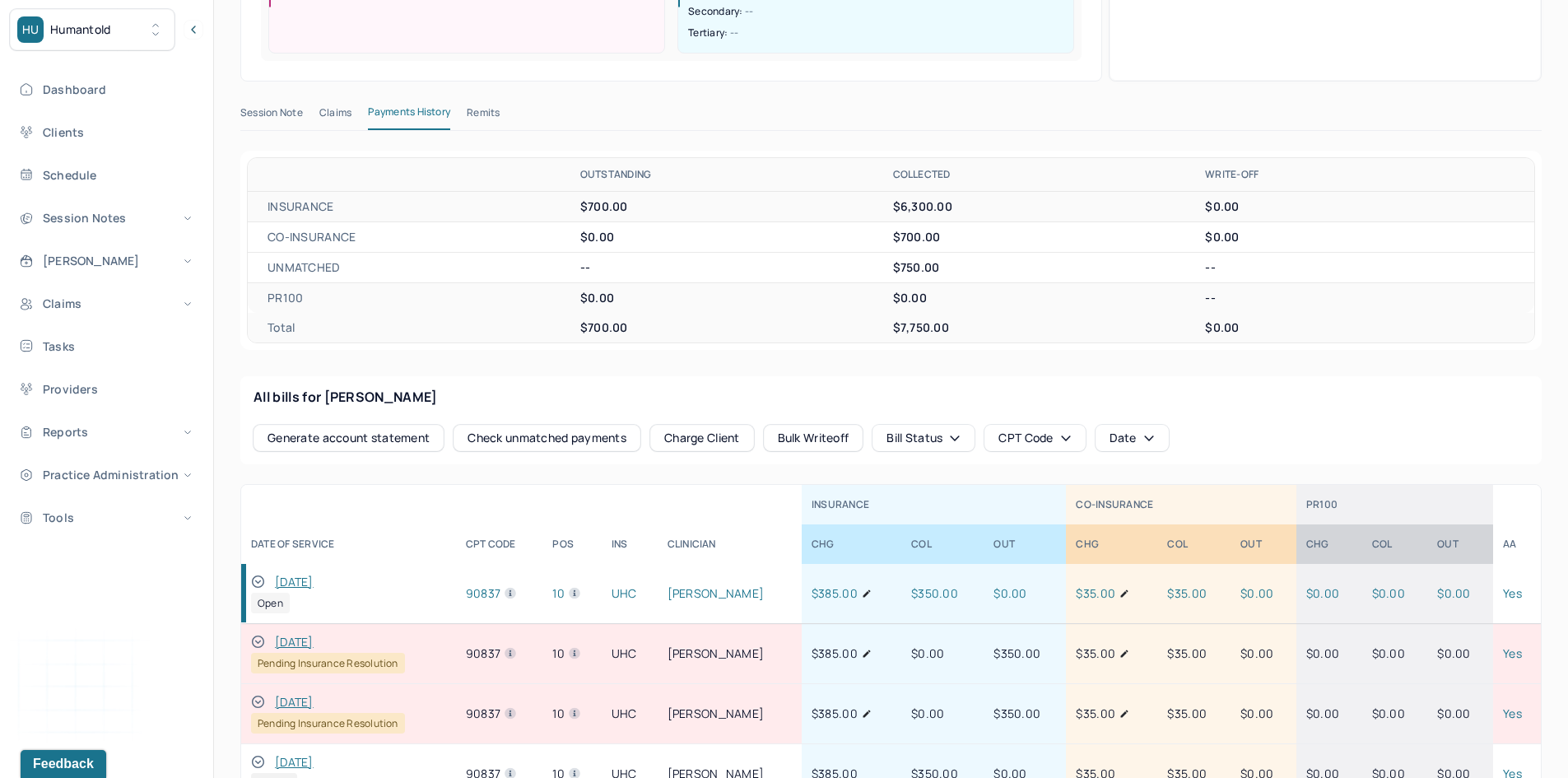 scroll, scrollTop: 494, scrollLeft: 0, axis: vertical 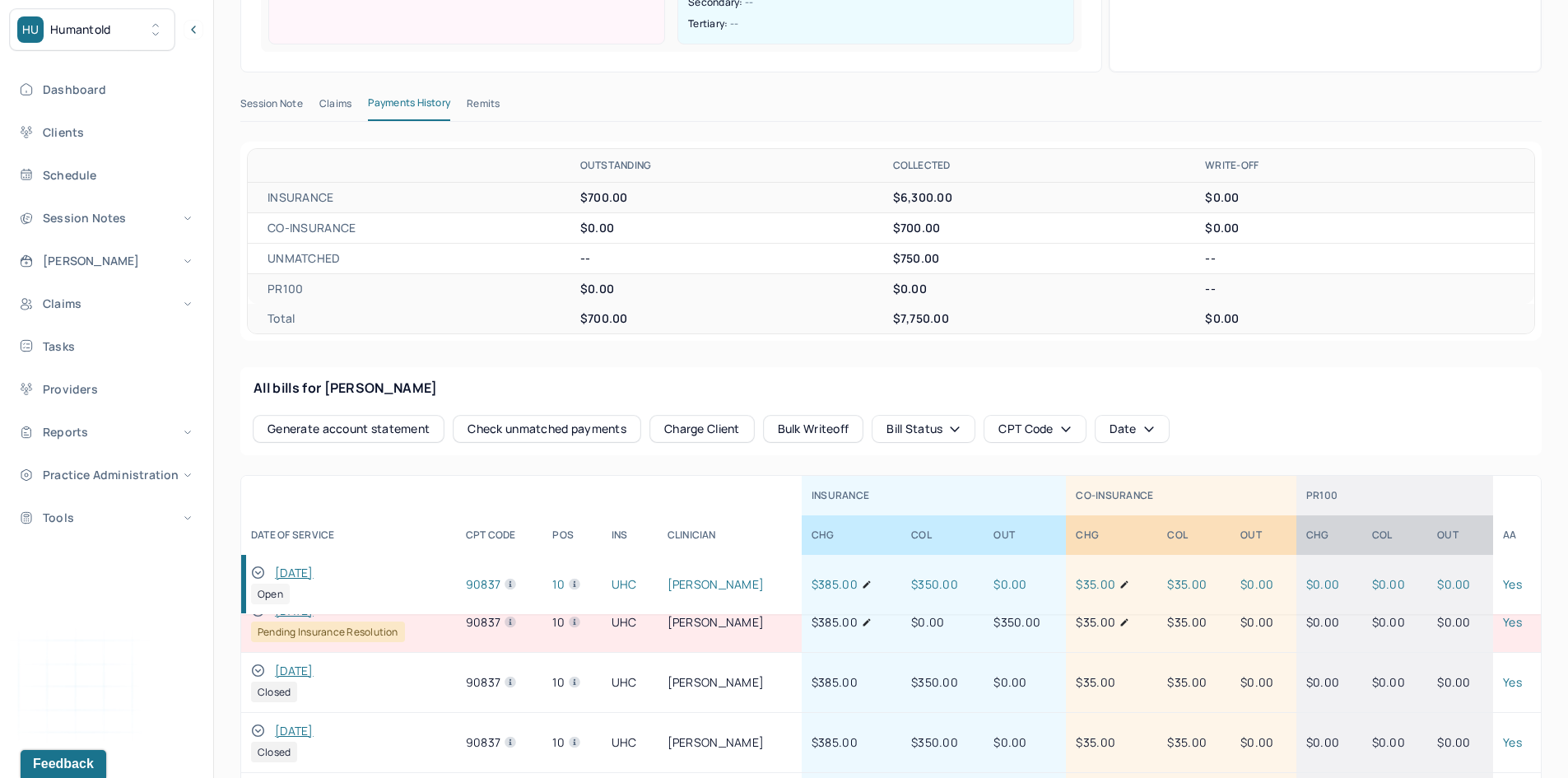 click 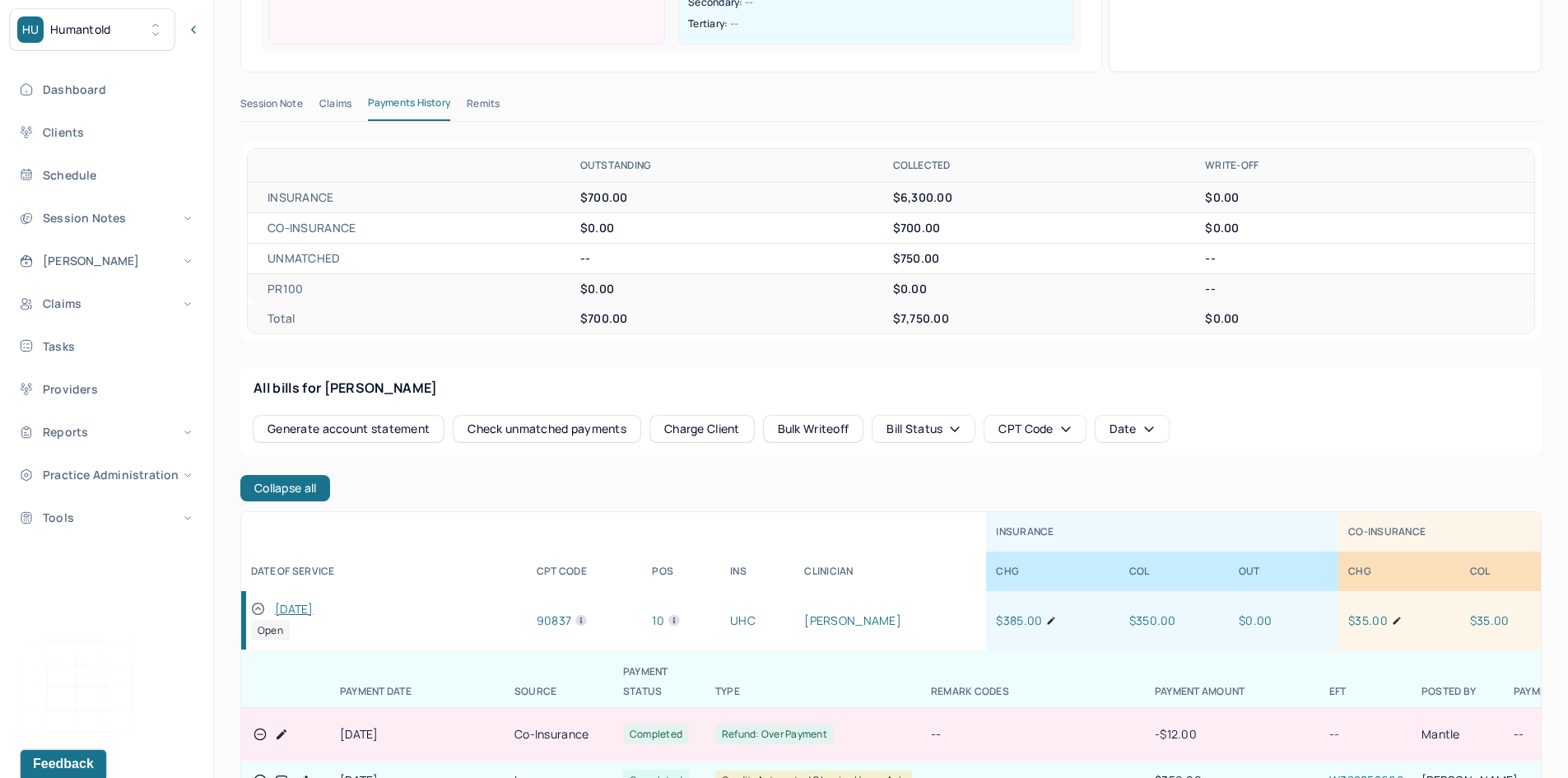 scroll, scrollTop: 425, scrollLeft: 0, axis: vertical 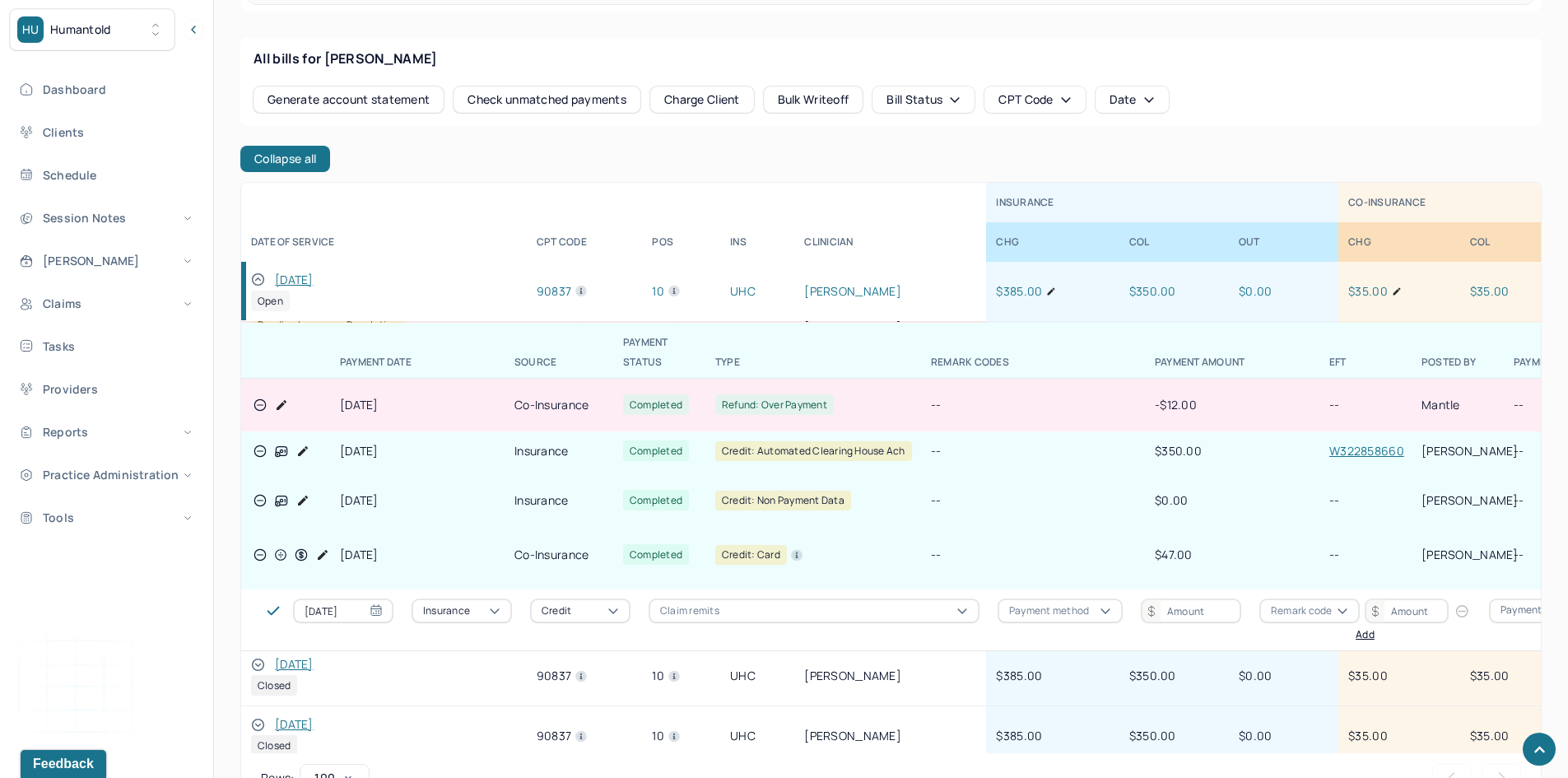 click on "04/30/2025" at bounding box center (294, 280) 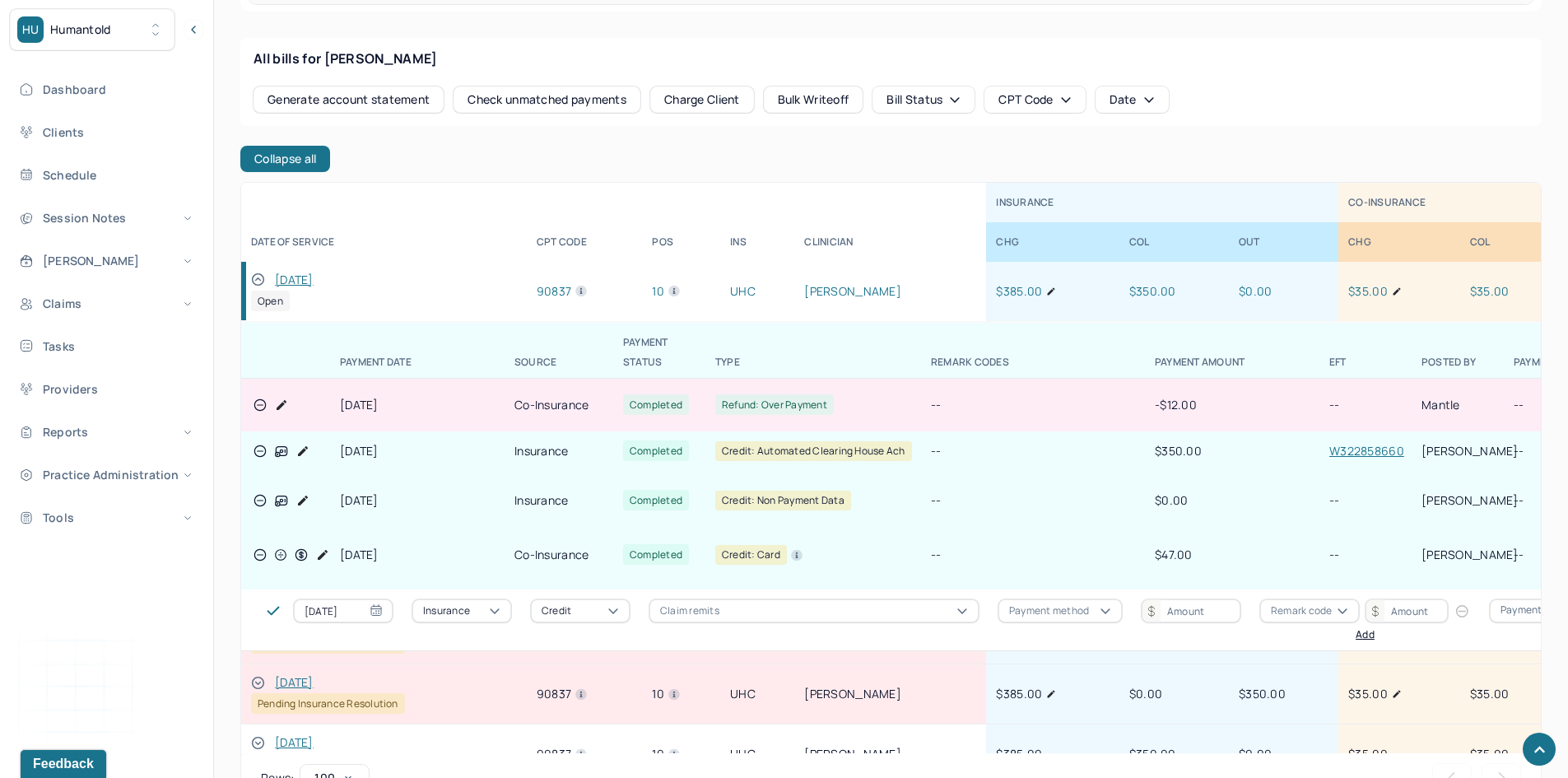 scroll, scrollTop: 0, scrollLeft: 0, axis: both 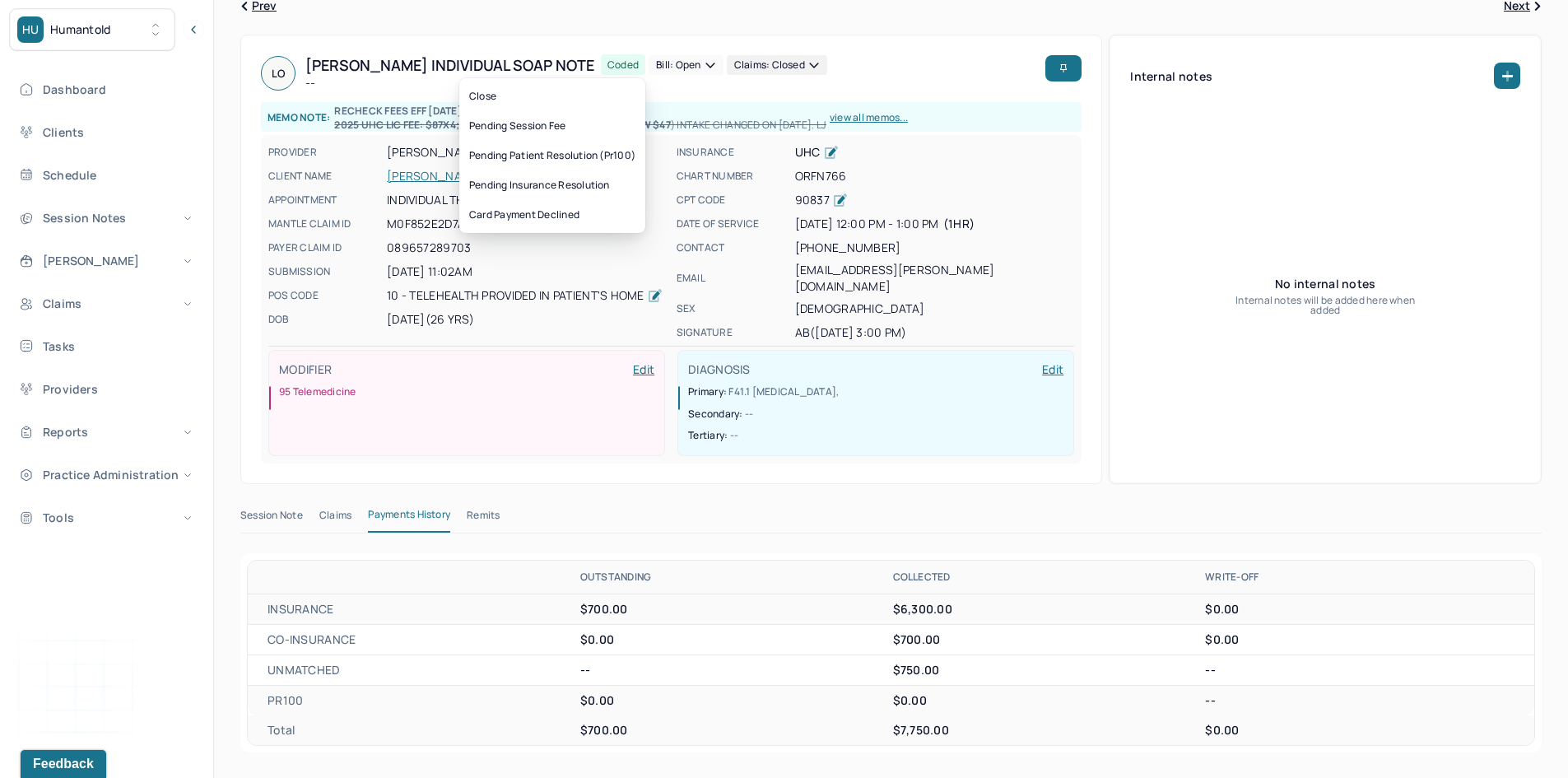 click on "Bill: Open" at bounding box center (686, 65) 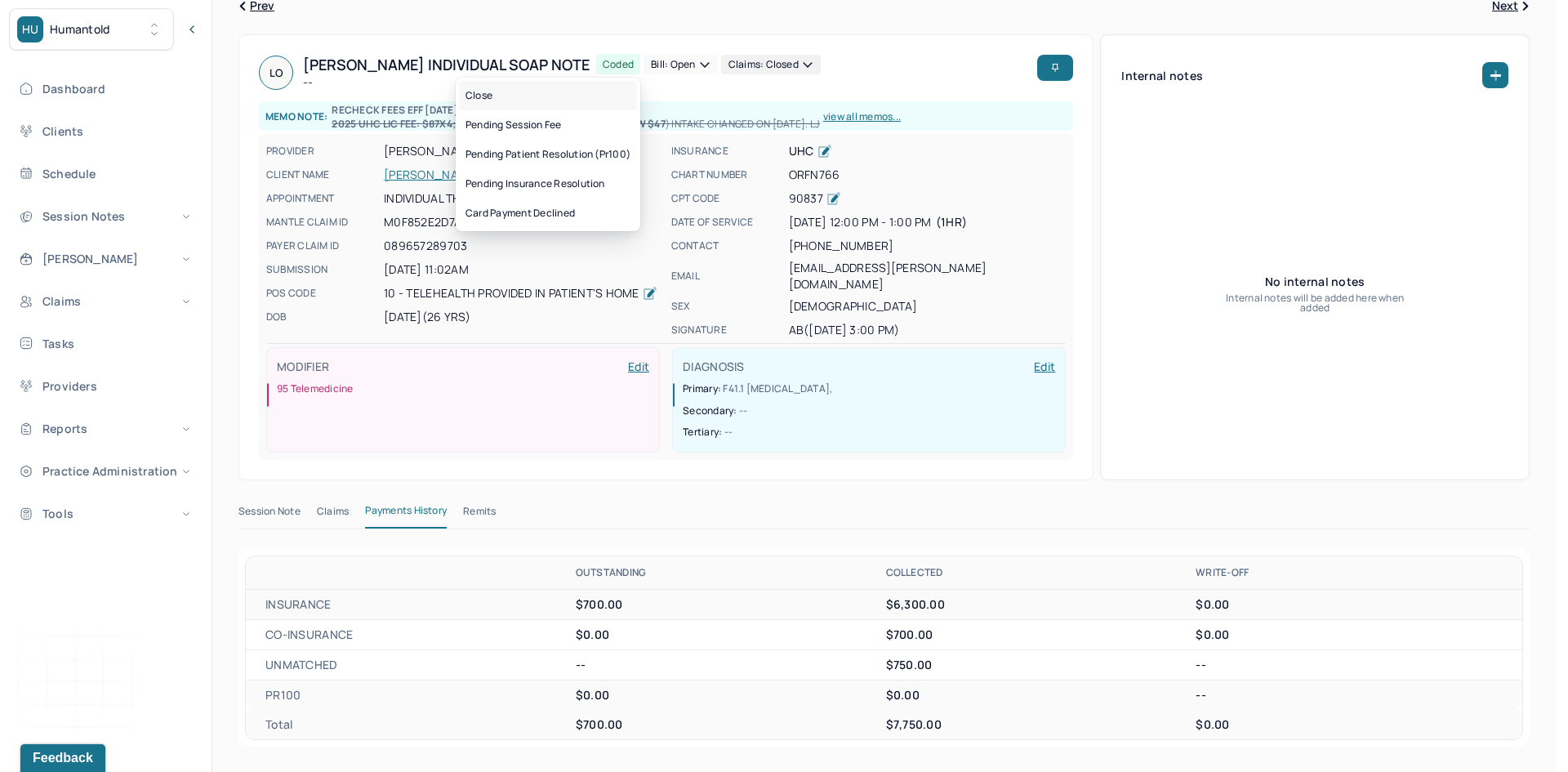 click on "Close" at bounding box center (548, 96) 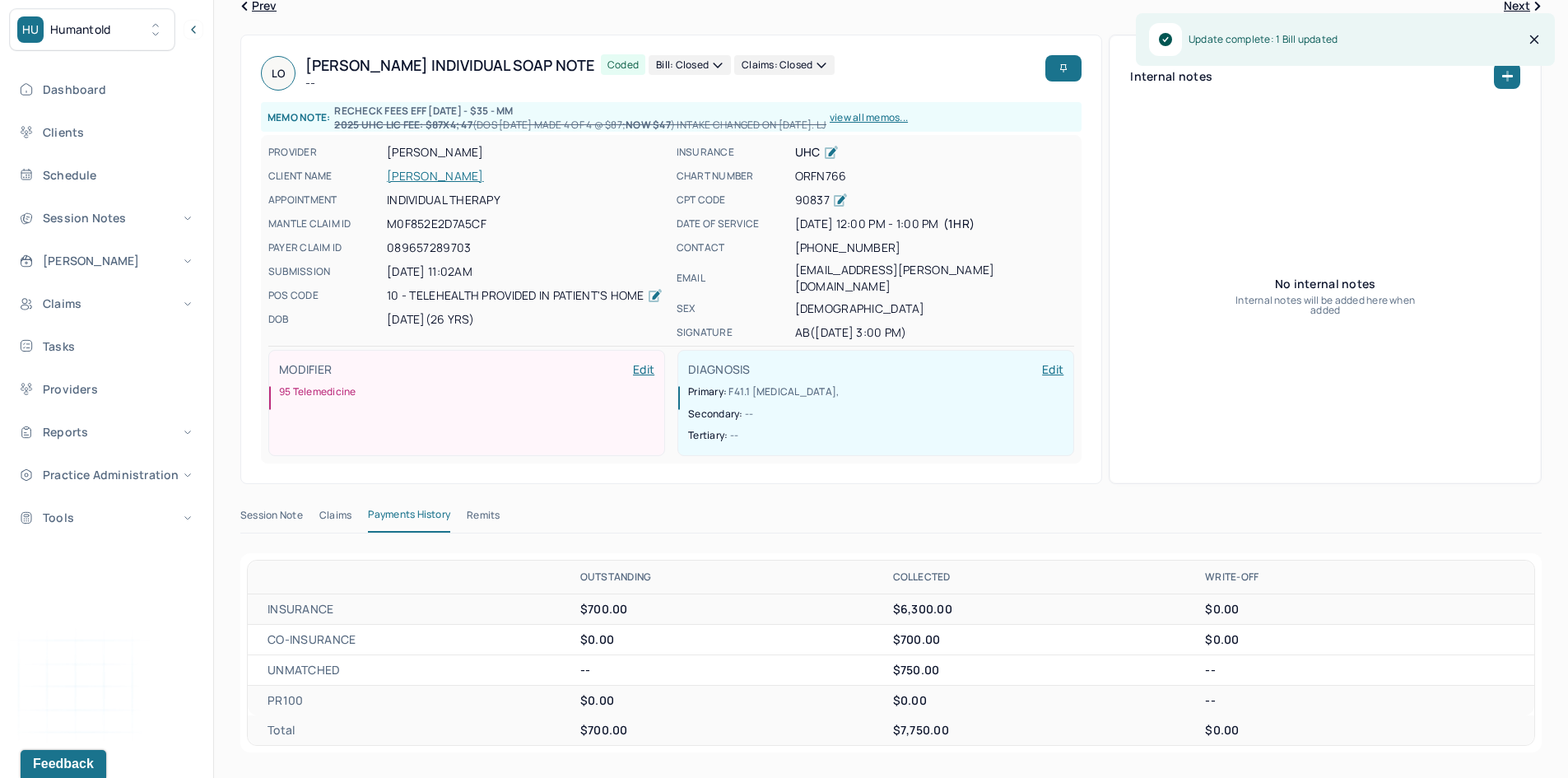 click on "OCASIO, LARA" at bounding box center (527, 176) 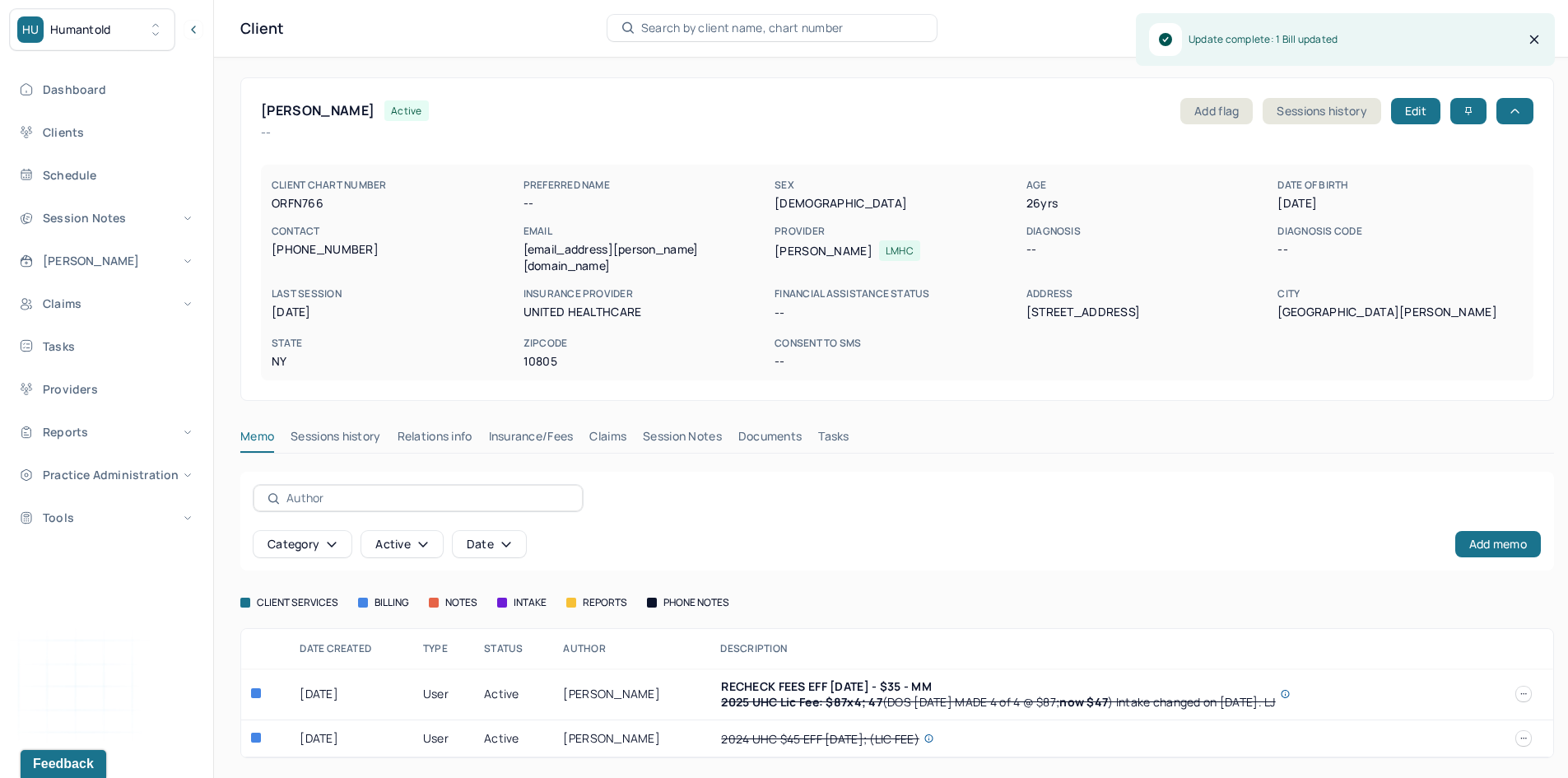 scroll, scrollTop: 0, scrollLeft: 0, axis: both 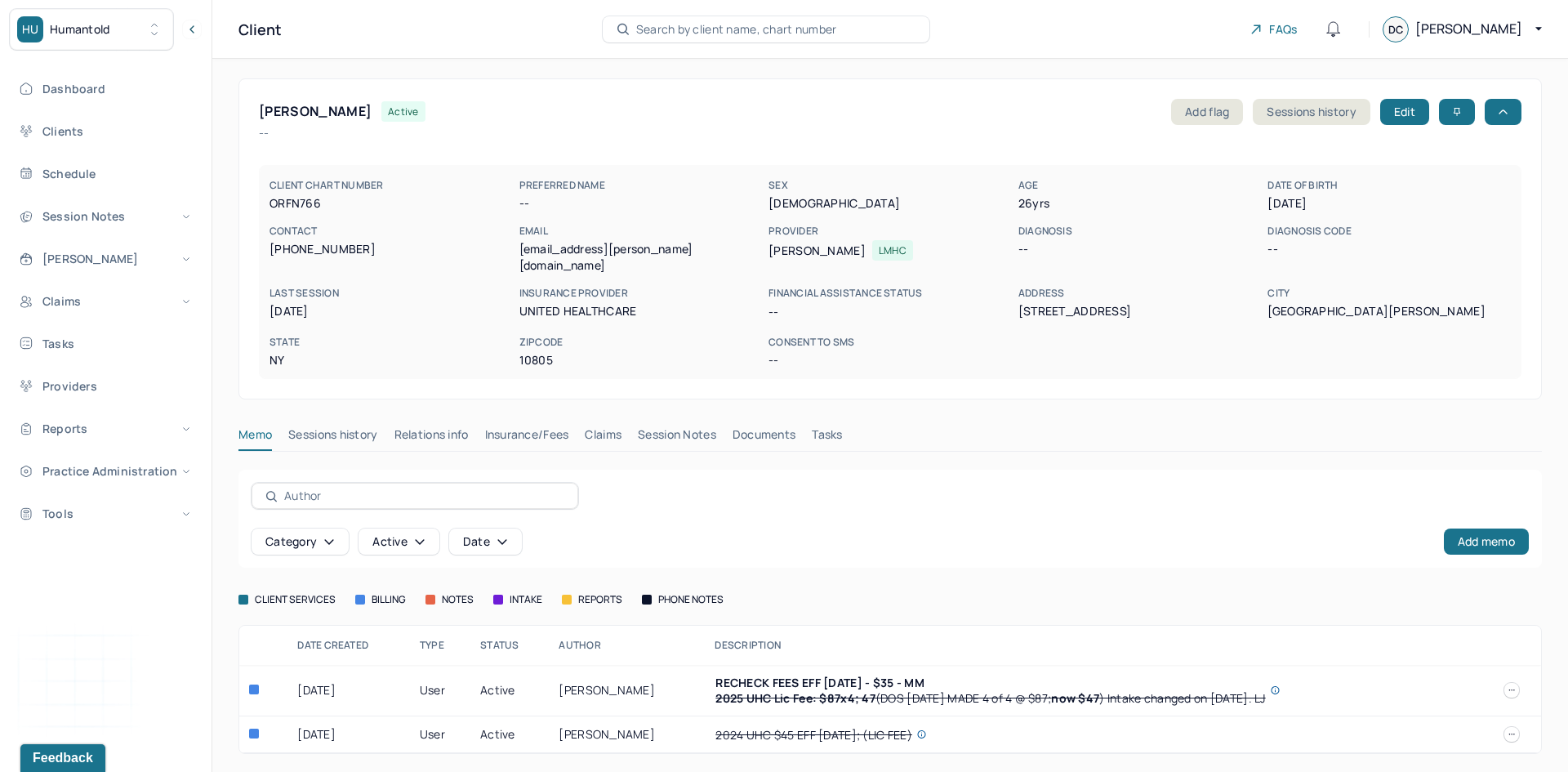 click on "Claims" at bounding box center (603, 438) 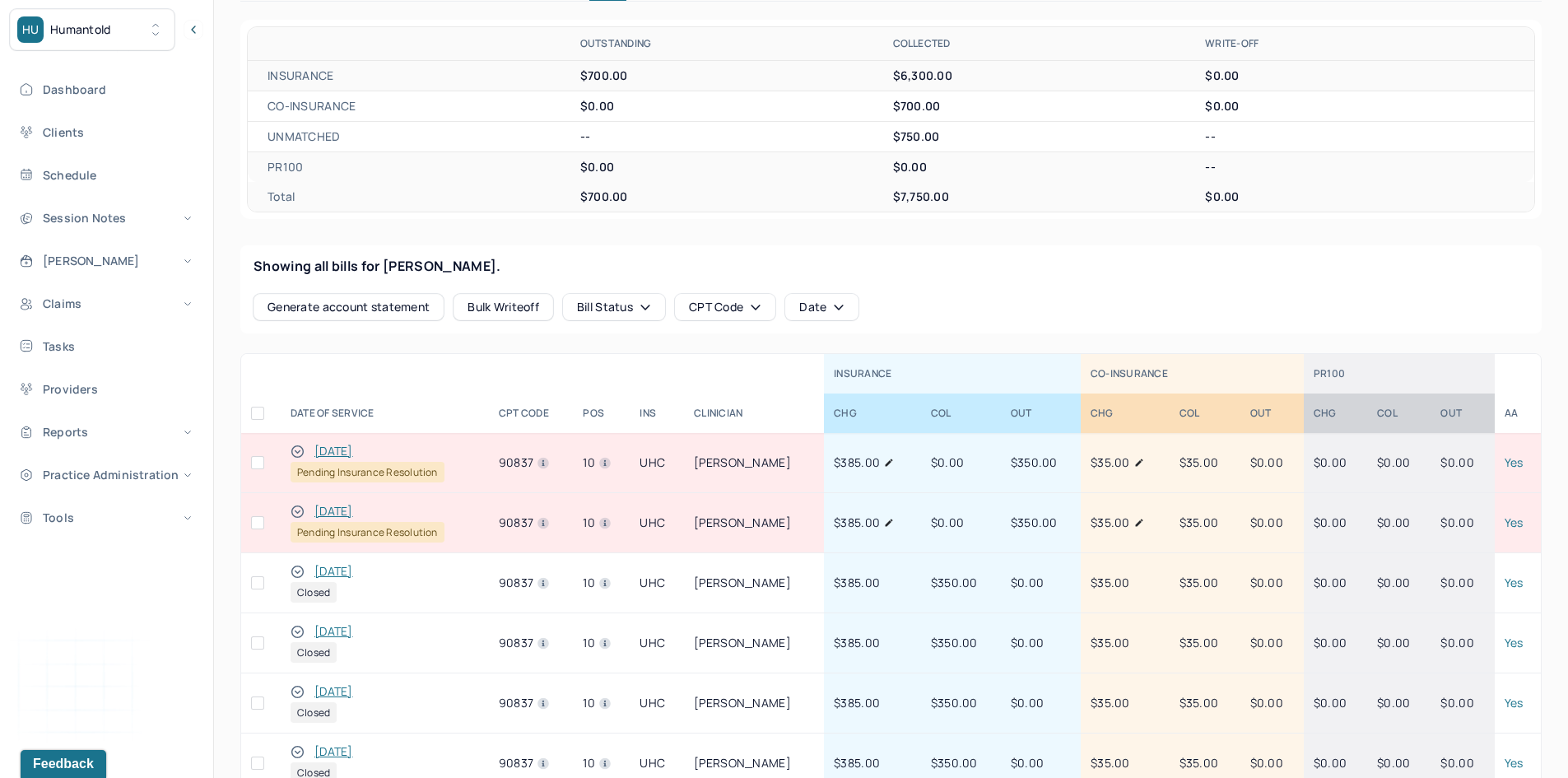 scroll, scrollTop: 494, scrollLeft: 0, axis: vertical 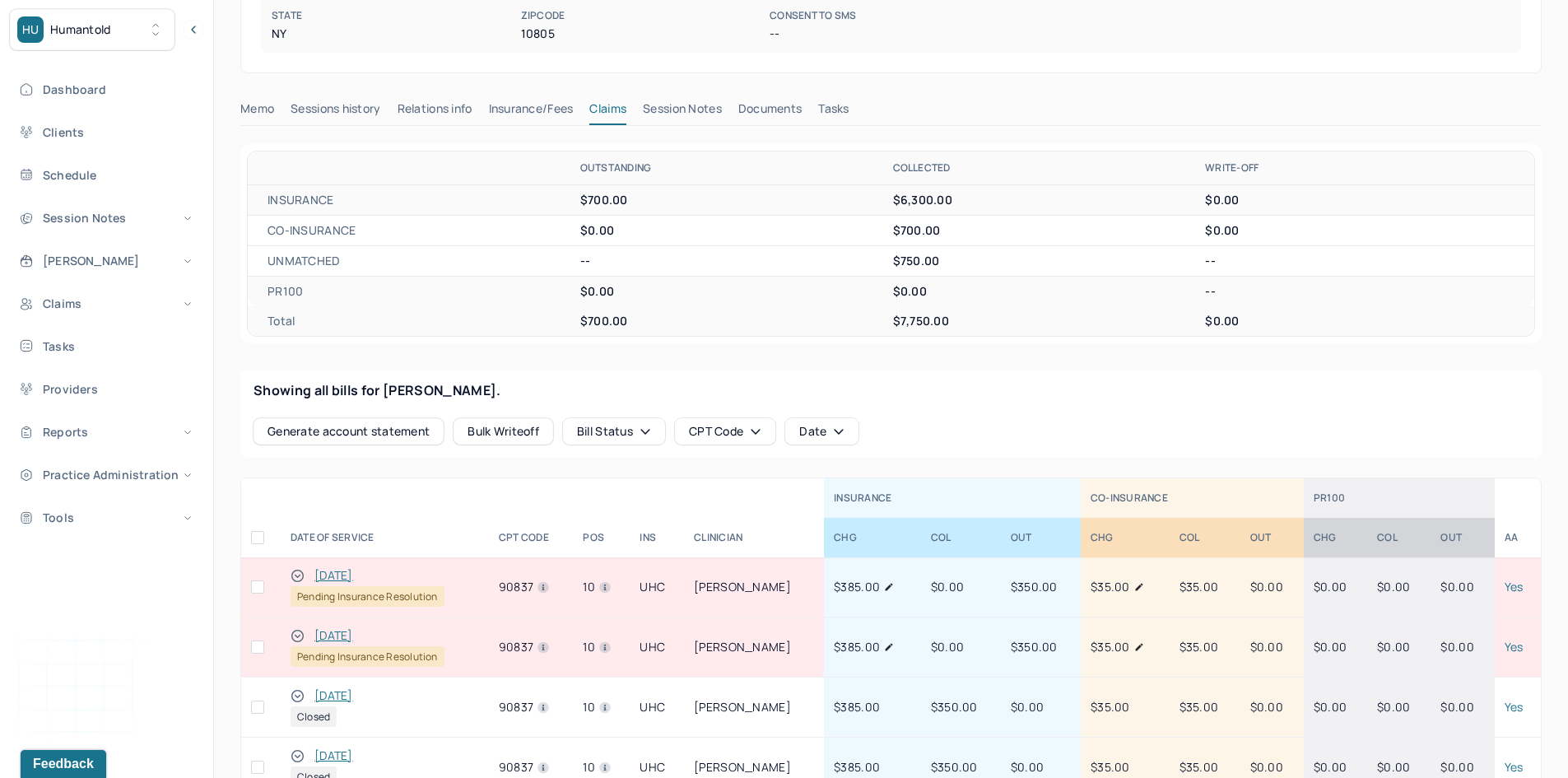 click 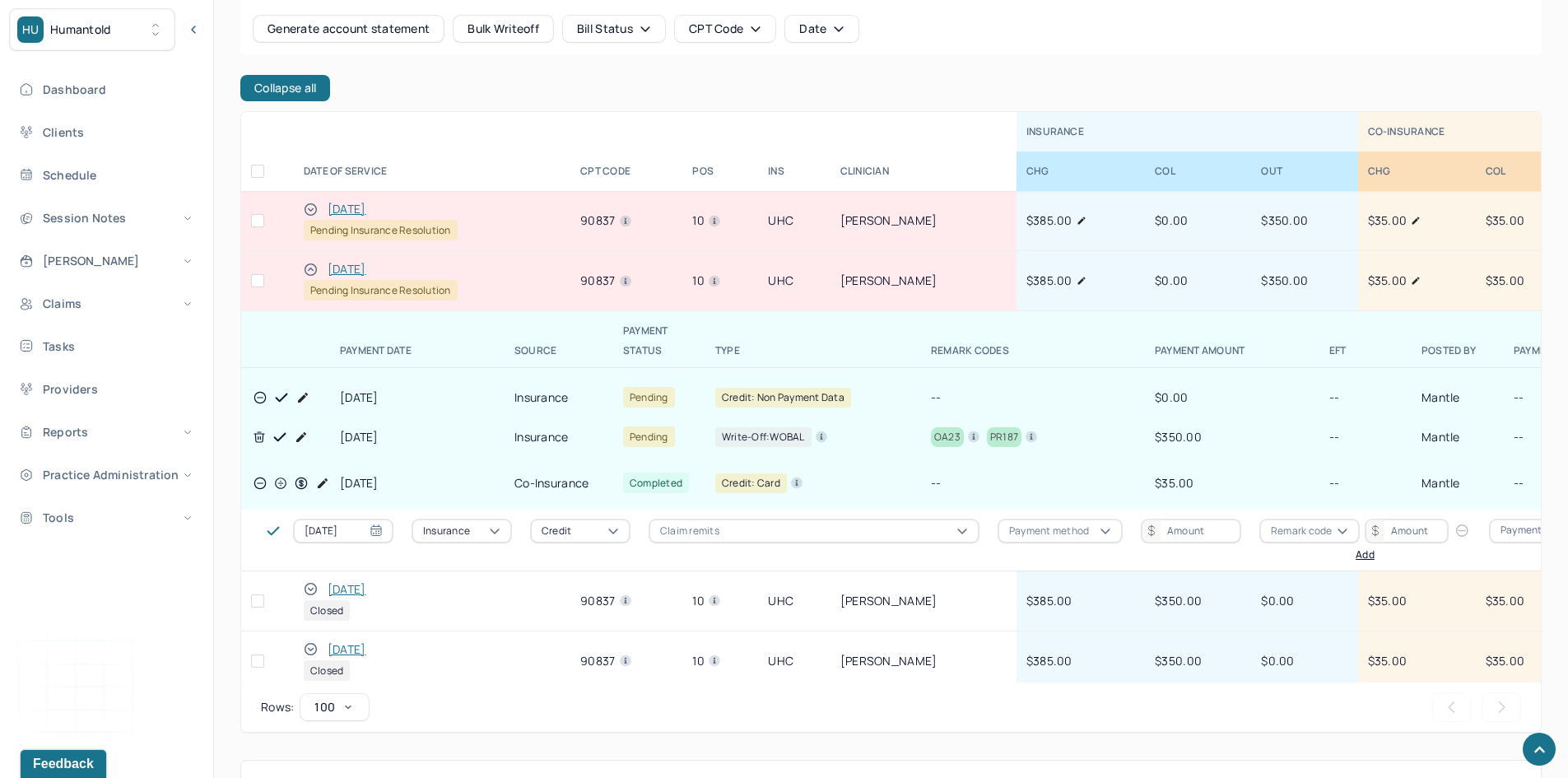 scroll, scrollTop: 823, scrollLeft: 0, axis: vertical 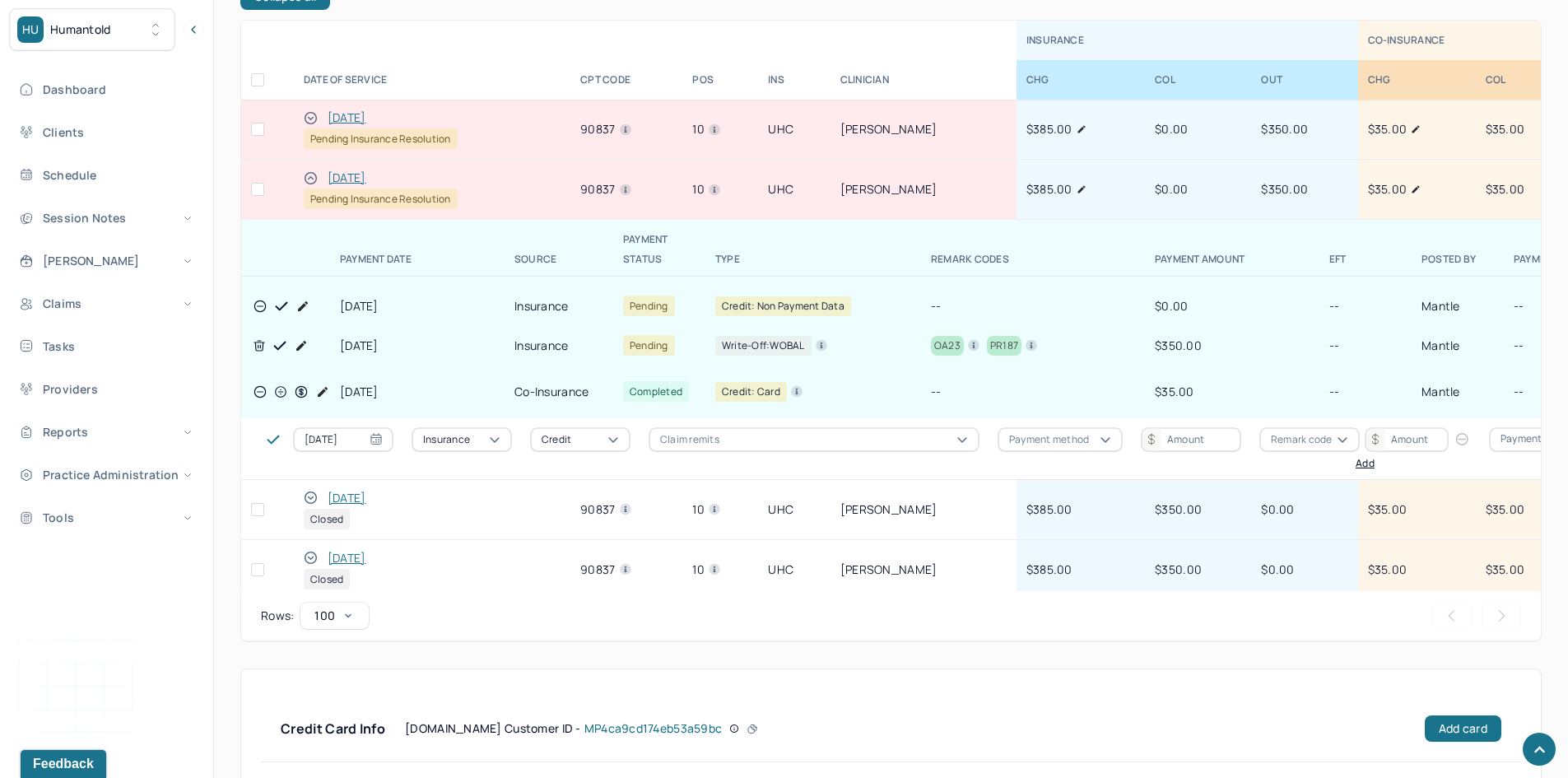 click 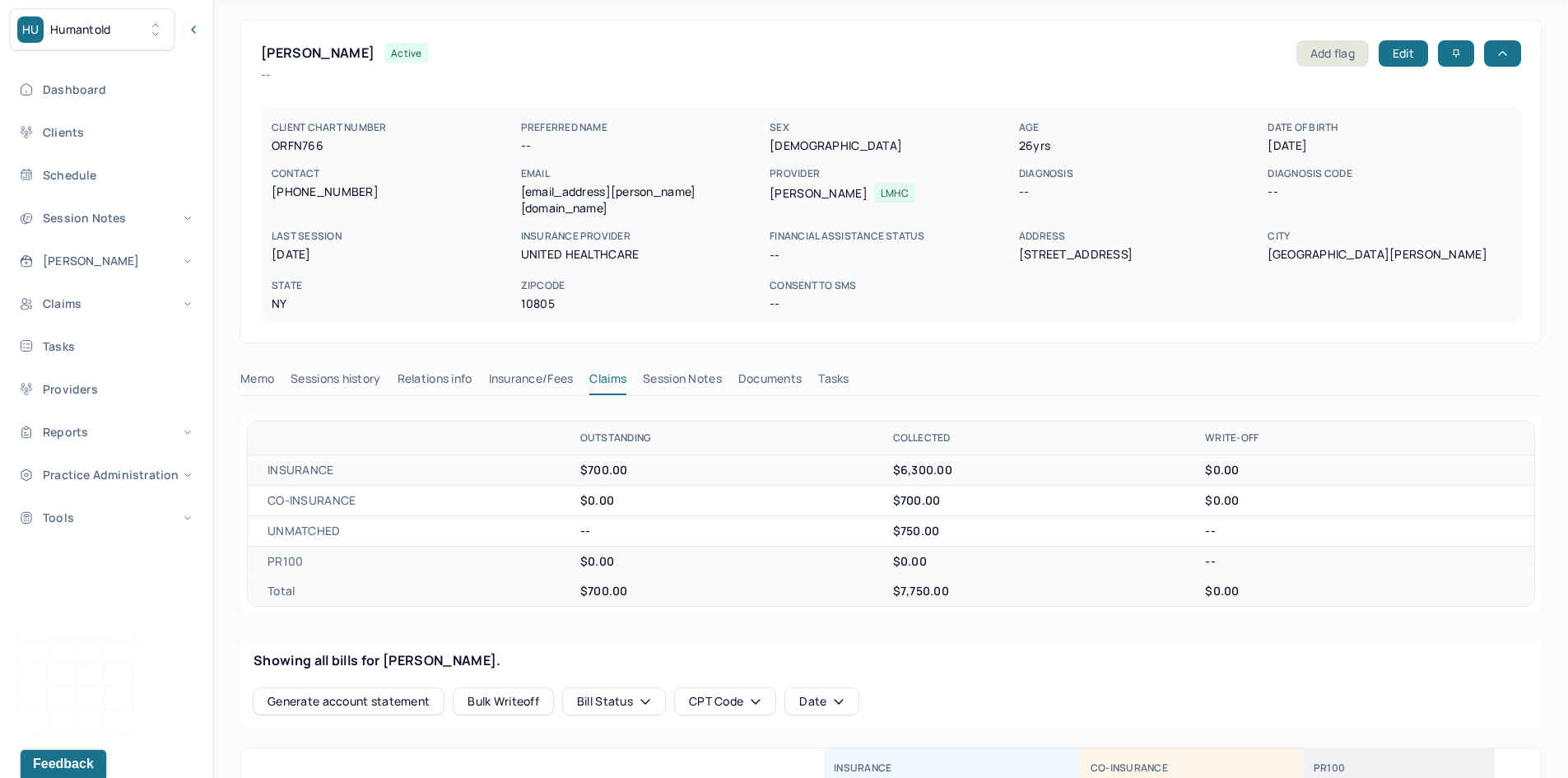 scroll, scrollTop: 0, scrollLeft: 0, axis: both 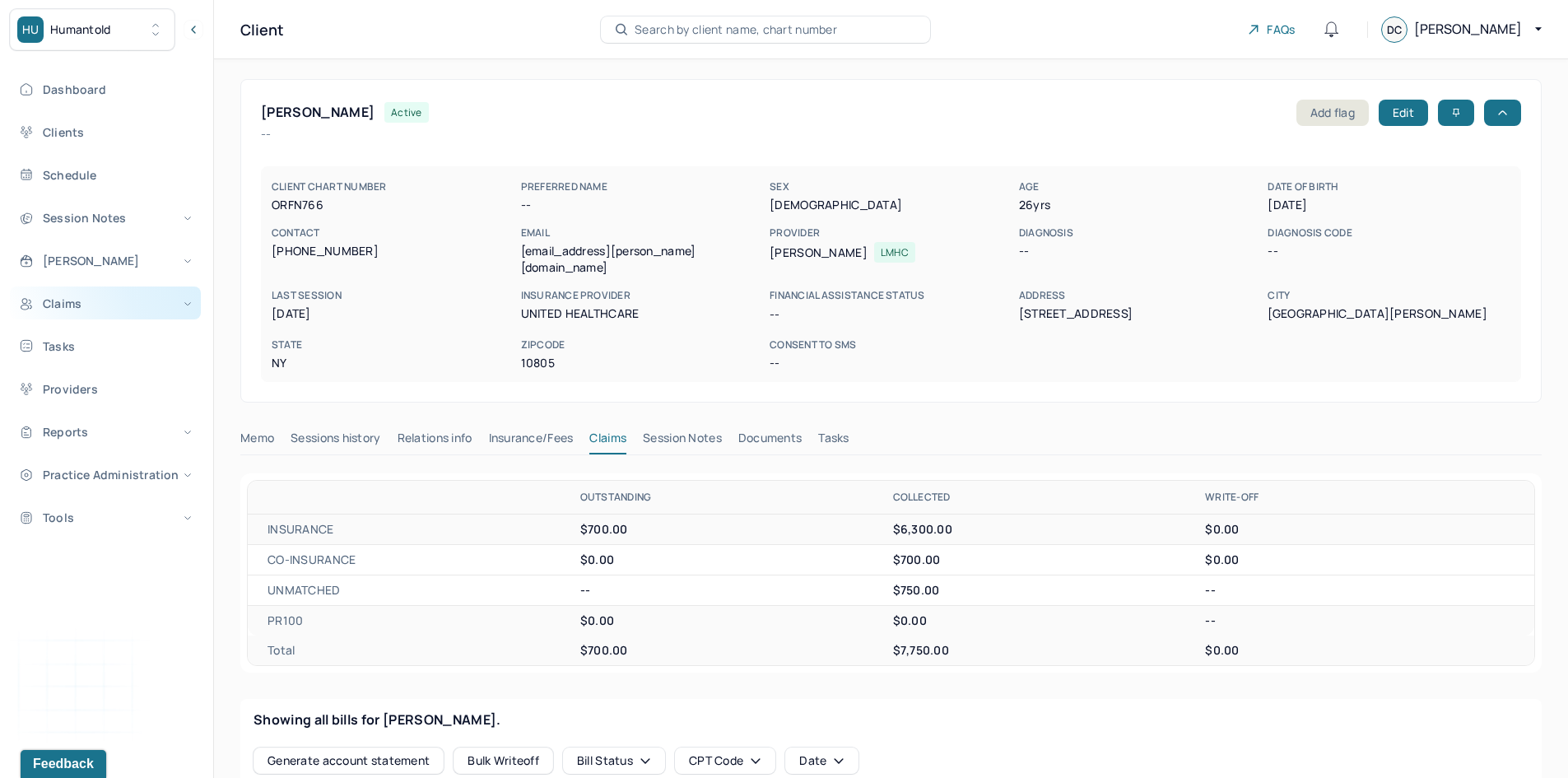 click on "Claims" at bounding box center (105, 303) 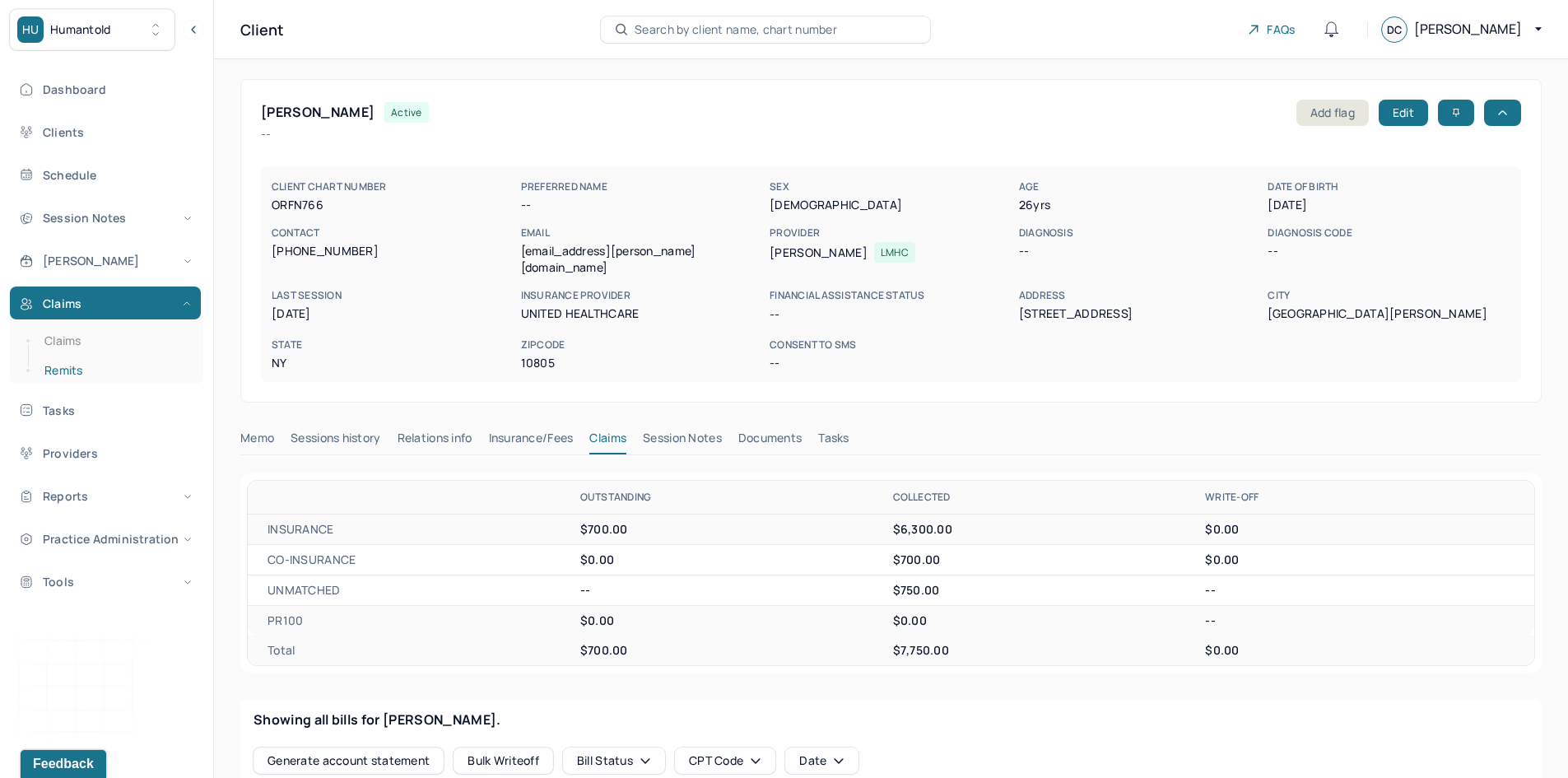 drag, startPoint x: 49, startPoint y: 374, endPoint x: 58, endPoint y: 370, distance: 9.8488578 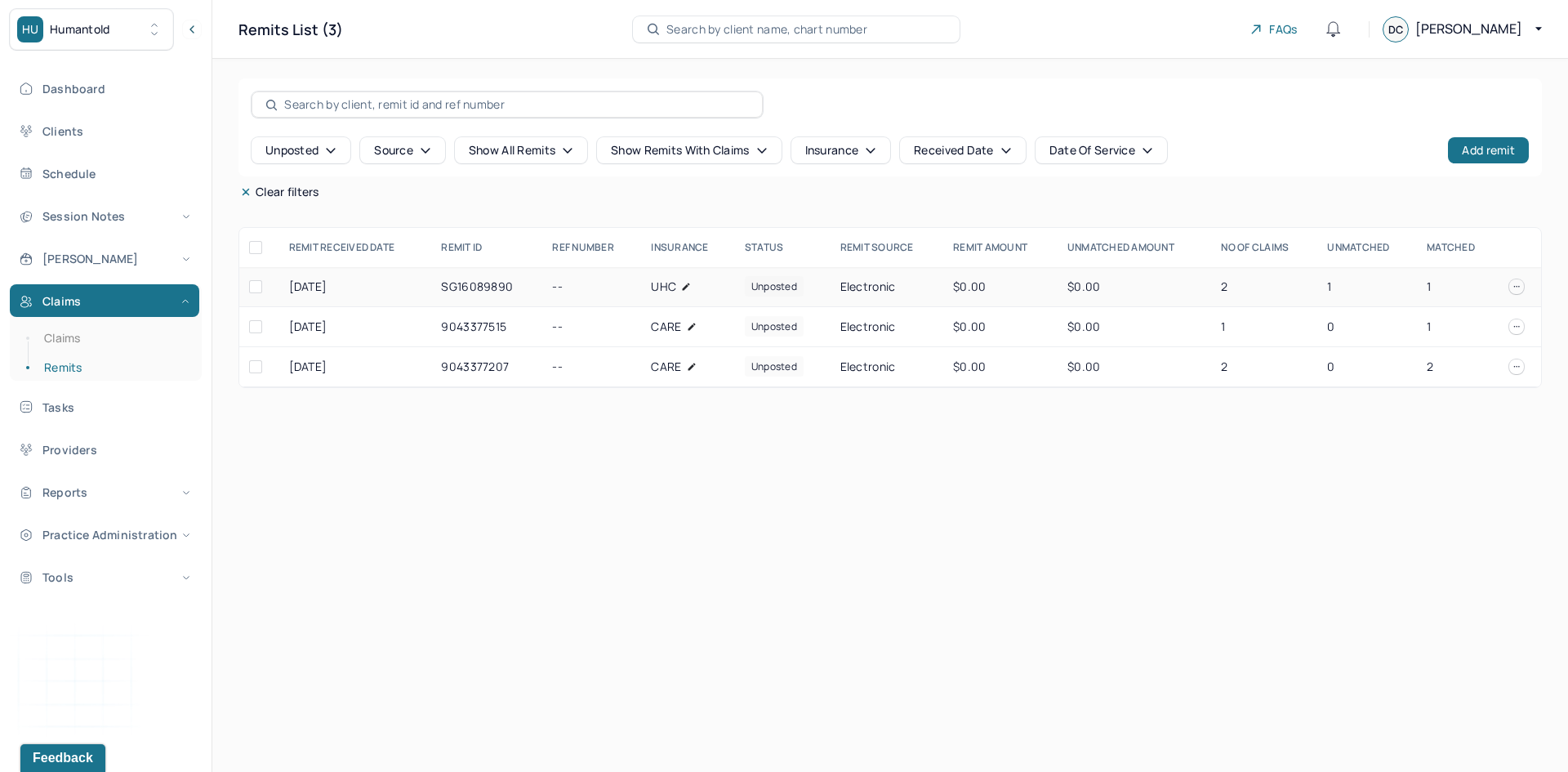 click on "SG16089890" at bounding box center [487, 287] 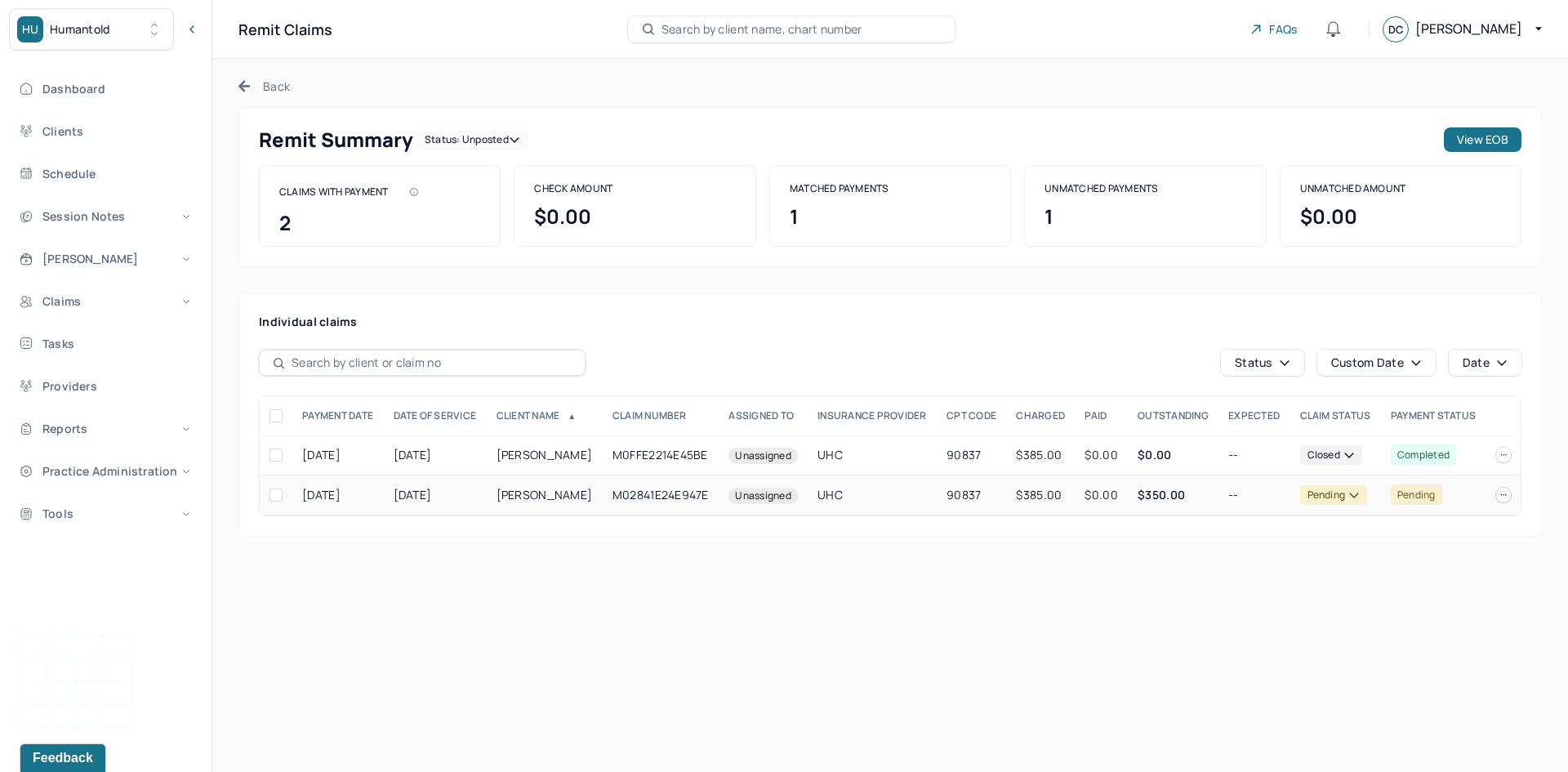 click on "06/20/2025" at bounding box center [435, 495] 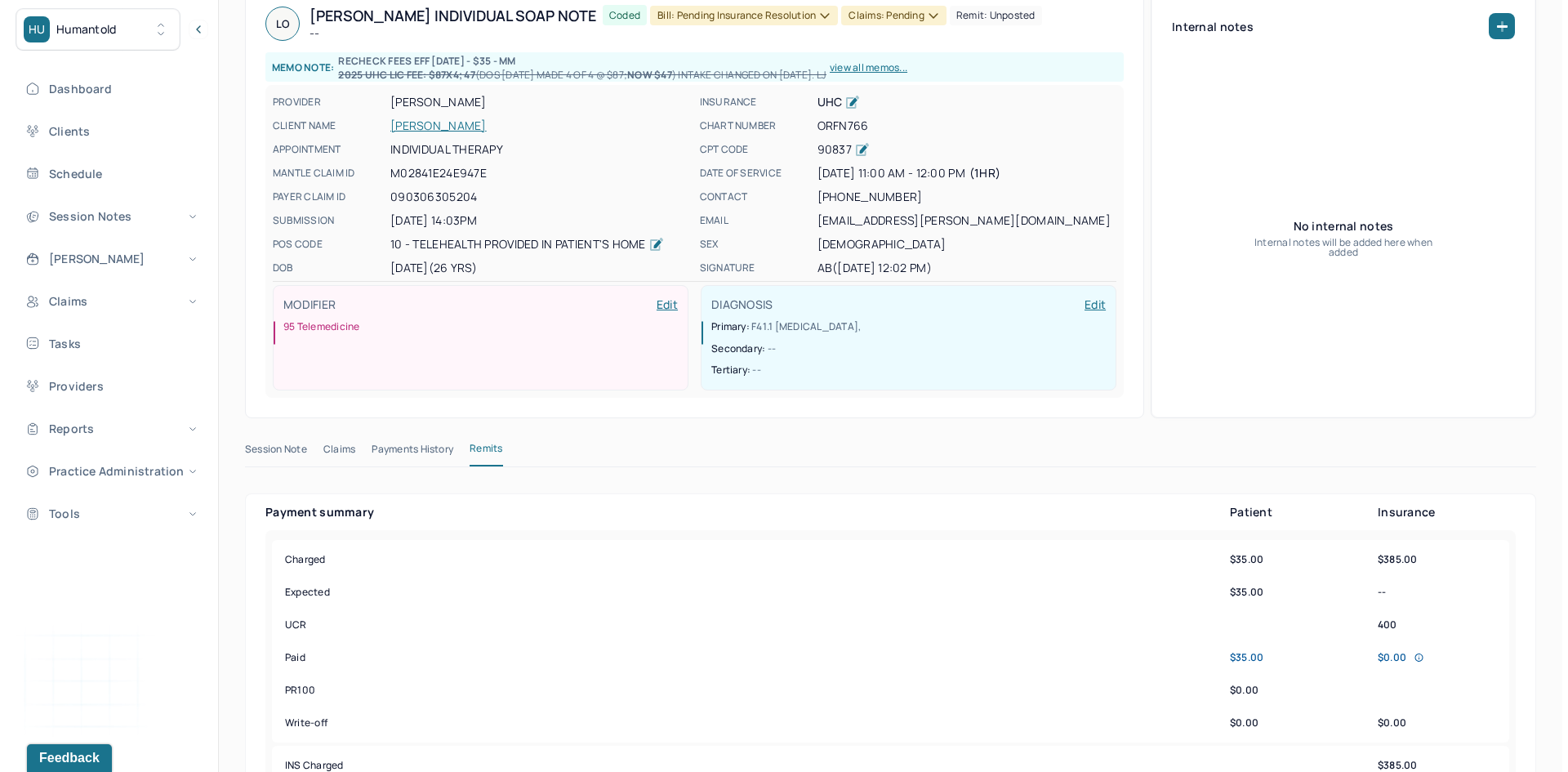 scroll, scrollTop: 0, scrollLeft: 0, axis: both 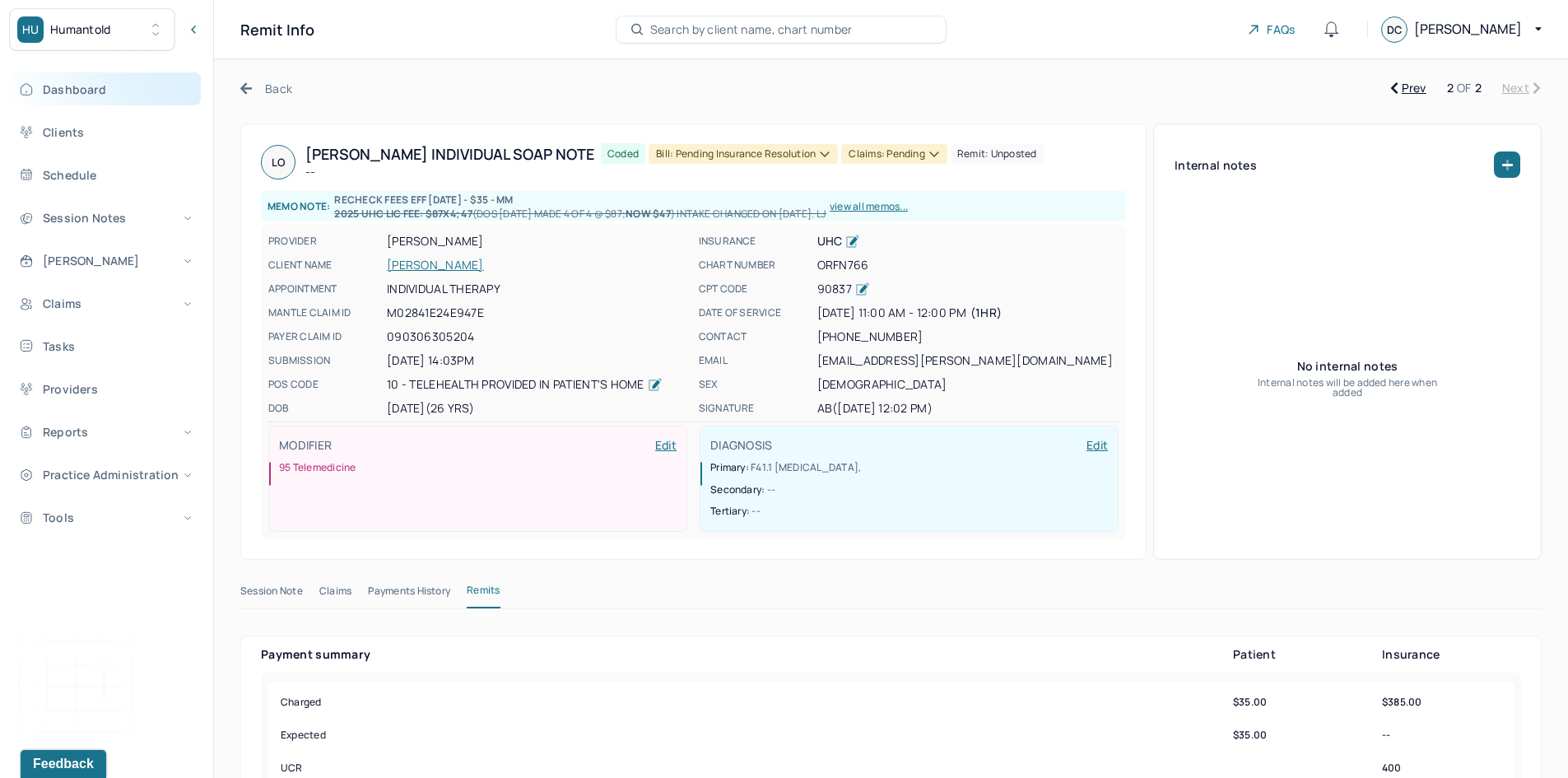 click on "Dashboard" at bounding box center (105, 89) 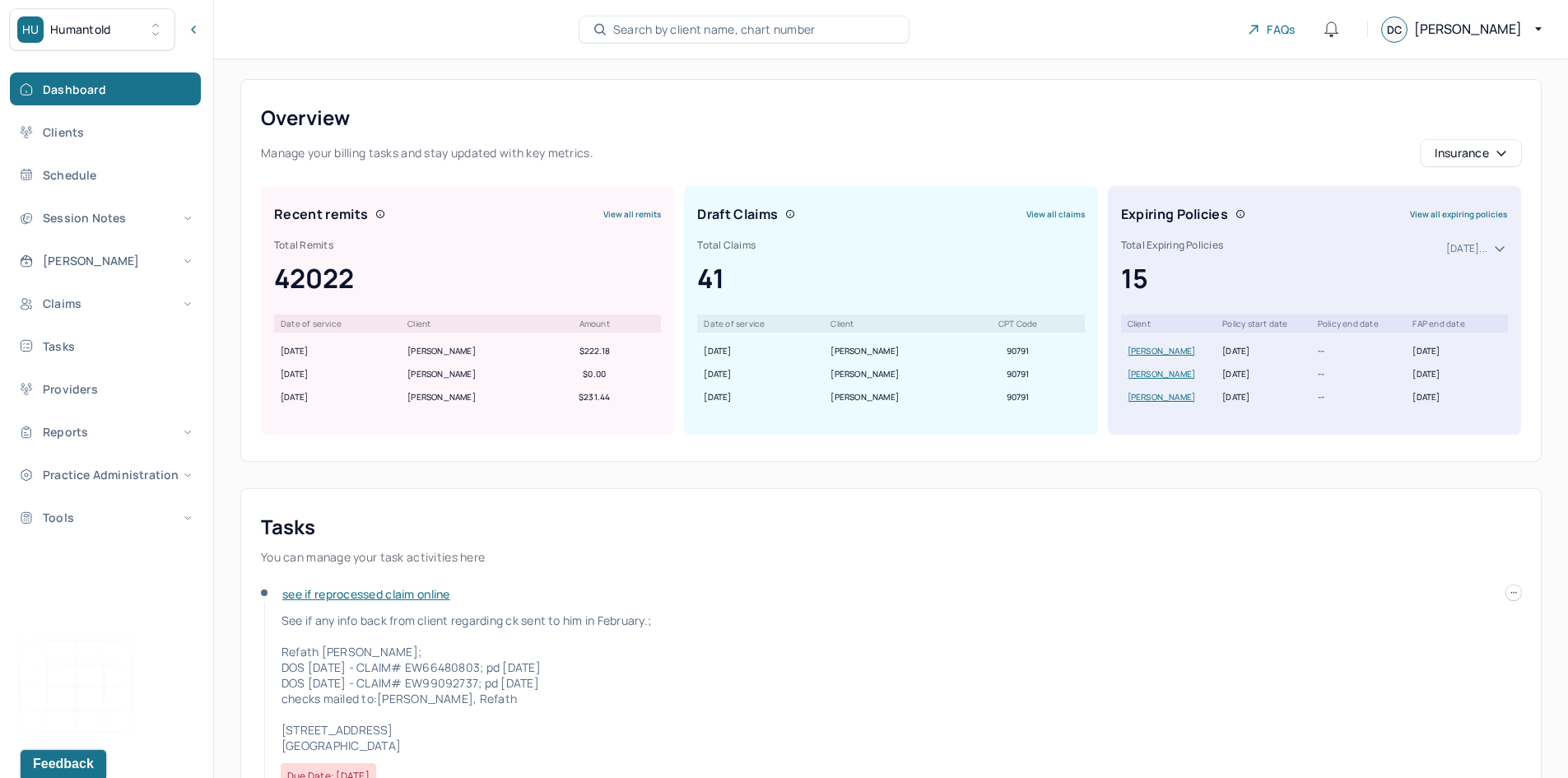 click on "View all claims" at bounding box center (1055, 214) 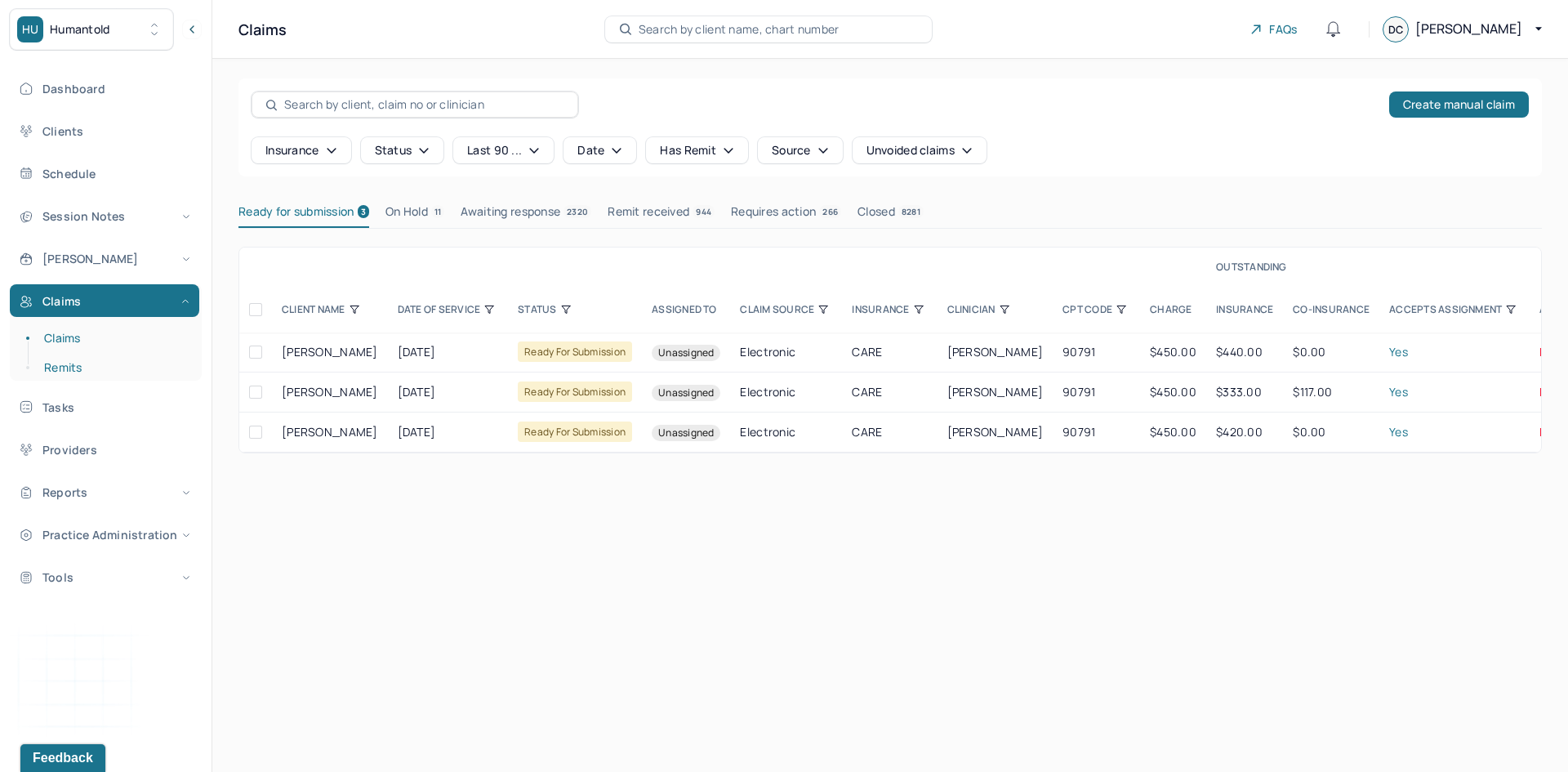 click on "Remits" at bounding box center [114, 368] 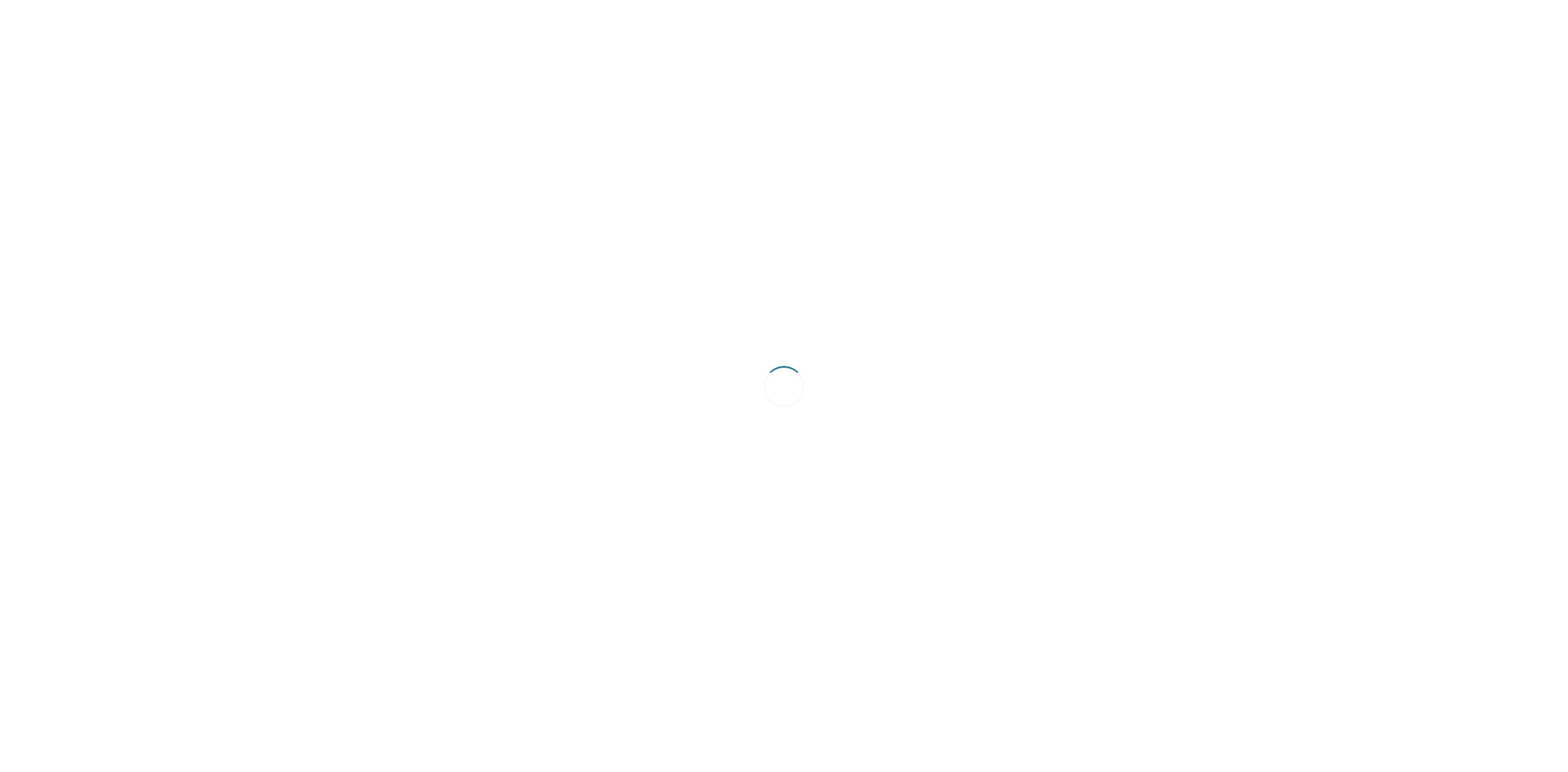 scroll, scrollTop: 0, scrollLeft: 0, axis: both 